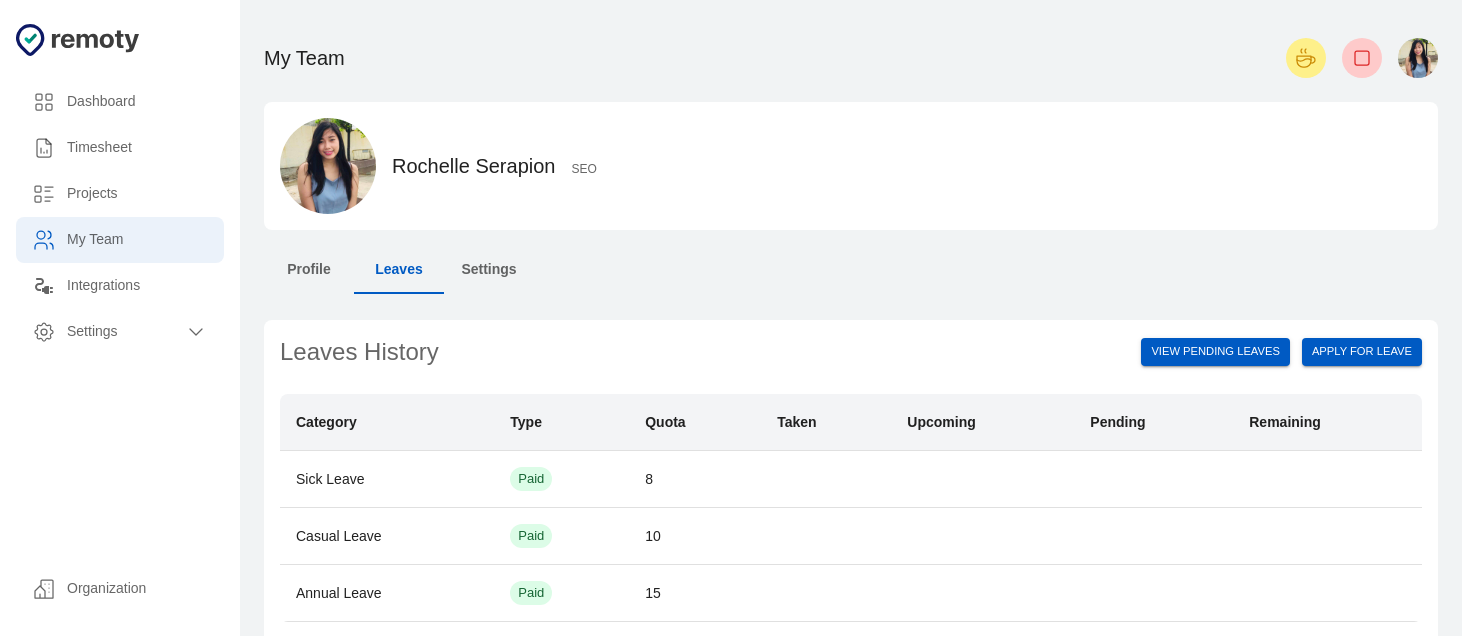 scroll, scrollTop: 0, scrollLeft: 0, axis: both 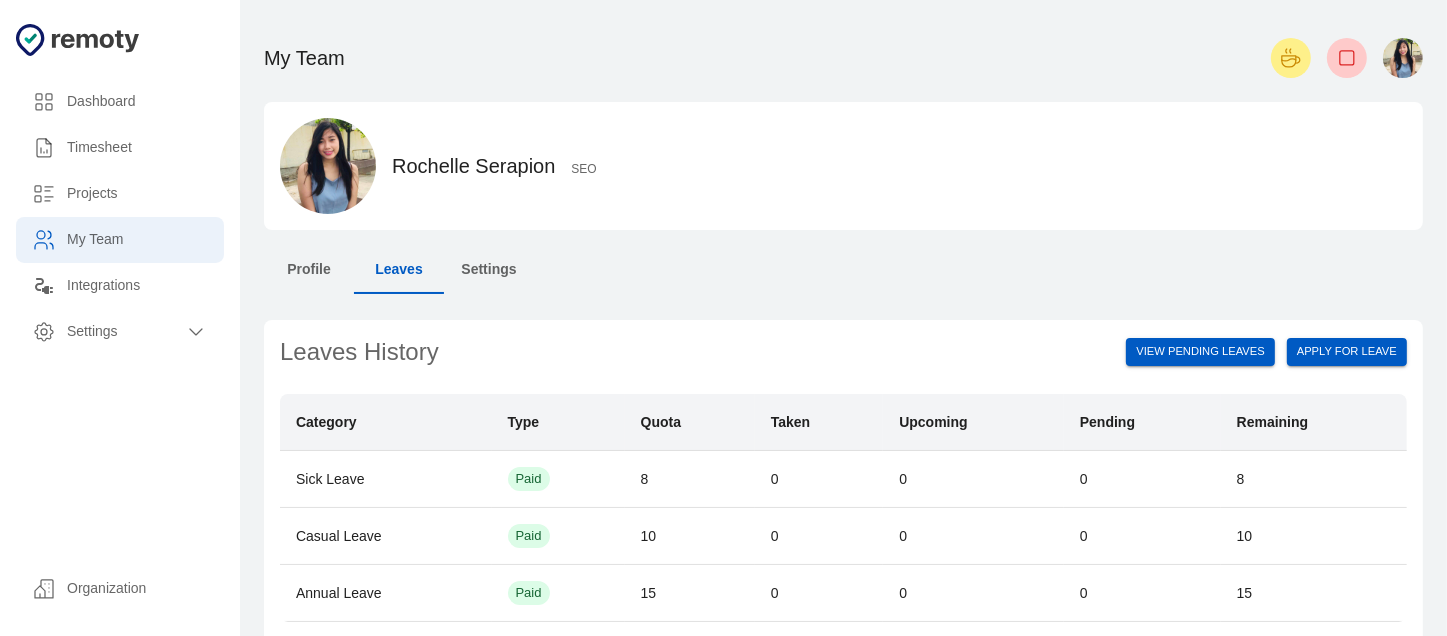 click at bounding box center (49, 102) 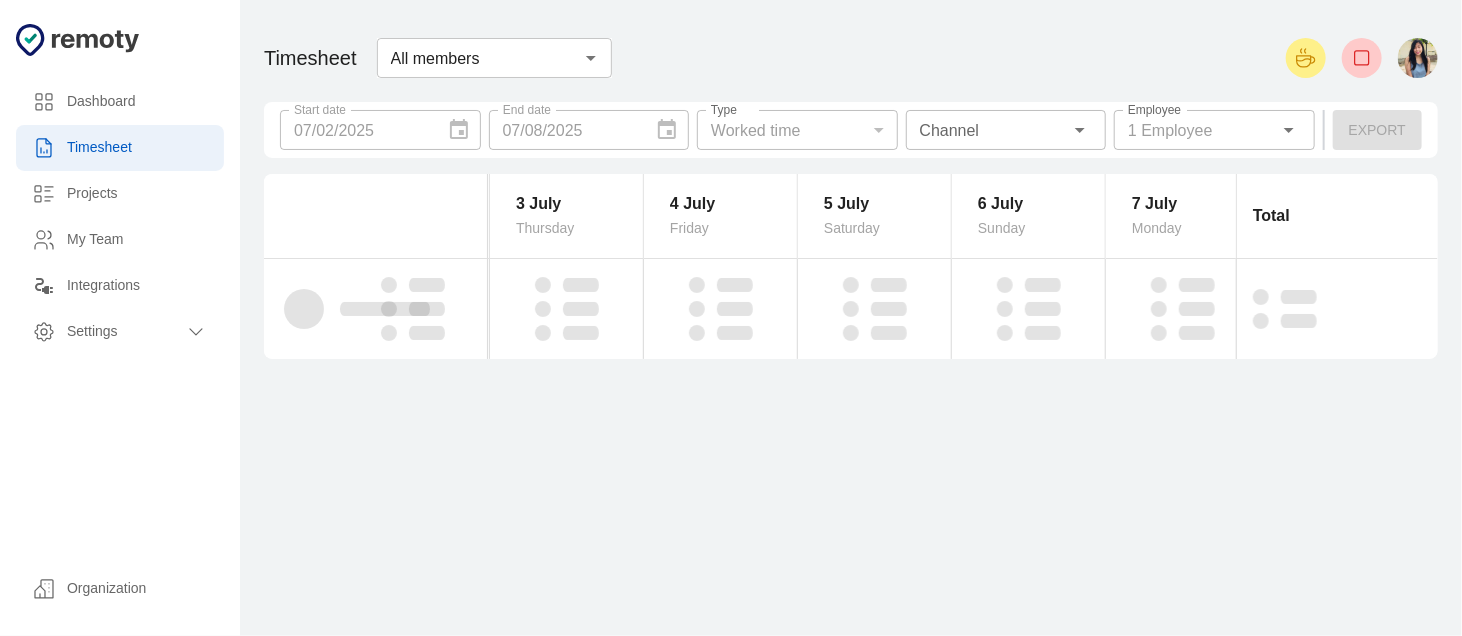 scroll, scrollTop: 0, scrollLeft: 344, axis: horizontal 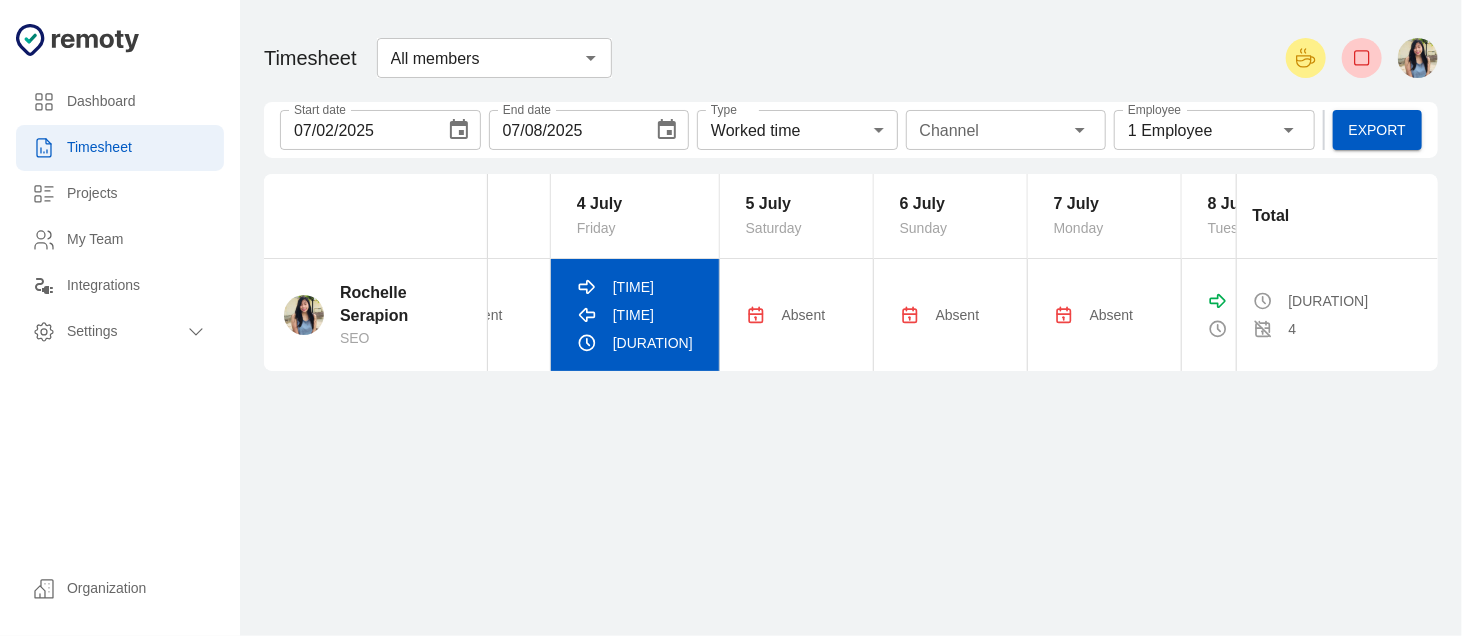 click on "02:03 AM 09:23 AM 11h 14m" at bounding box center (635, 315) 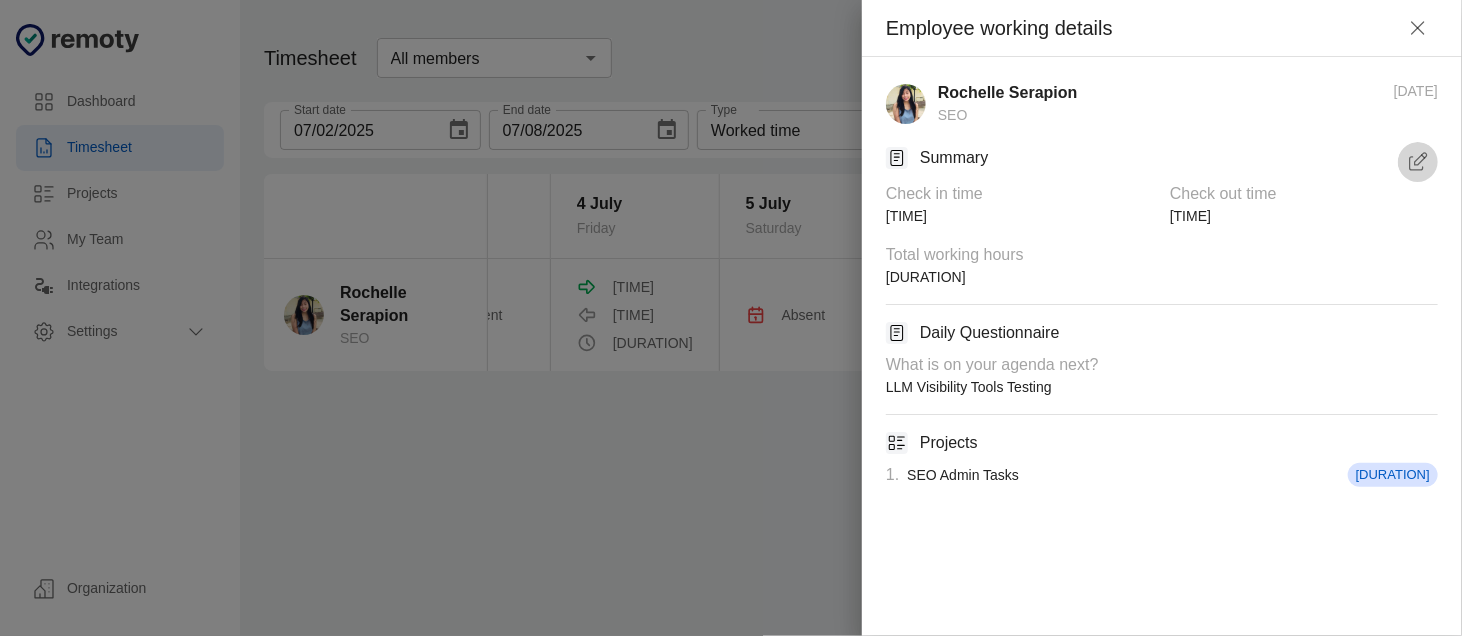 click at bounding box center (1418, 162) 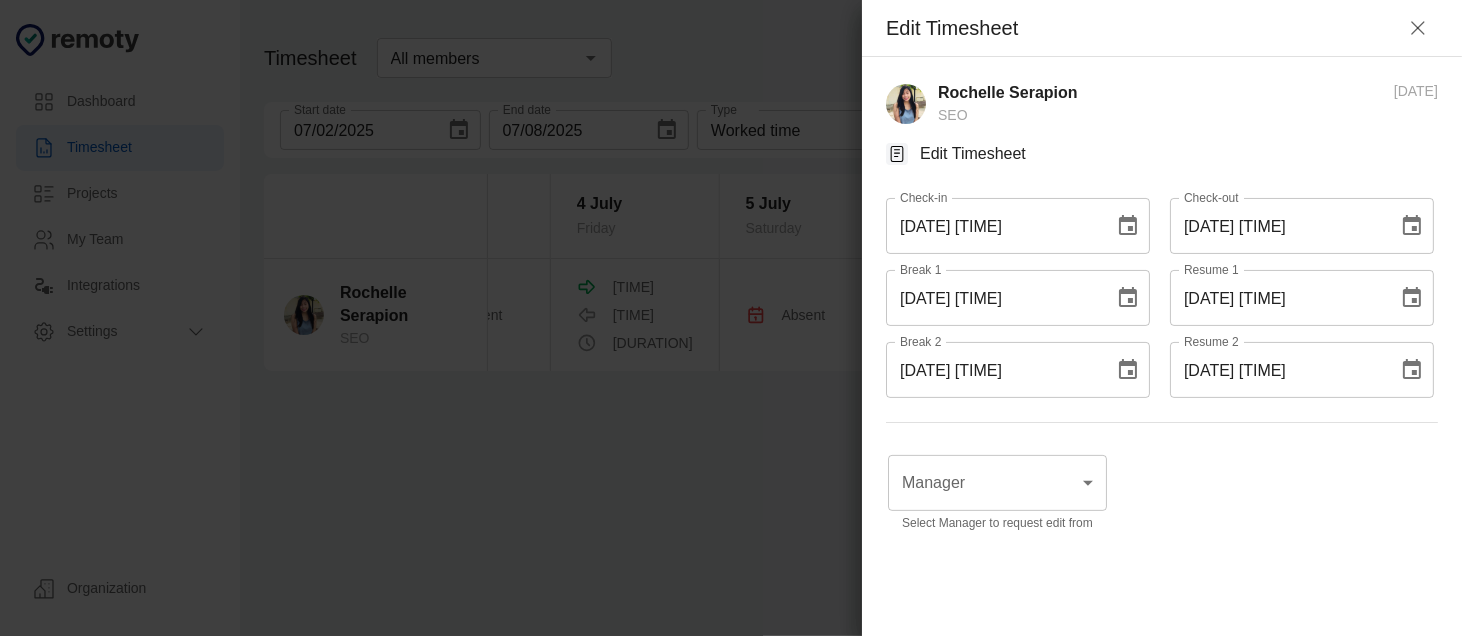 click on "07/05/2025 09:23 AM" at bounding box center (1277, 226) 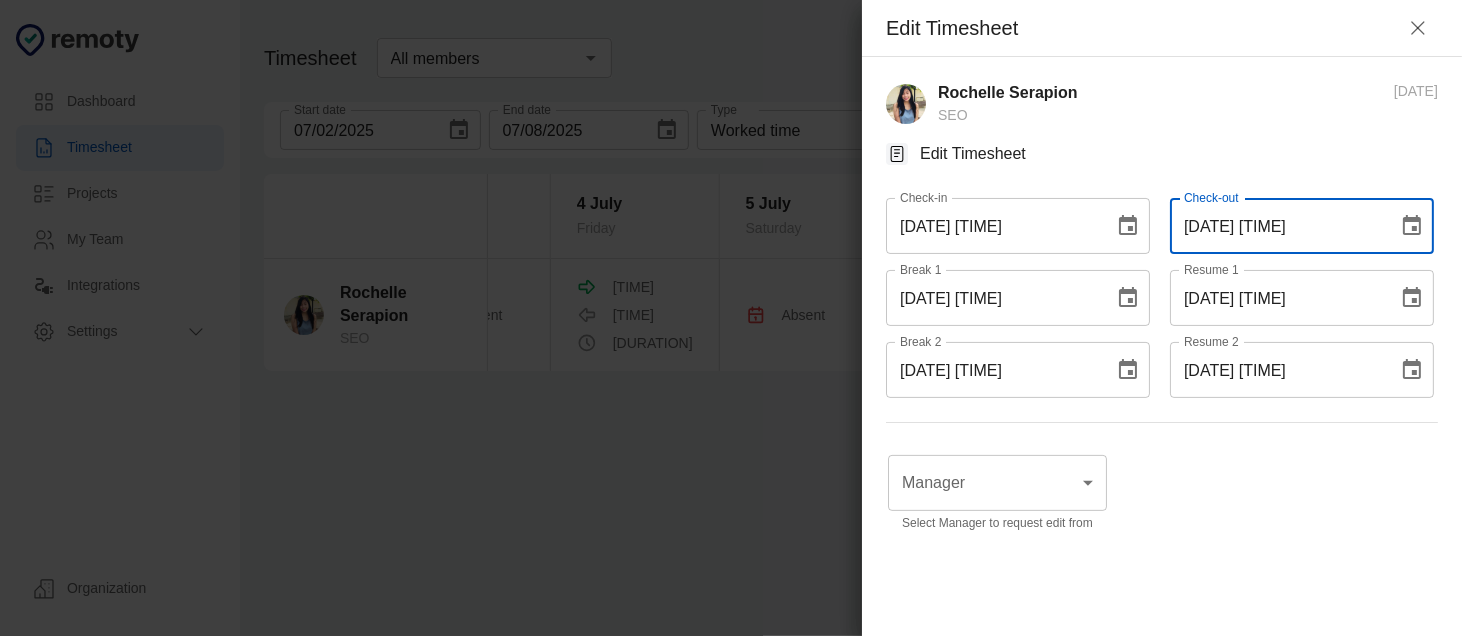 click on "07/05/2025 04:23 AM" at bounding box center (1277, 226) 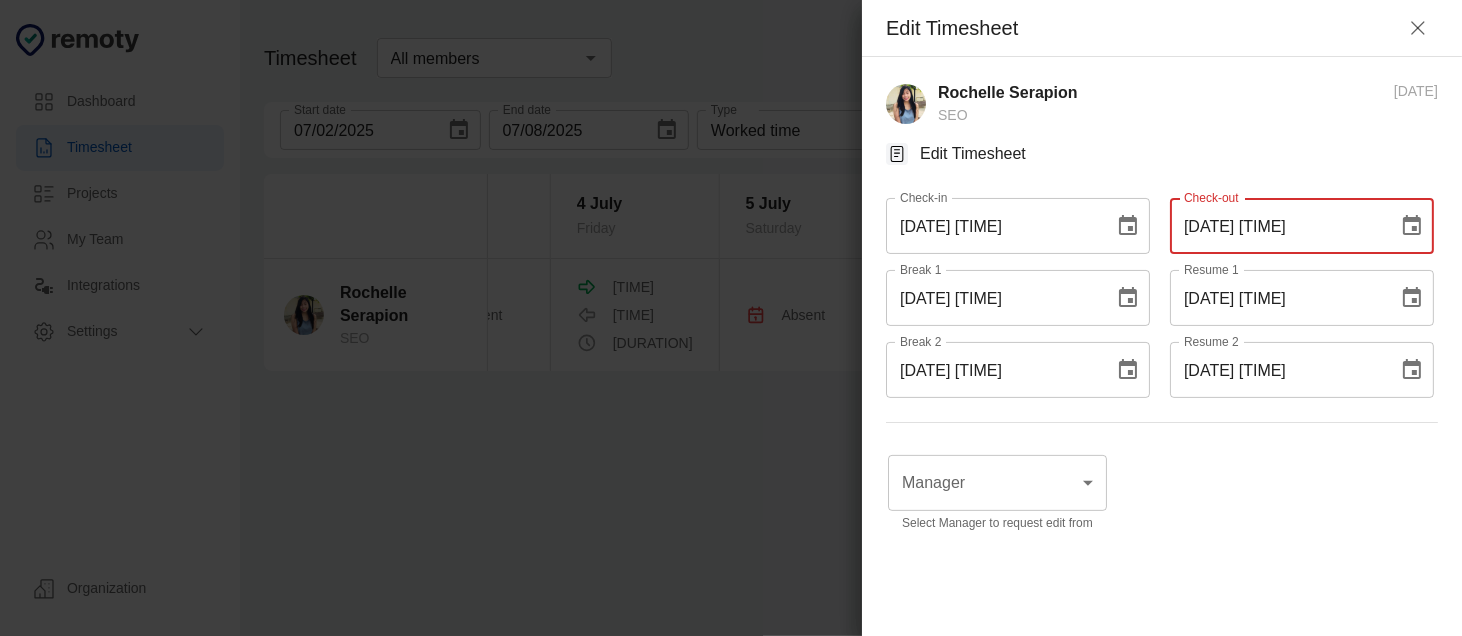 type on "07/05/2025 04:0A" 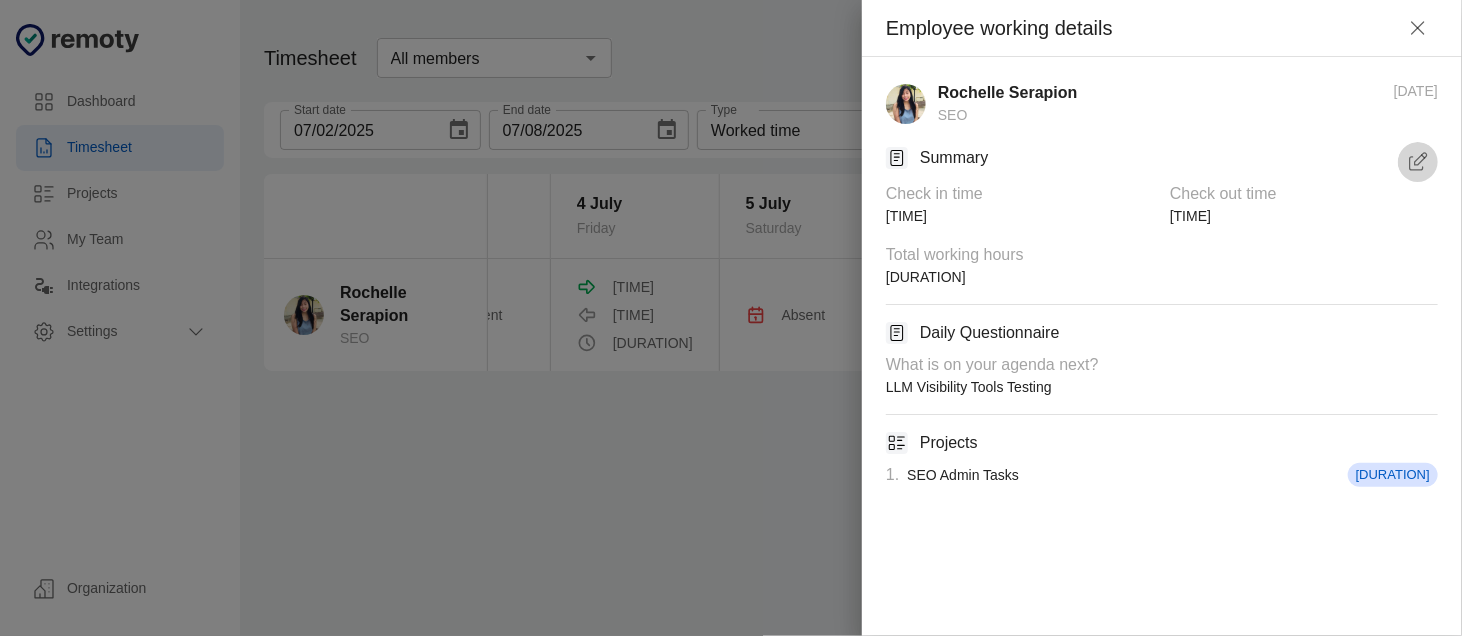 click at bounding box center [1418, 162] 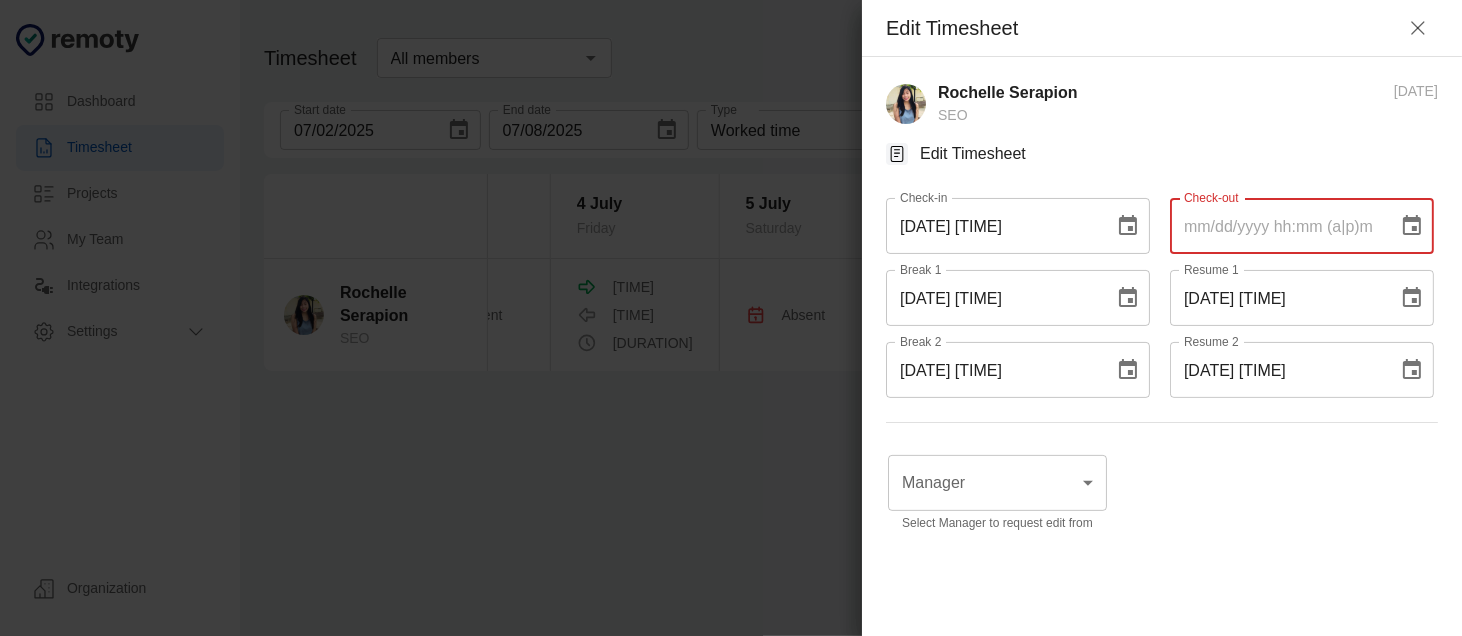 click on "Check-out" at bounding box center (1277, 226) 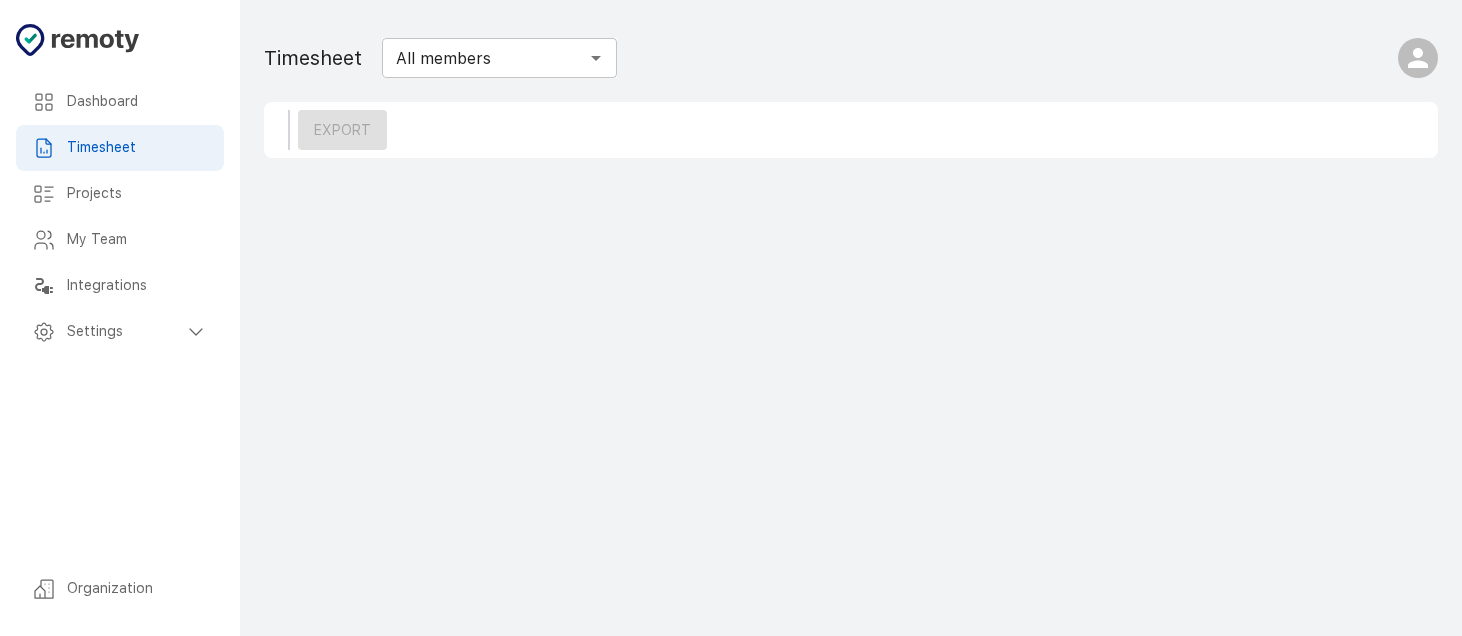 scroll, scrollTop: 0, scrollLeft: 0, axis: both 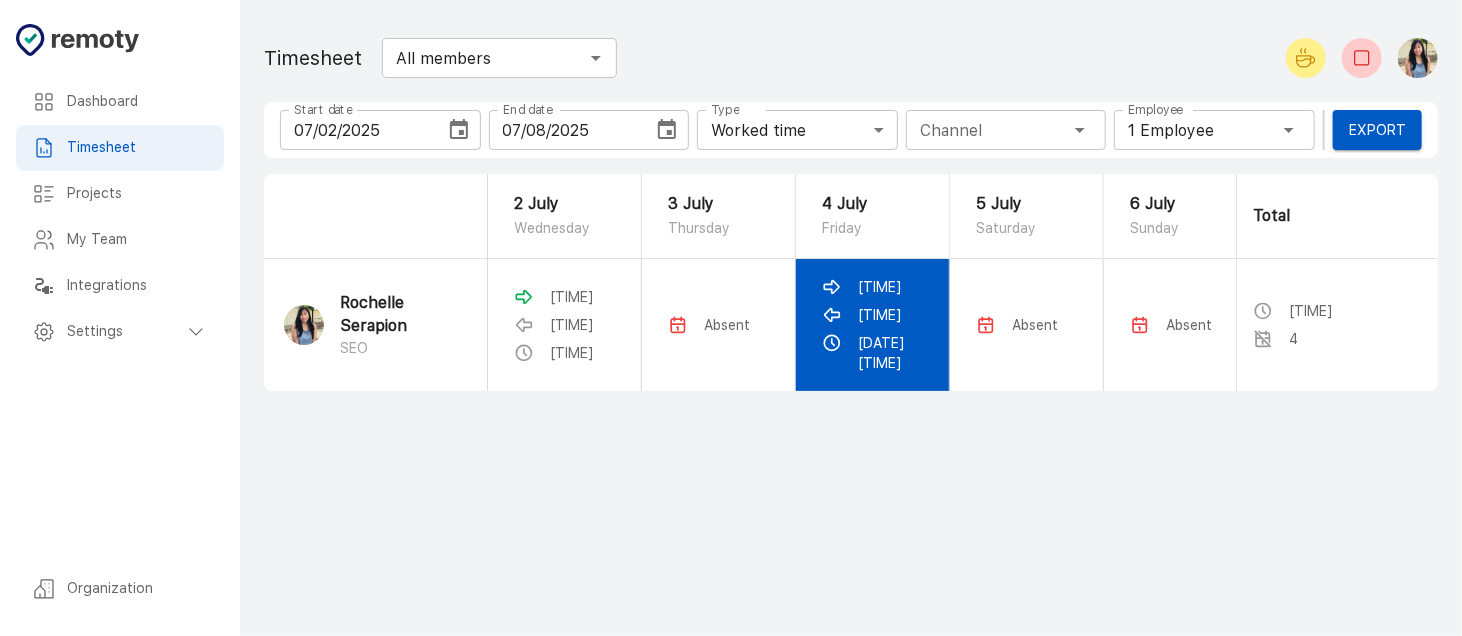 click on "[TIME]" at bounding box center (572, 297) 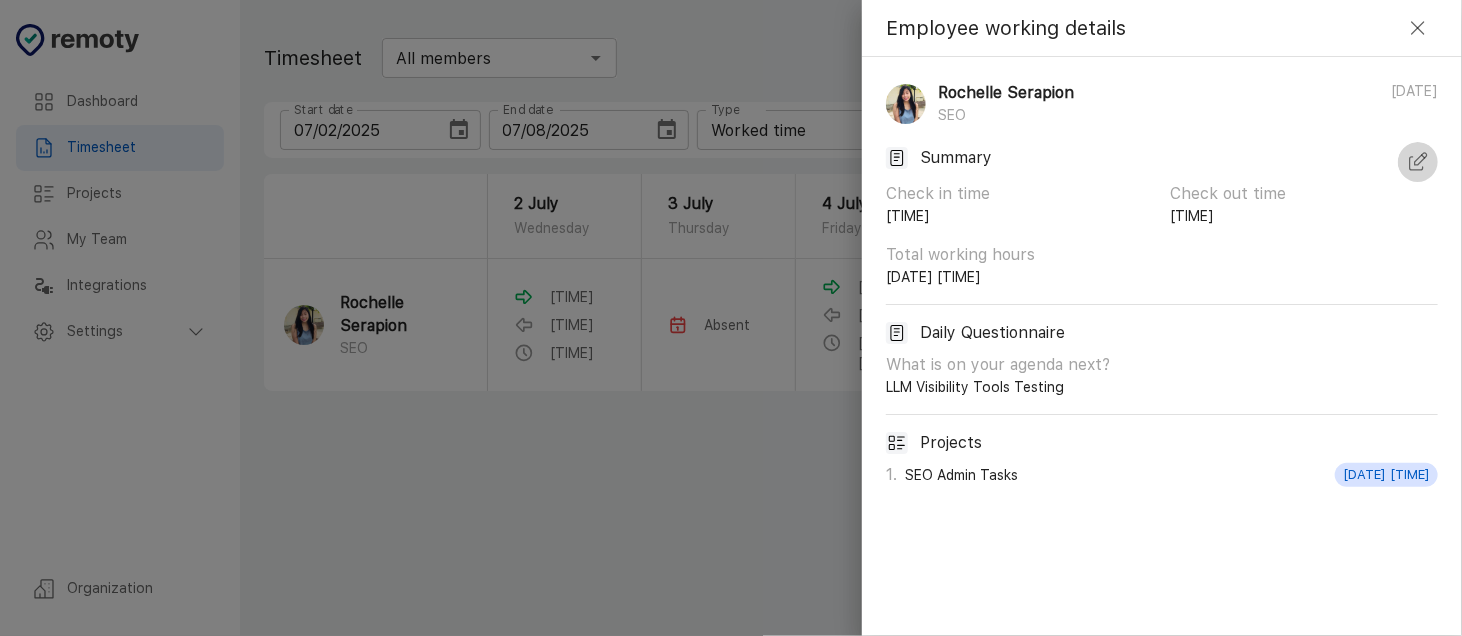 click at bounding box center (1421, 159) 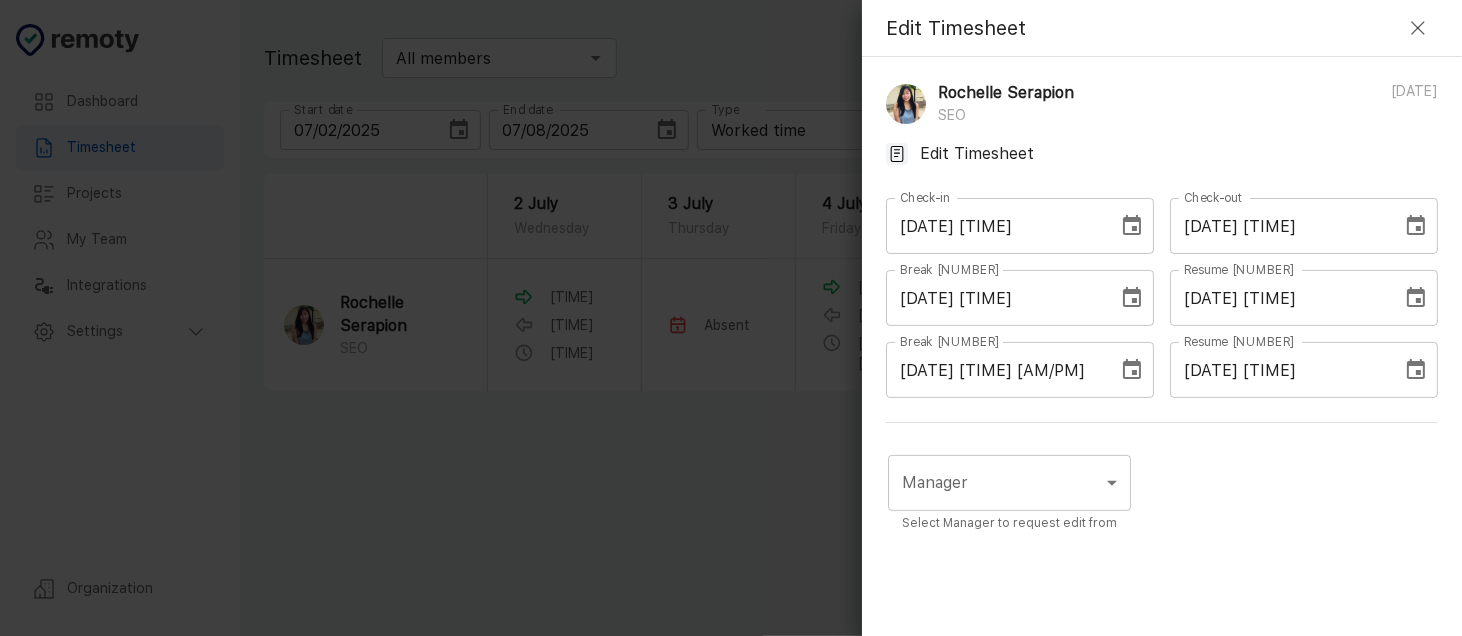 click on "[DATE] [TIME]" at bounding box center (1279, 226) 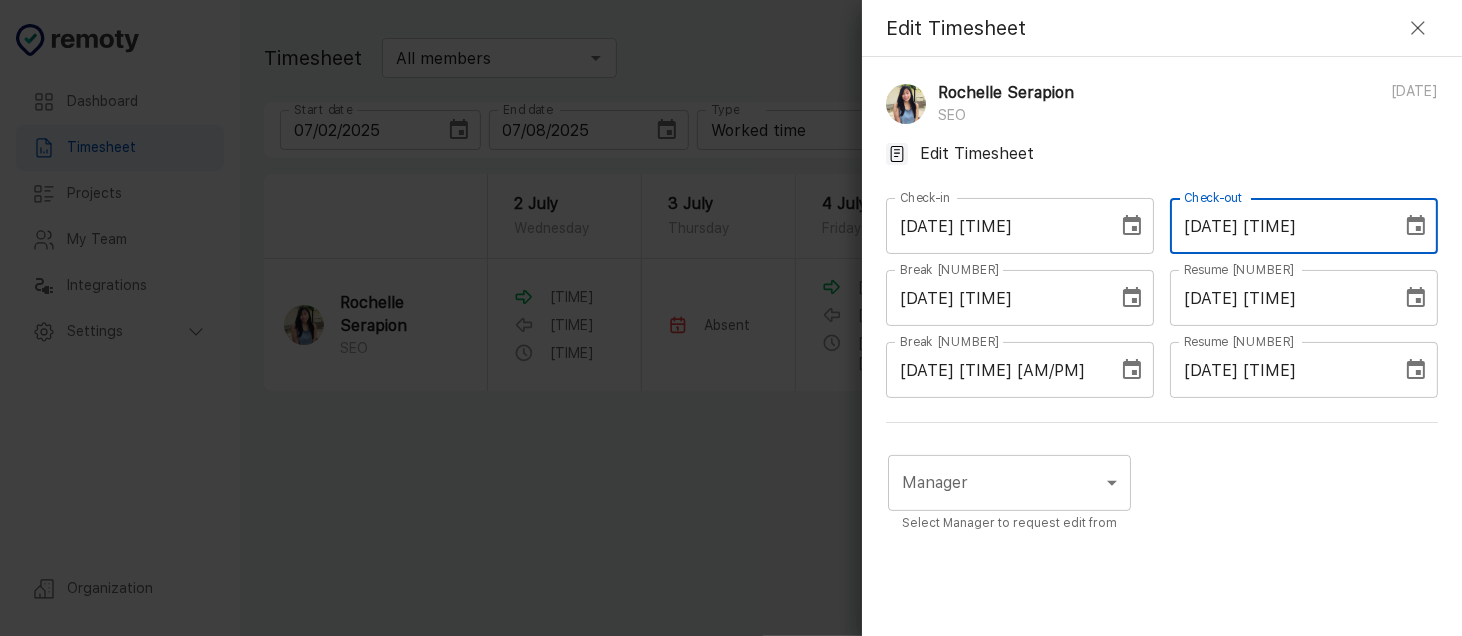 type on "07/05/2025 03:23 AM" 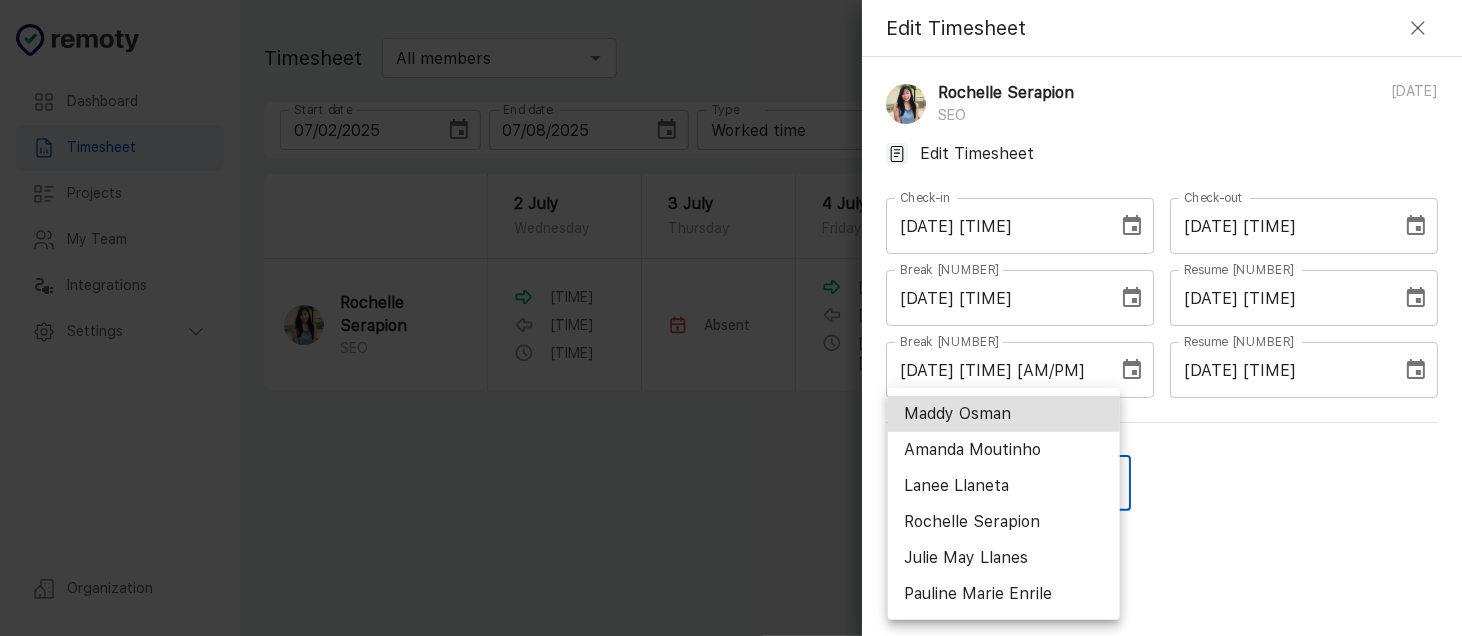 click on "Rochelle Serapion" at bounding box center (1004, 522) 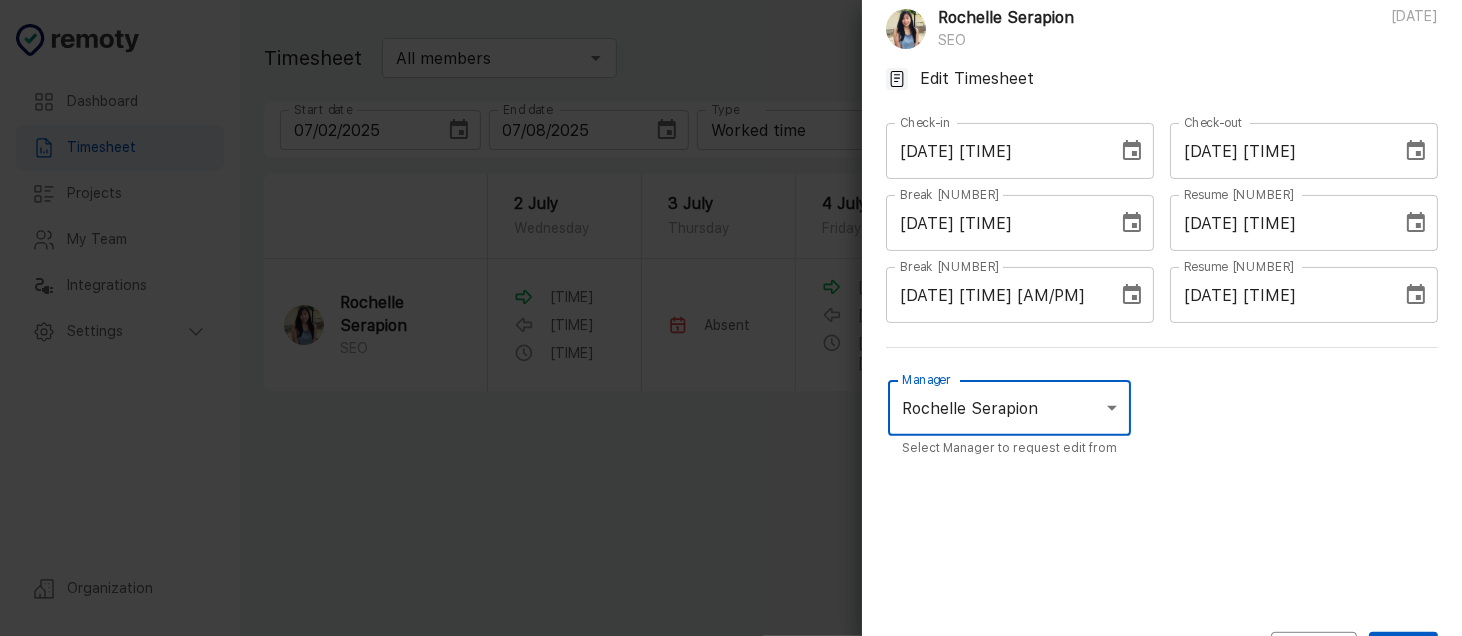 scroll, scrollTop: 131, scrollLeft: 0, axis: vertical 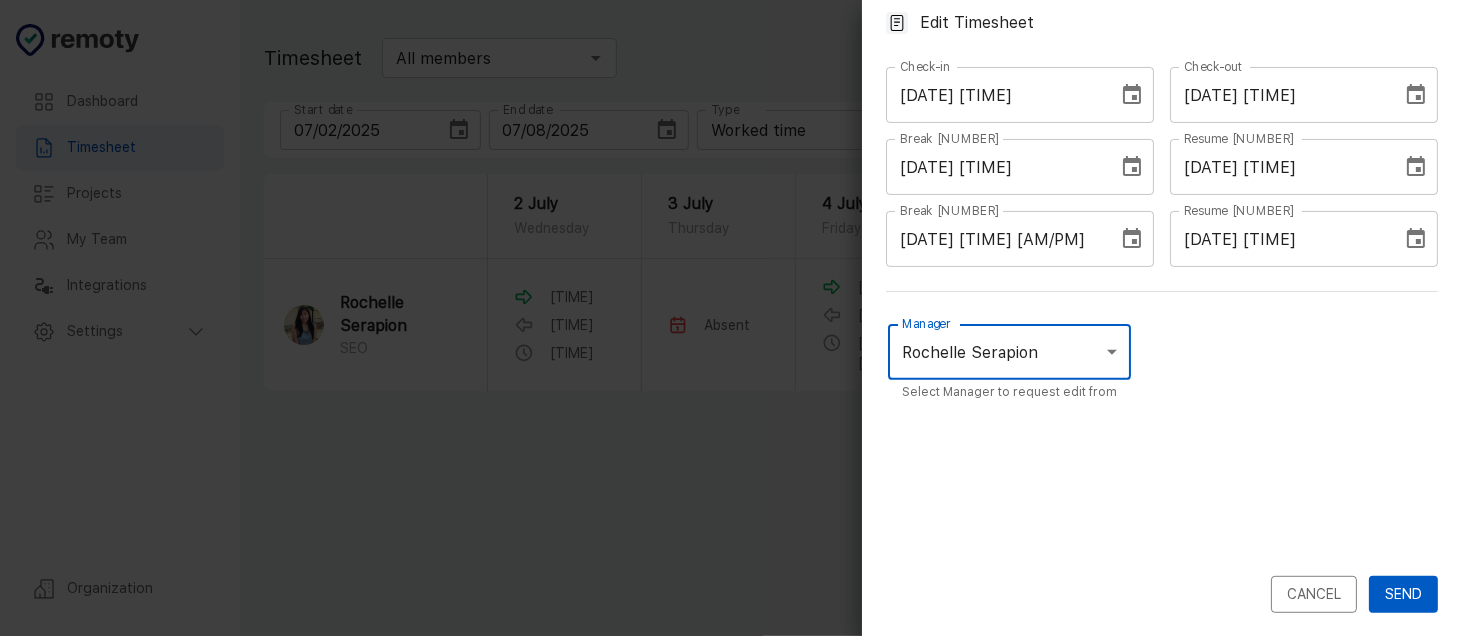 click on "Send" at bounding box center [1403, 594] 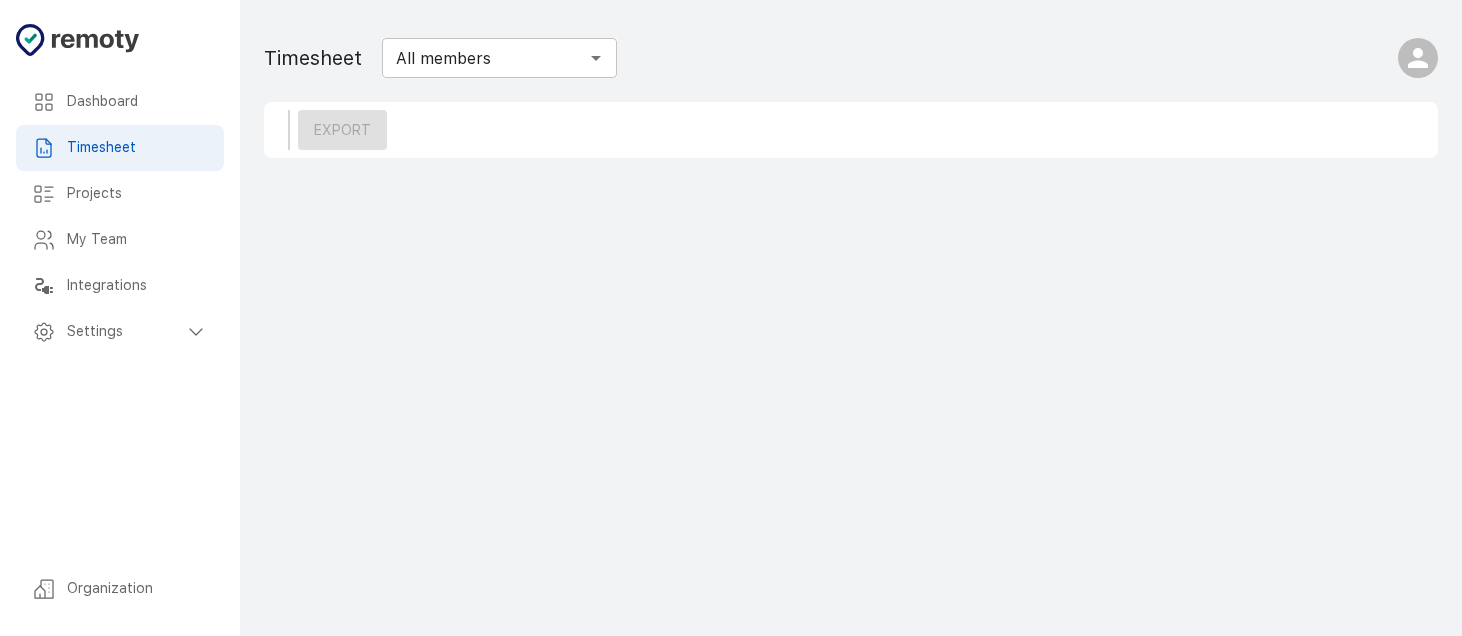 scroll, scrollTop: 0, scrollLeft: 0, axis: both 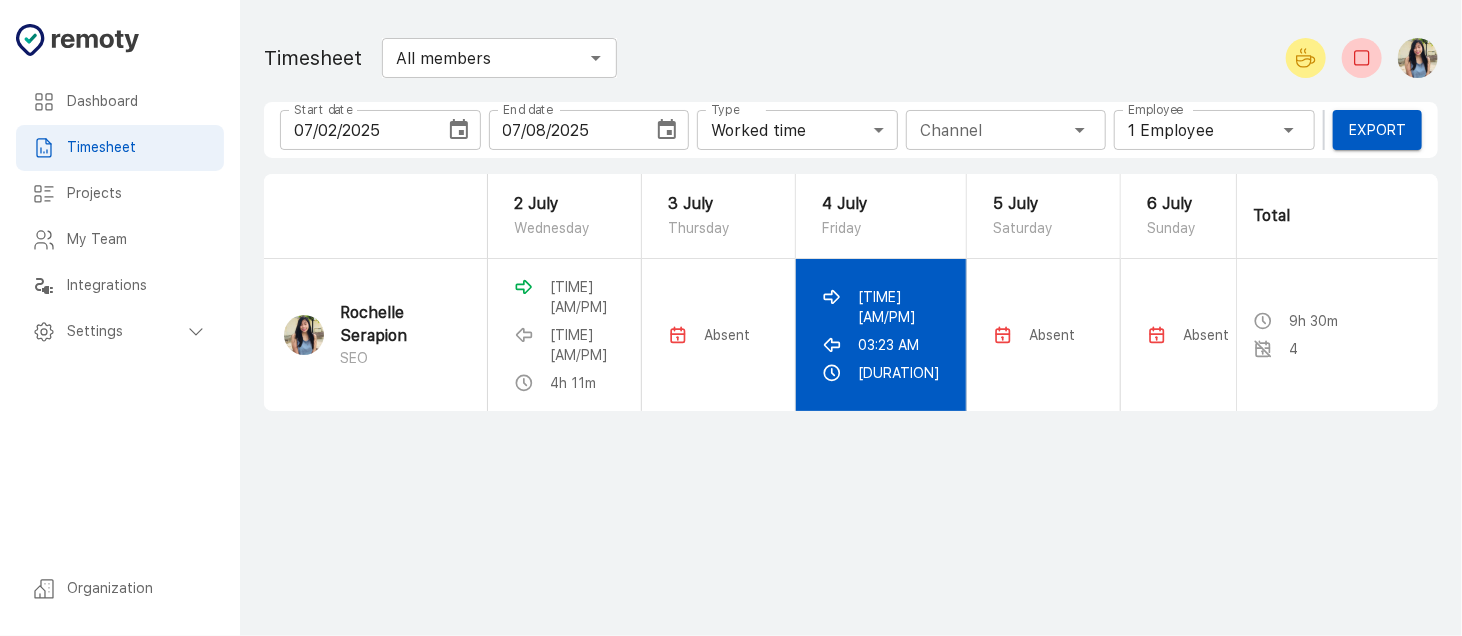 click on "03:23 AM" at bounding box center (582, 297) 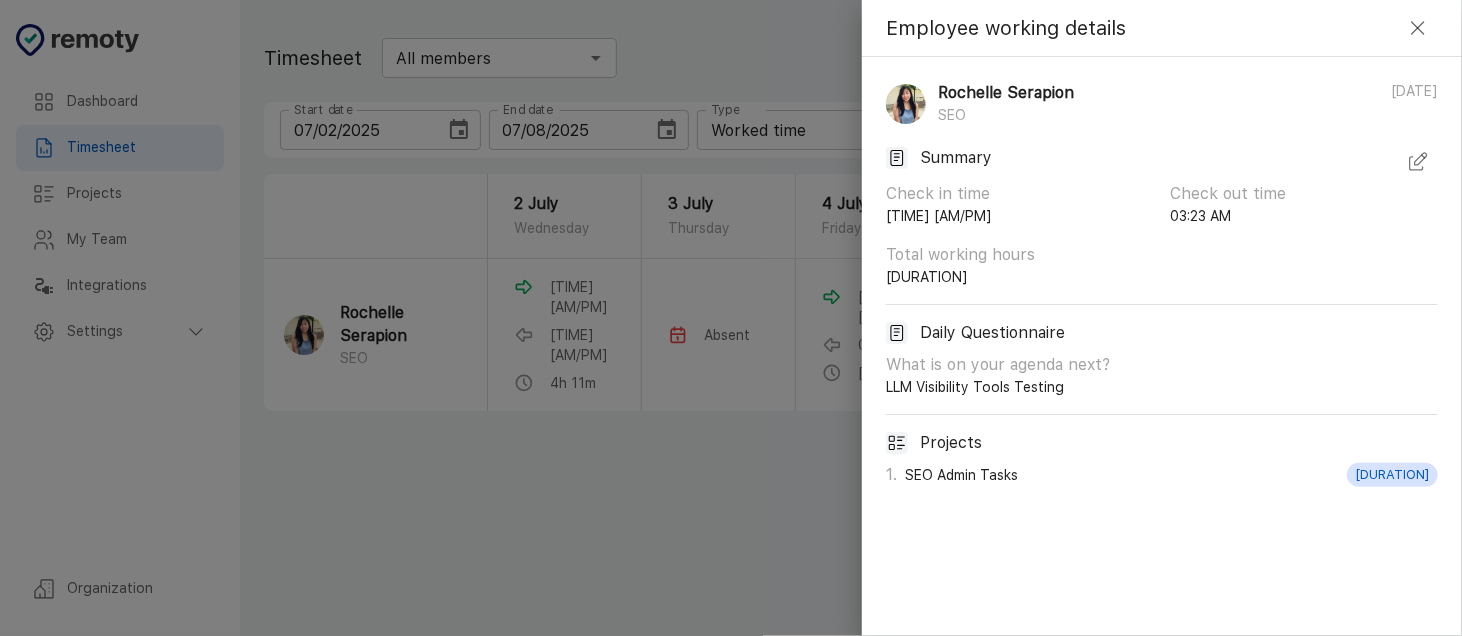 click at bounding box center [1418, 162] 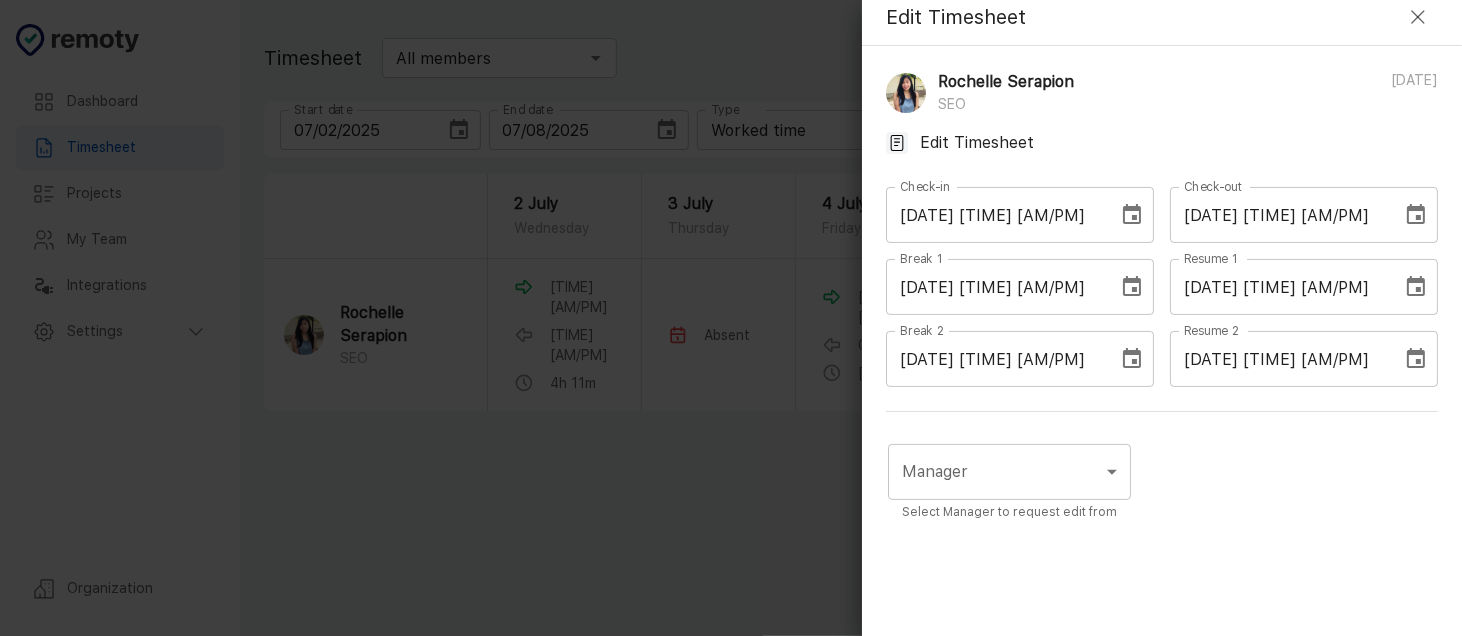 scroll, scrollTop: 0, scrollLeft: 0, axis: both 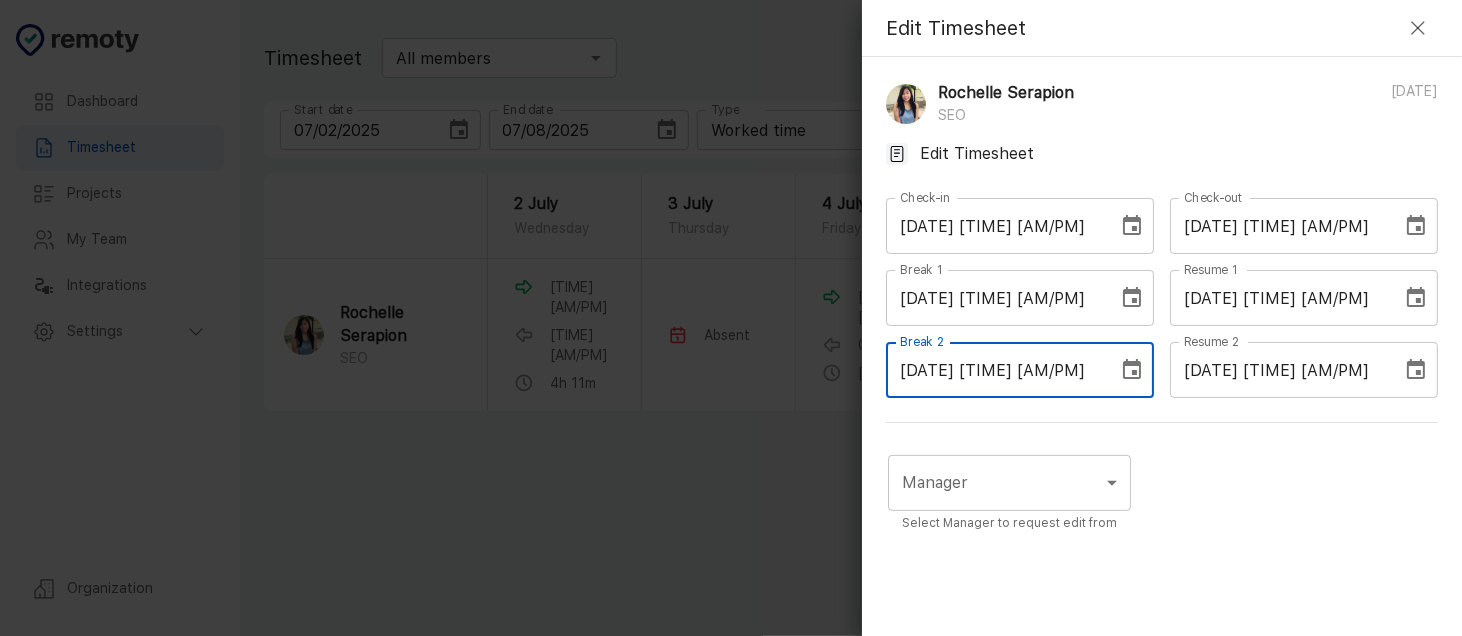 drag, startPoint x: 1029, startPoint y: 374, endPoint x: 898, endPoint y: 390, distance: 131.97348 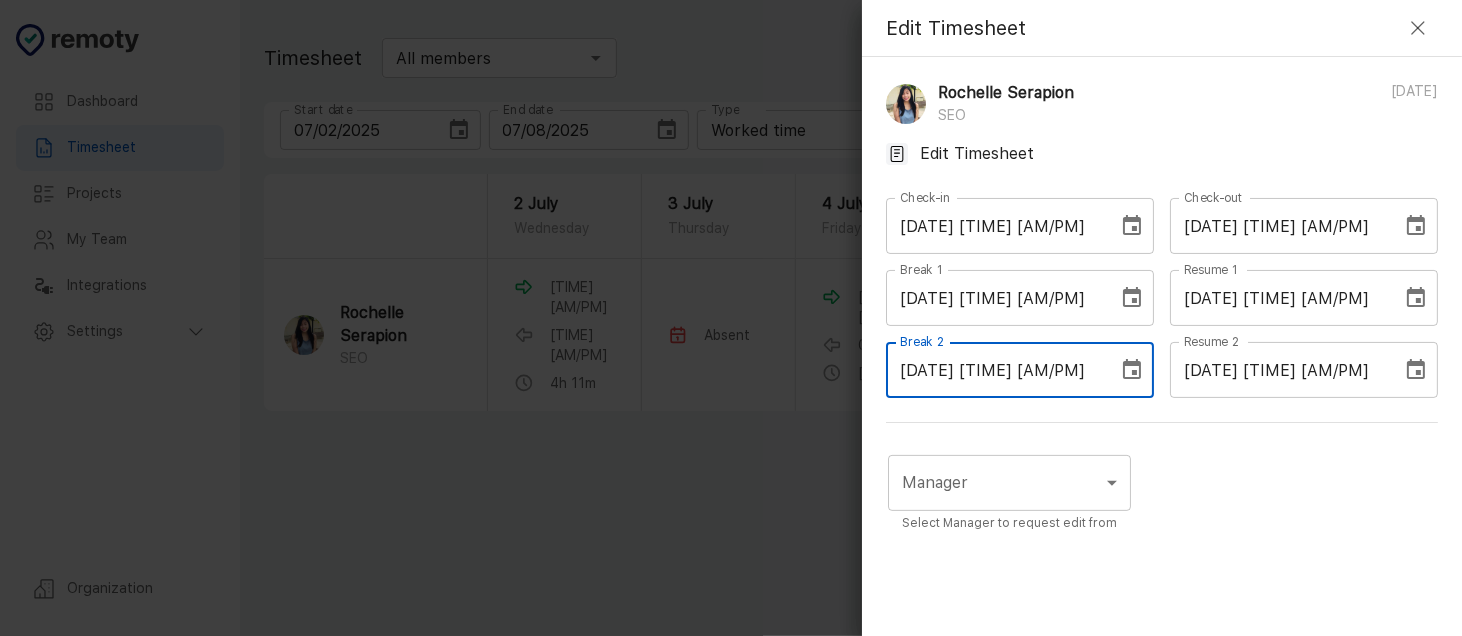 click on "[DATE] [TIME] [AM/PM]" at bounding box center (1279, 370) 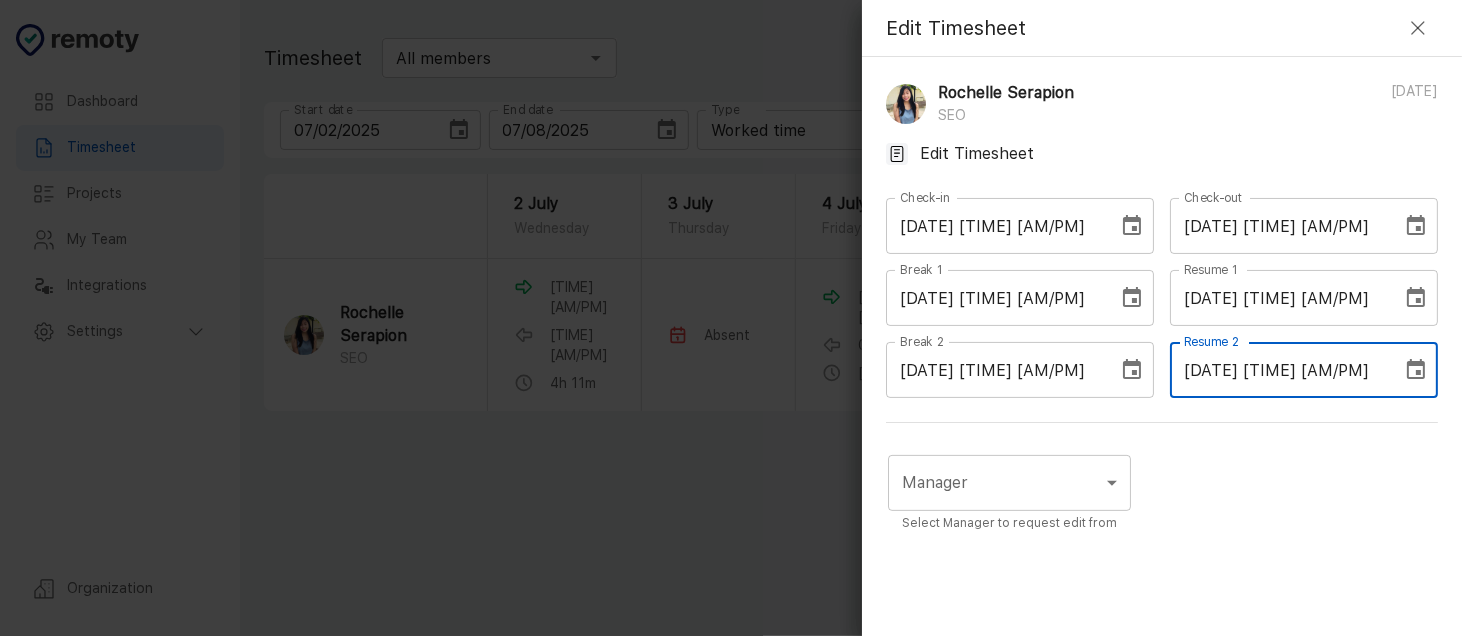 click on "07/04/2025 10:44 PM" at bounding box center (1279, 370) 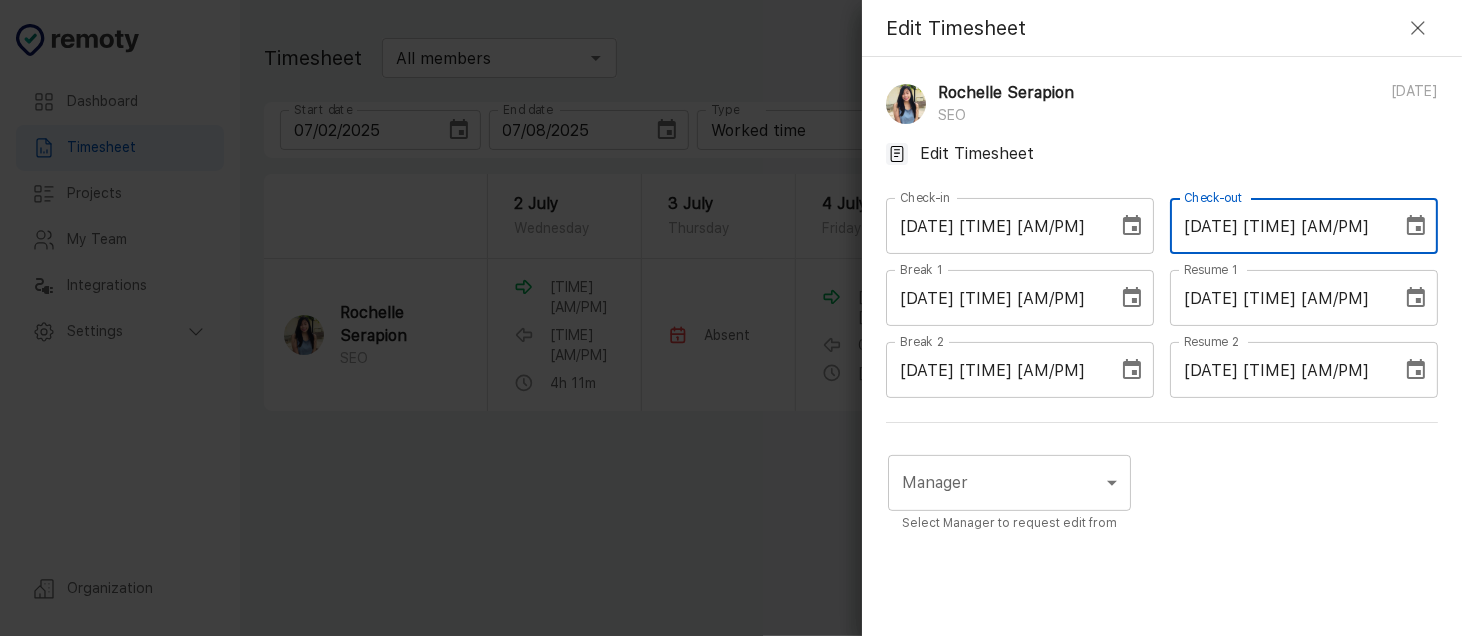 click on "07/05/2025 03:23 AM" at bounding box center (1279, 226) 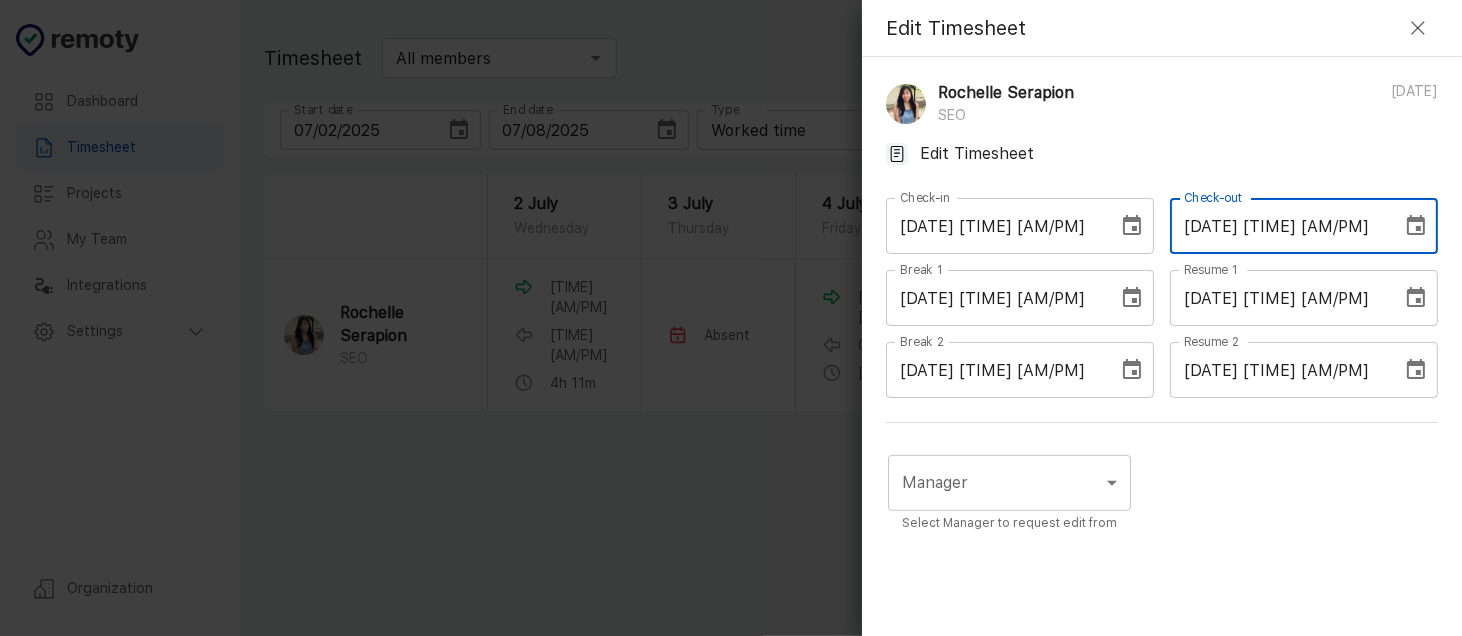 click on "07/05/2025 11:23 AM" at bounding box center (1279, 226) 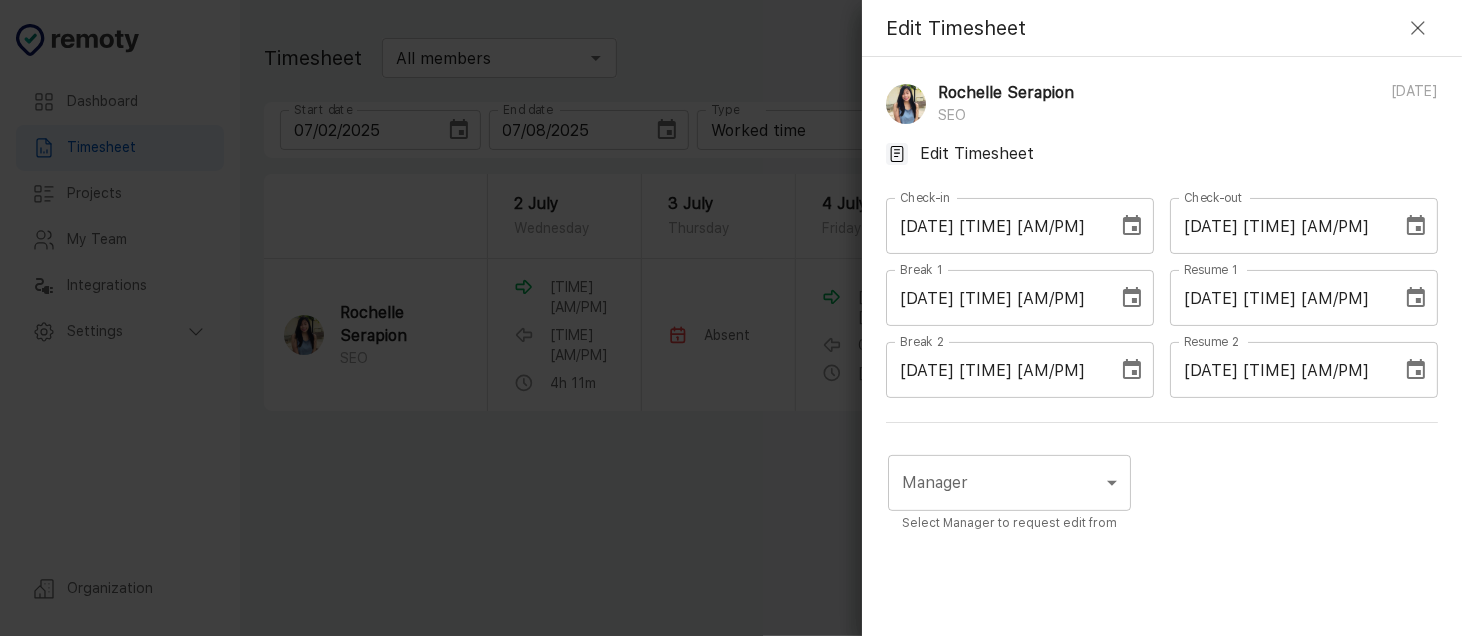 click on "Manager ​ Manager Select Manager to request edit from" at bounding box center [1162, 577] 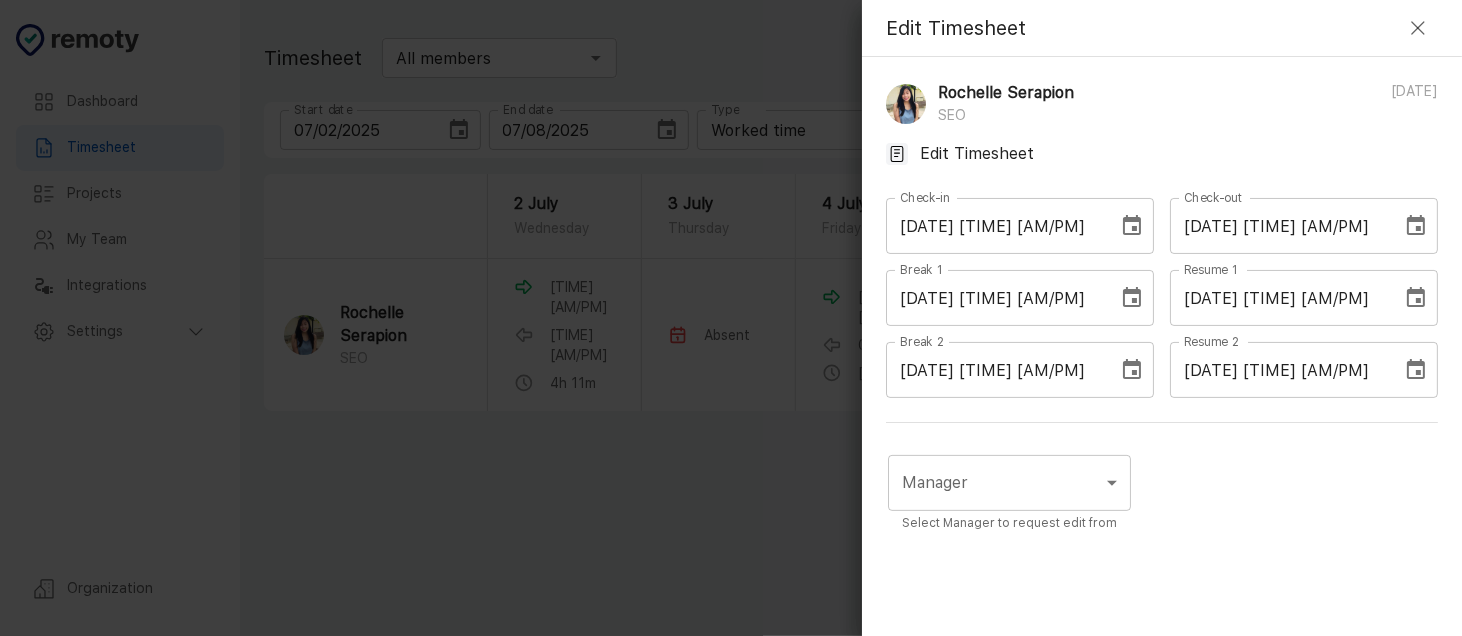 click on "Dashboard Timesheet Projects My Team Integrations Settings Organization Dashboard Timesheet Projects My Team Integrations Settings Organization Timesheet All members ​ Start date 07/02/2025 Start date End date 07/08/2025 End date Type Worked time Worked time Projects Channel Channel Employee 1 Employee Employee Export 2 July Wednesday 3 July Thursday 4 July Friday 5 July Saturday 6 July Sunday 7 July Monday 8 July Tuesday Total Rochelle Serapion SEO 08:55 AM 04:48 AM 4h 11m Absent 02:03 AM 03:23 AM 5h 14m Absent Absent Absent 01:47 AM 0h 5m 9h 30m 4 Employee working details Rochelle Serapion SEO 07/04/2025 Summary Check in time 02:03 AM Check out time 03:23 AM Total working hours 5h 14m Daily Questionnaire What is on your agenda next? LLM Visibility Tools Testing Projects 1 . SEO Admin Tasks 5h 14m Edit Timesheet Rochelle Serapion SEO 07/04/2025 Edit Timesheet Check-in 07/04/2025 02:03 AM Check-in Check-out 07/04/2025 11:23 PM Check-out Break 1 07/04/2025 02:29 AM Break 1 Resume 1 07/04/2025 03:04 AM ​" at bounding box center (731, 318) 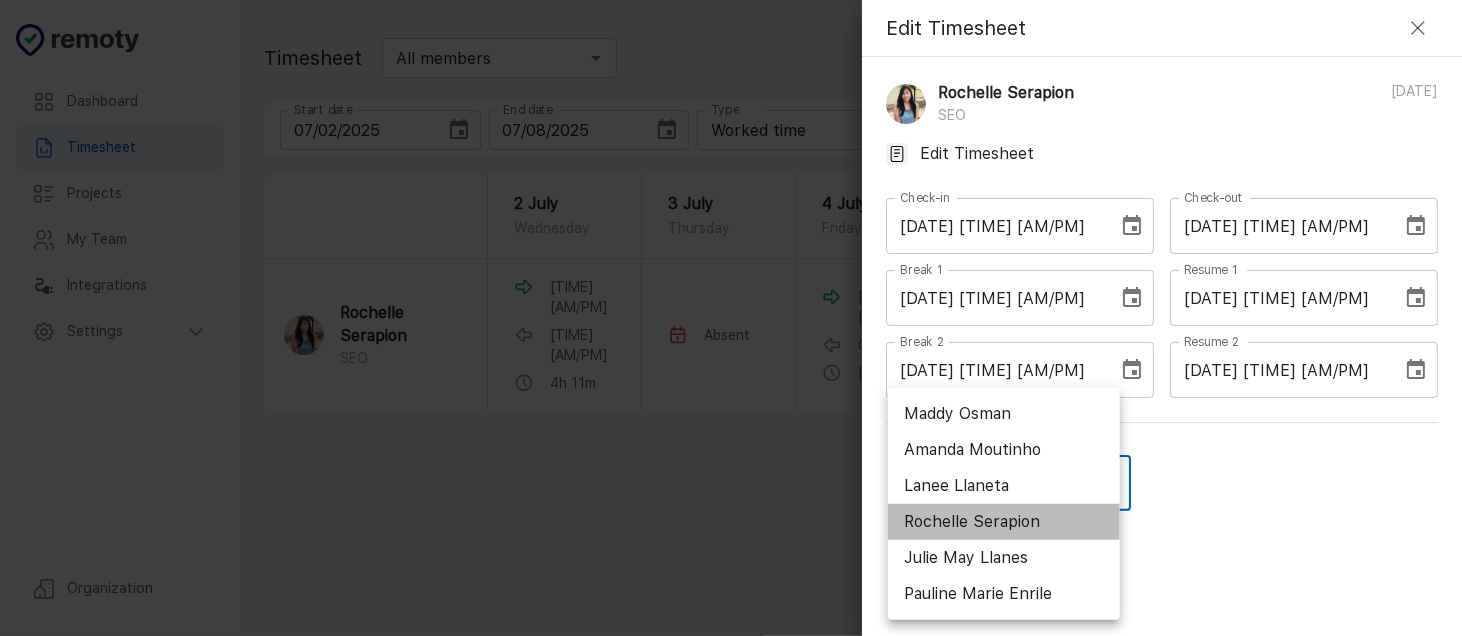 click on "Rochelle Serapion" at bounding box center (1004, 522) 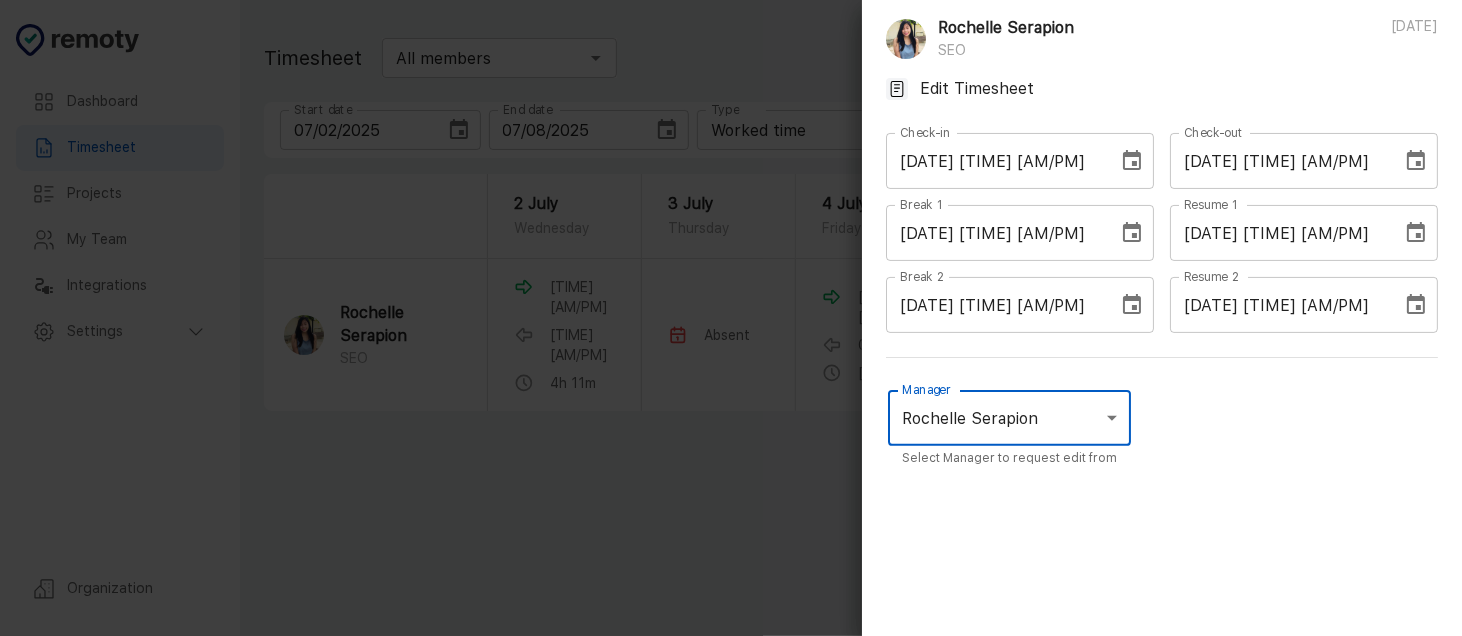 scroll, scrollTop: 131, scrollLeft: 0, axis: vertical 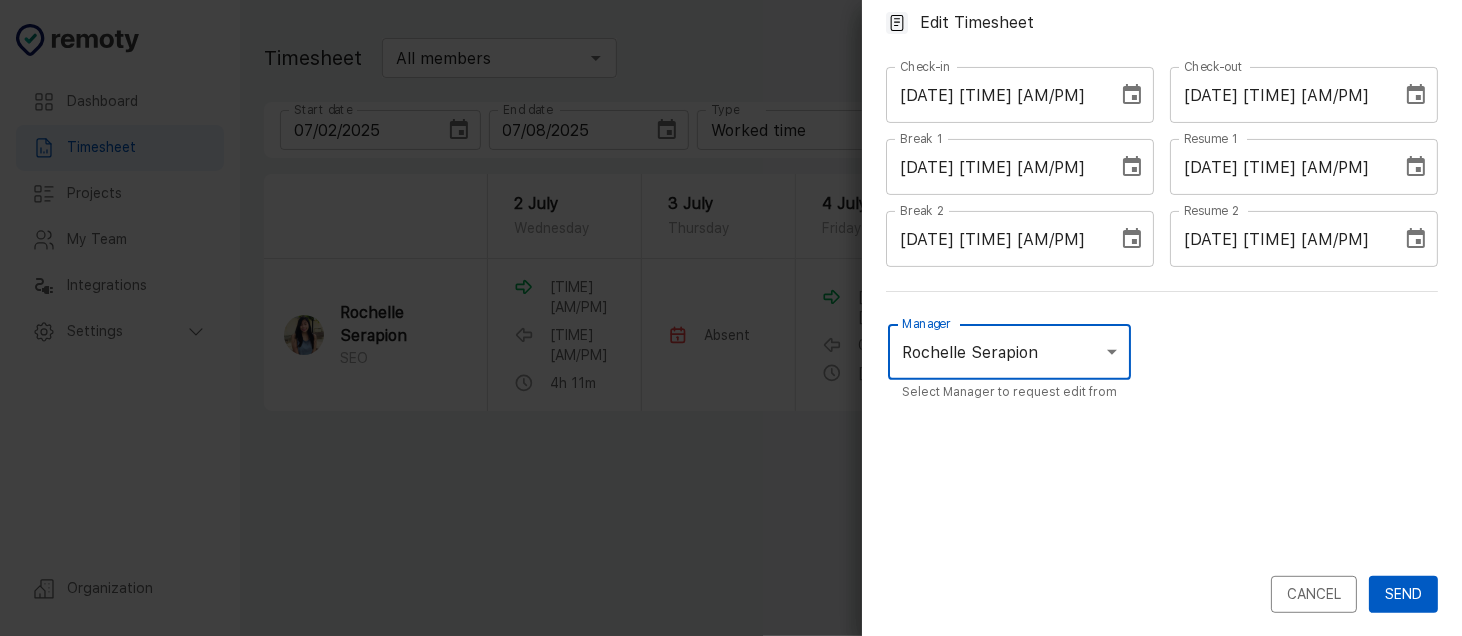 click on "Send" at bounding box center (1403, 594) 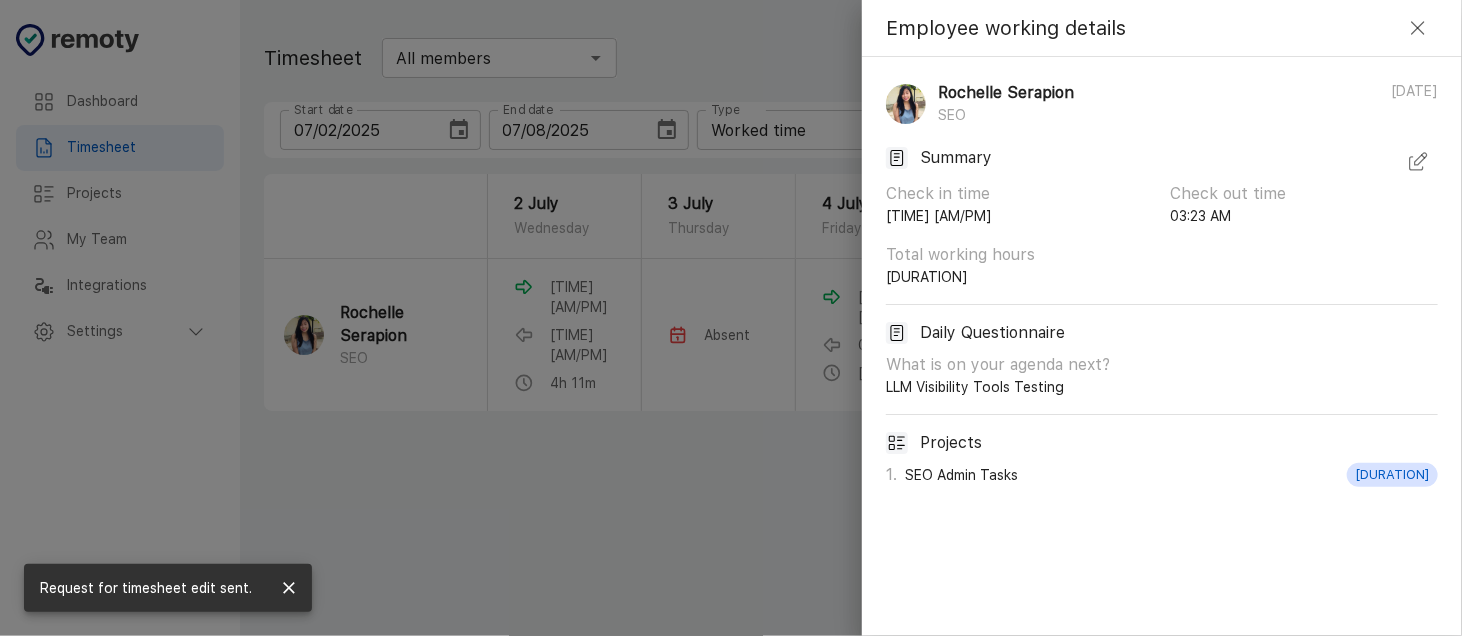 click at bounding box center (1418, 28) 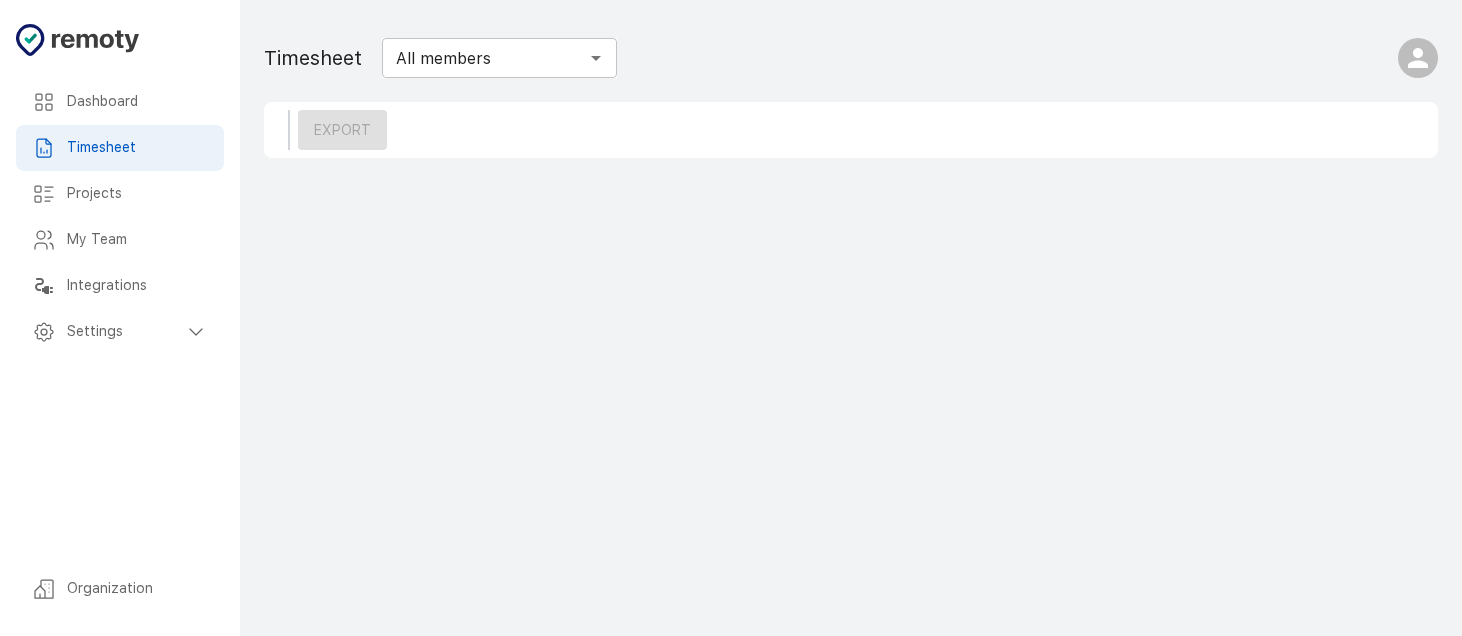 scroll, scrollTop: 0, scrollLeft: 0, axis: both 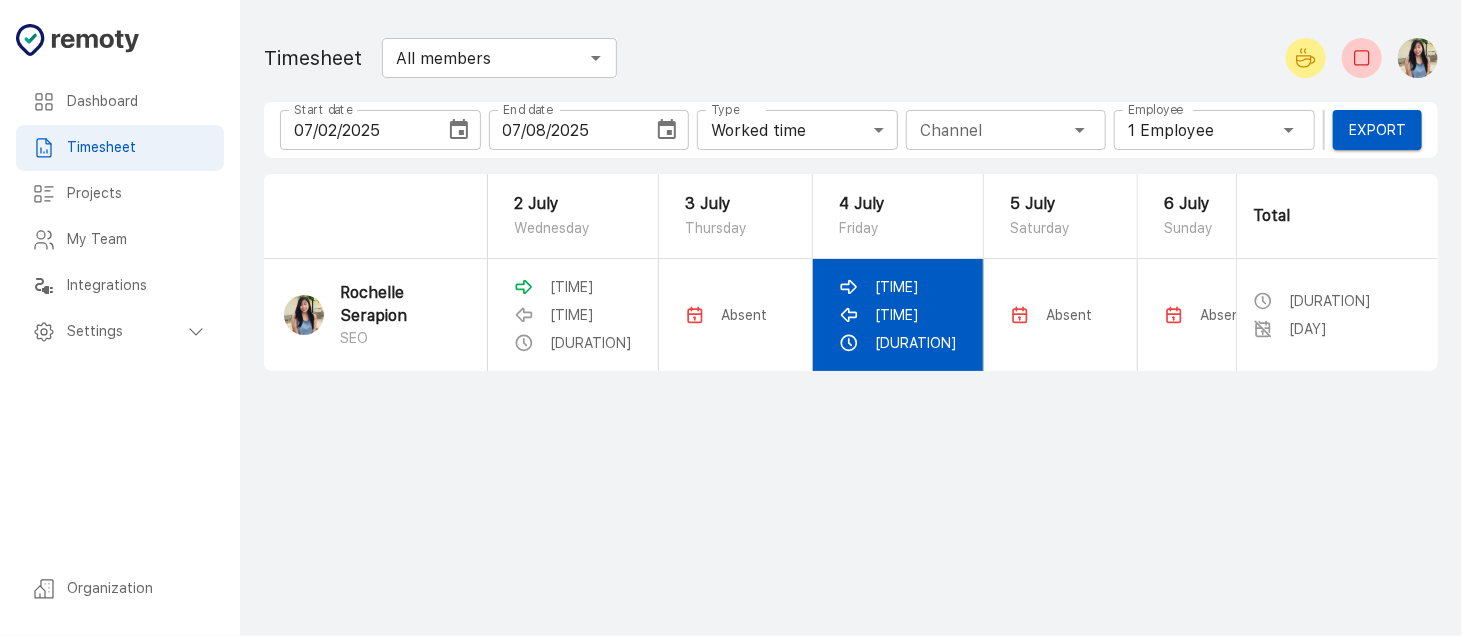 click on "11:23 PM" at bounding box center (572, 287) 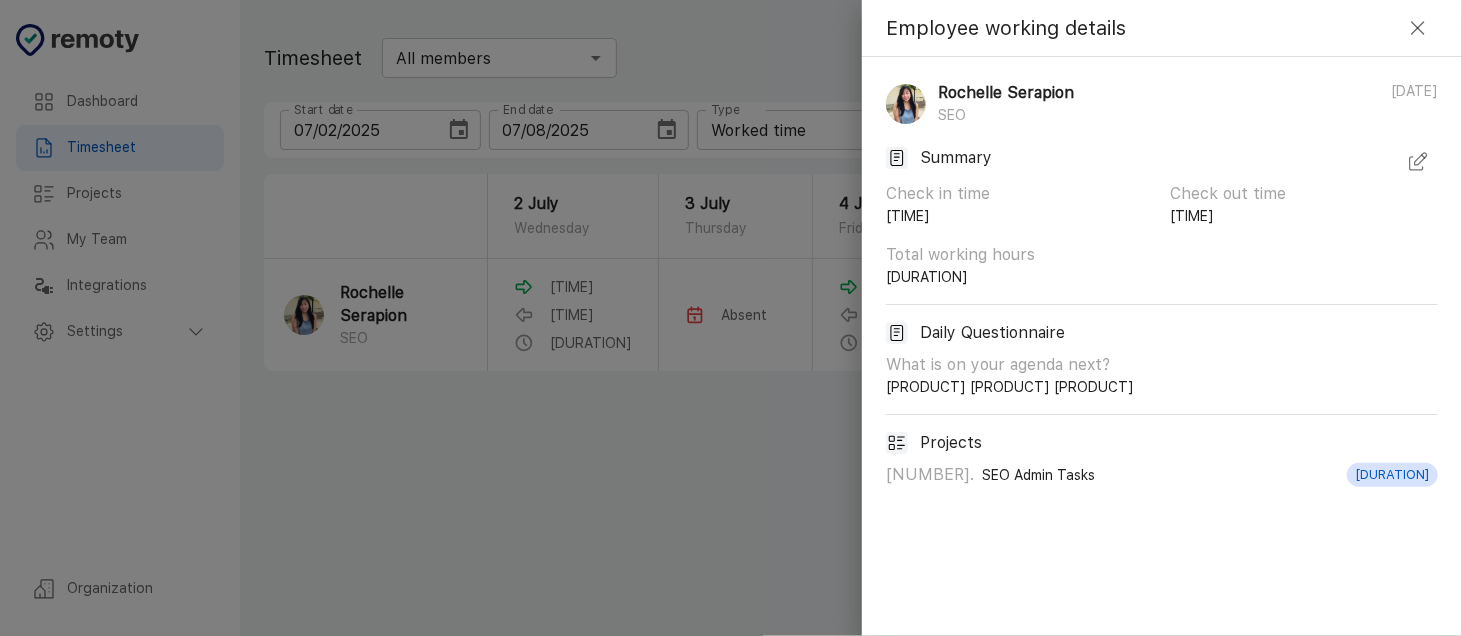 click at bounding box center (1418, 28) 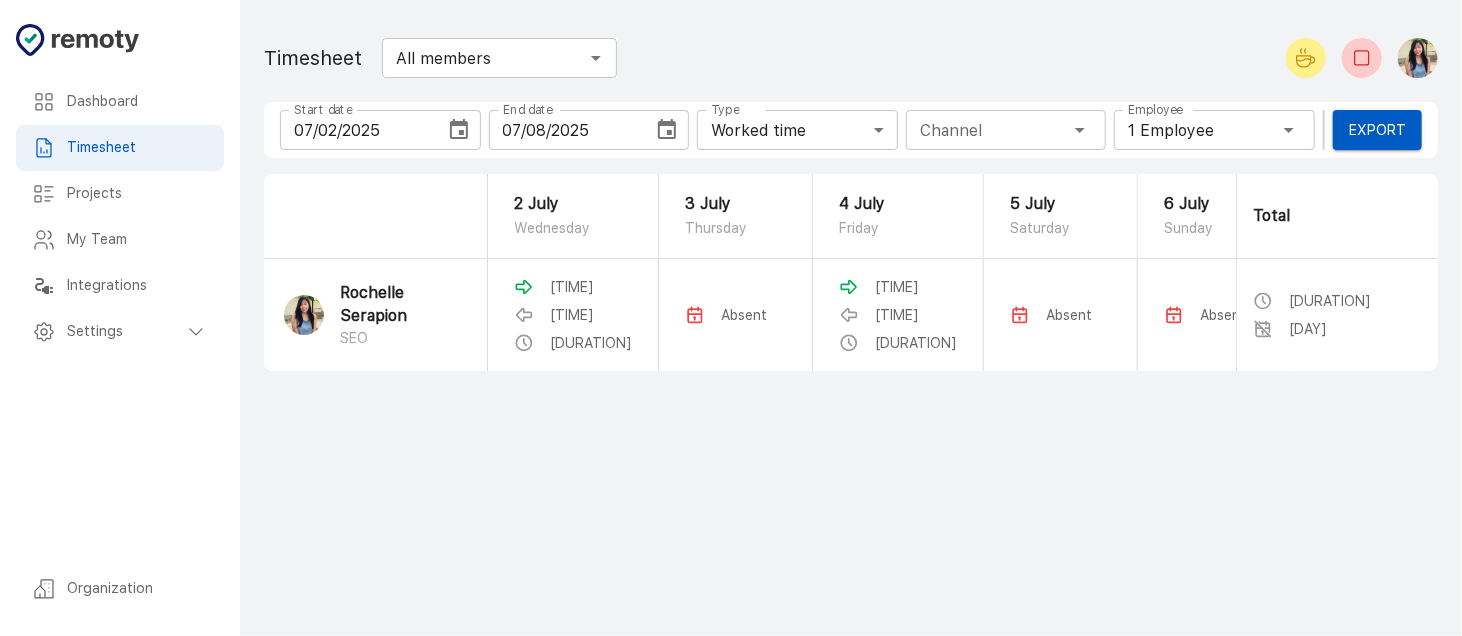 click at bounding box center [459, 130] 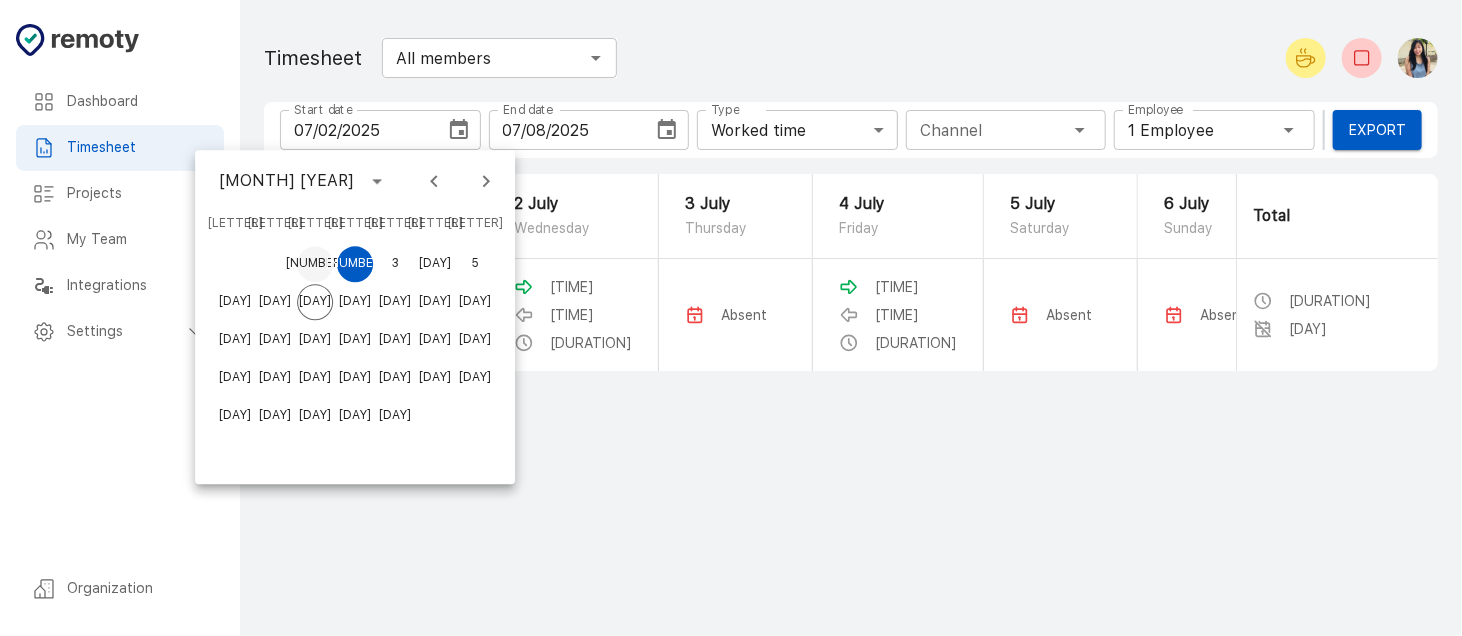 click on "1" at bounding box center (315, 264) 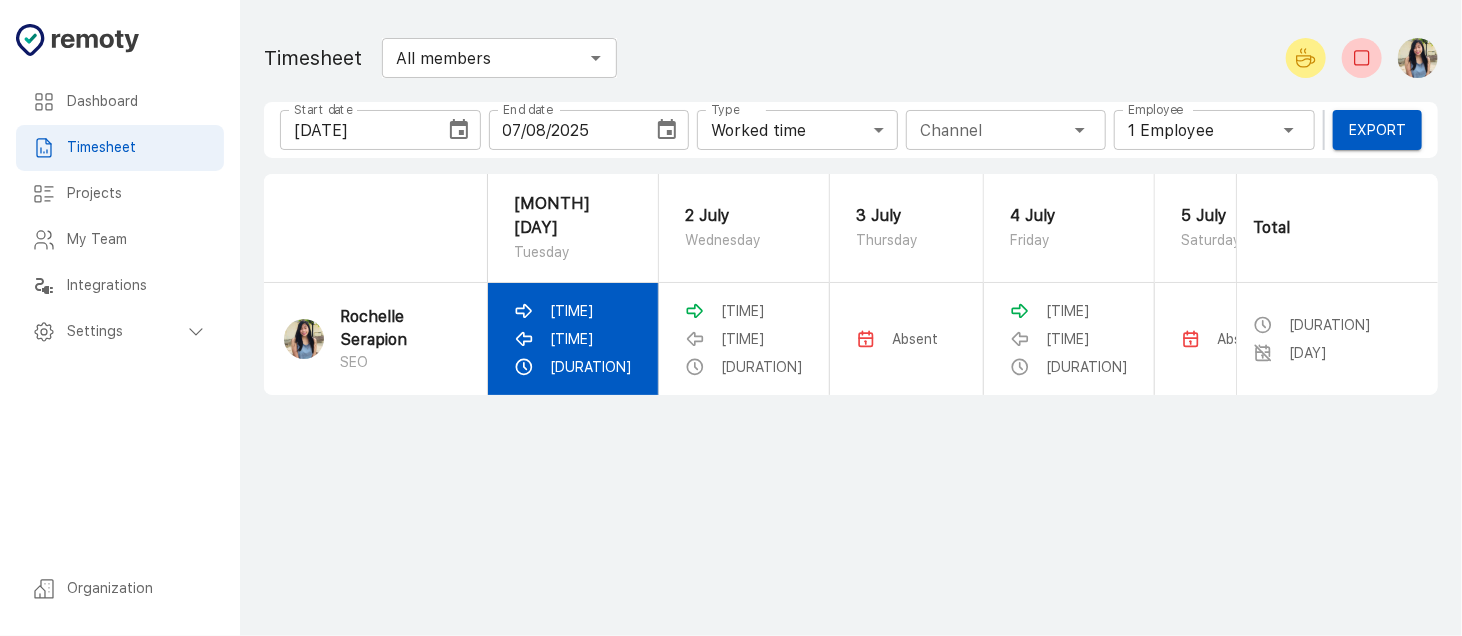 click on "02:54 AM" at bounding box center [572, 311] 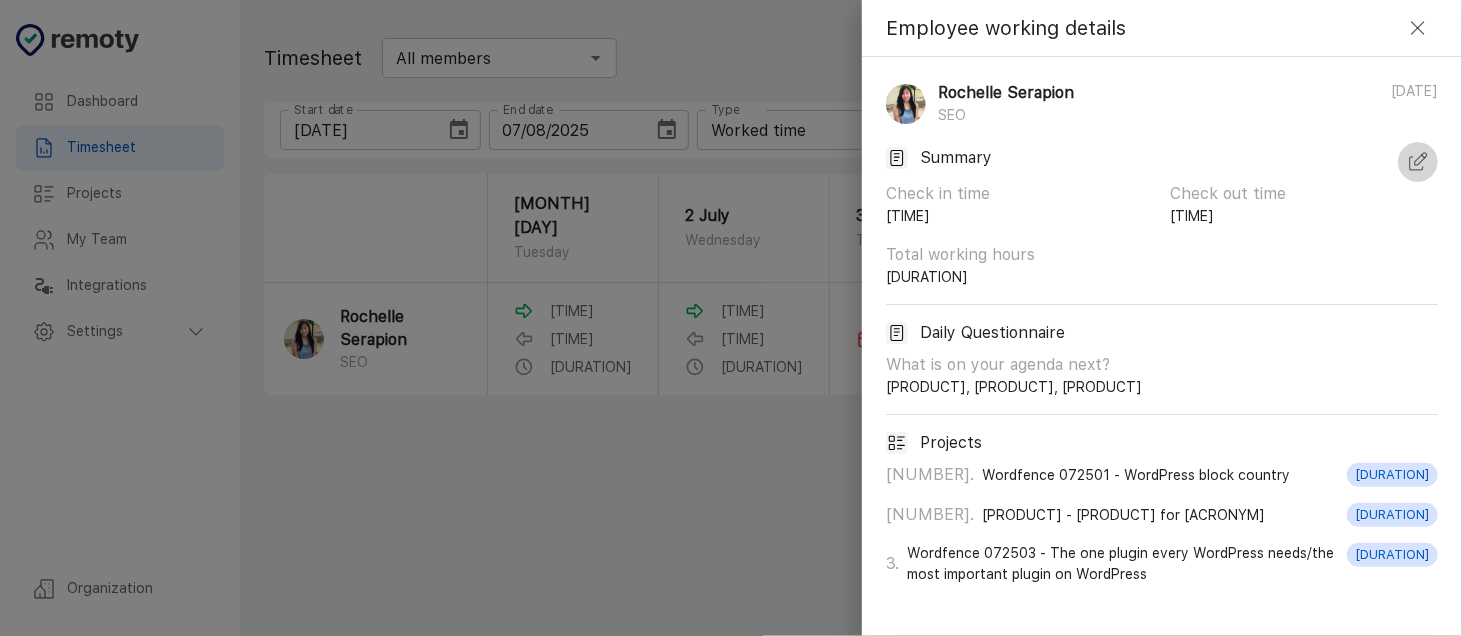 click at bounding box center [1421, 159] 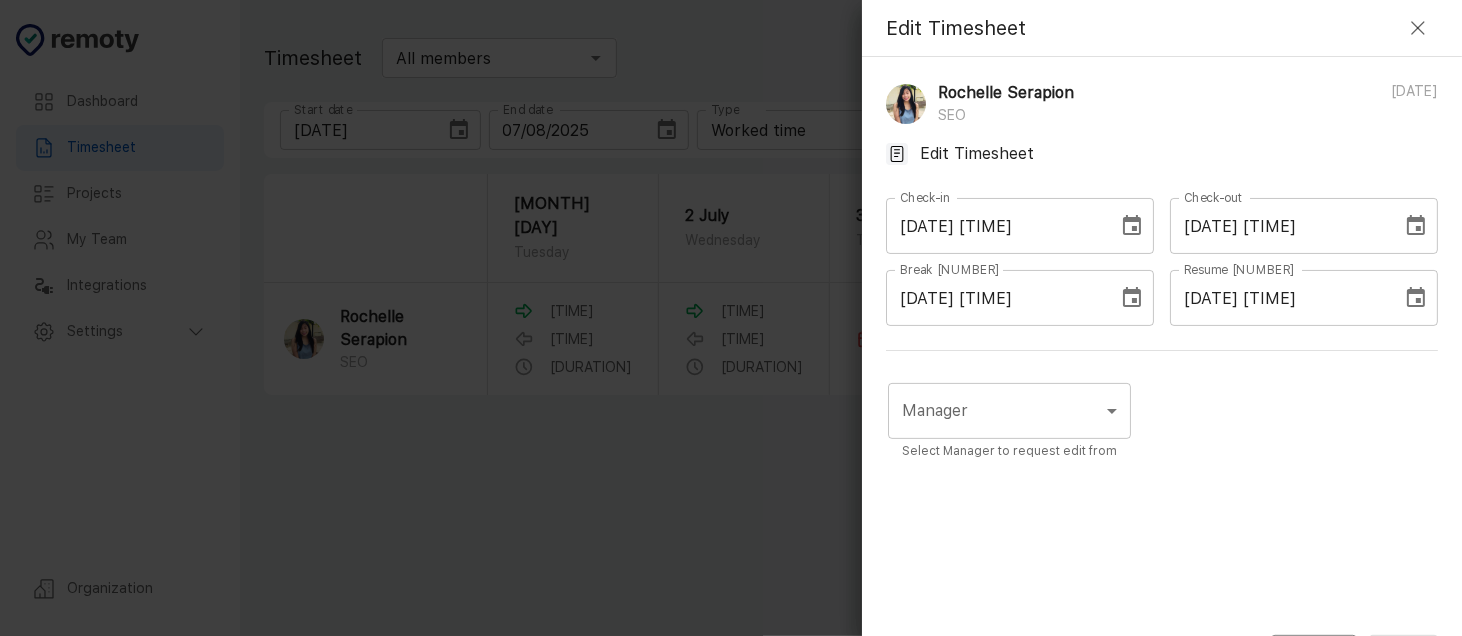 click on "07/02/2025 02:07 AM" at bounding box center [1279, 226] 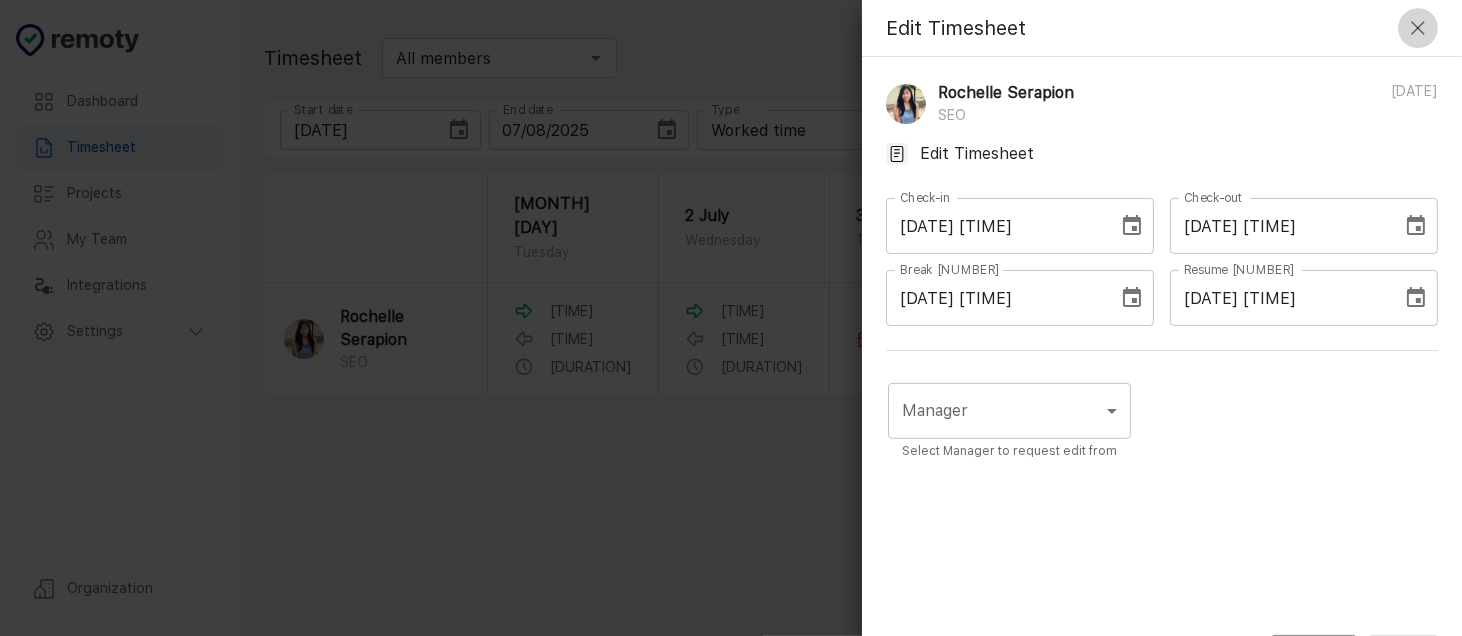 click at bounding box center (1418, 28) 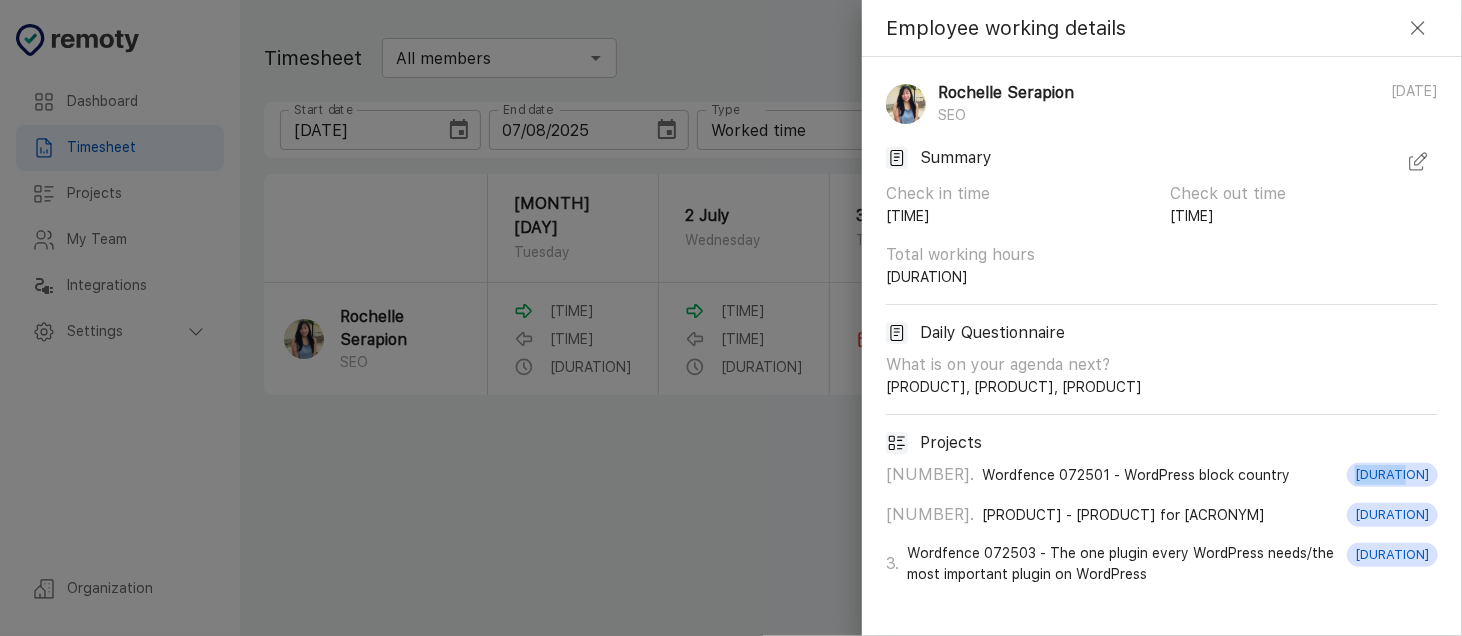 drag, startPoint x: 1435, startPoint y: 467, endPoint x: 1181, endPoint y: 471, distance: 254.0315 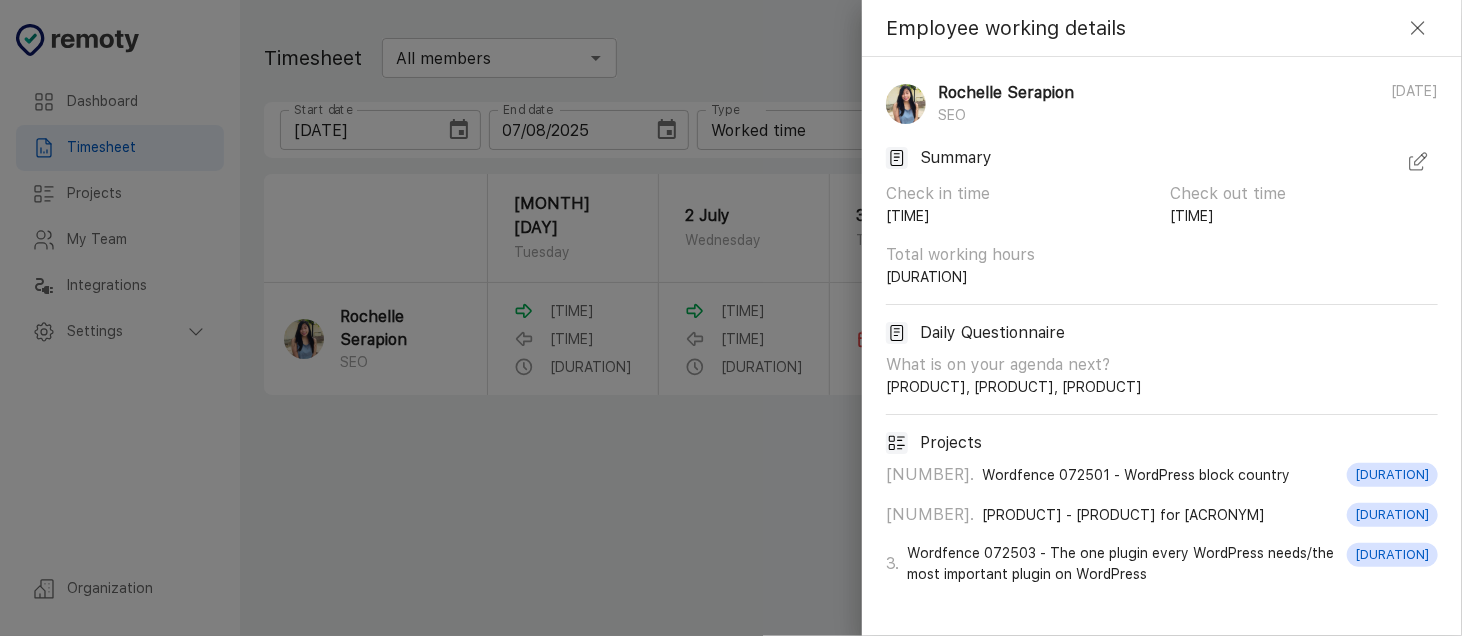 click on "Wordfence 072501 - WordPress block country" at bounding box center [1014, 387] 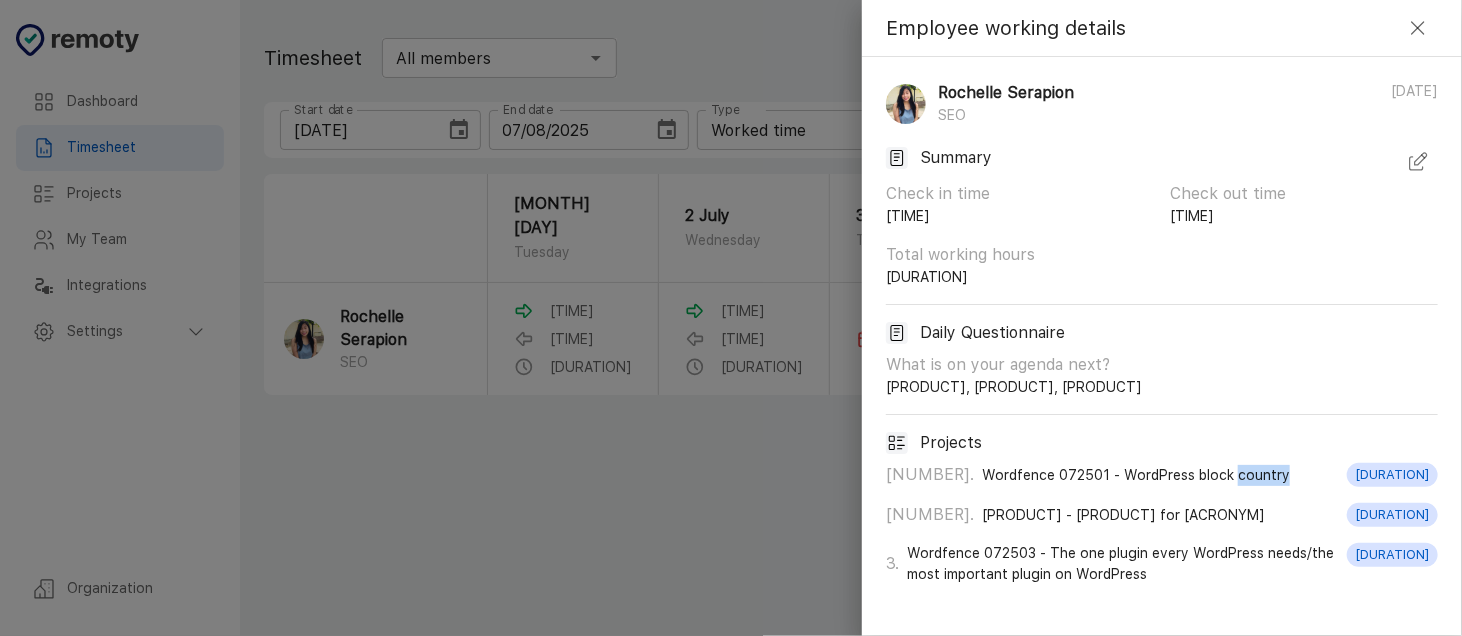 click on "Wordfence 072501 - WordPress block country" at bounding box center [1014, 387] 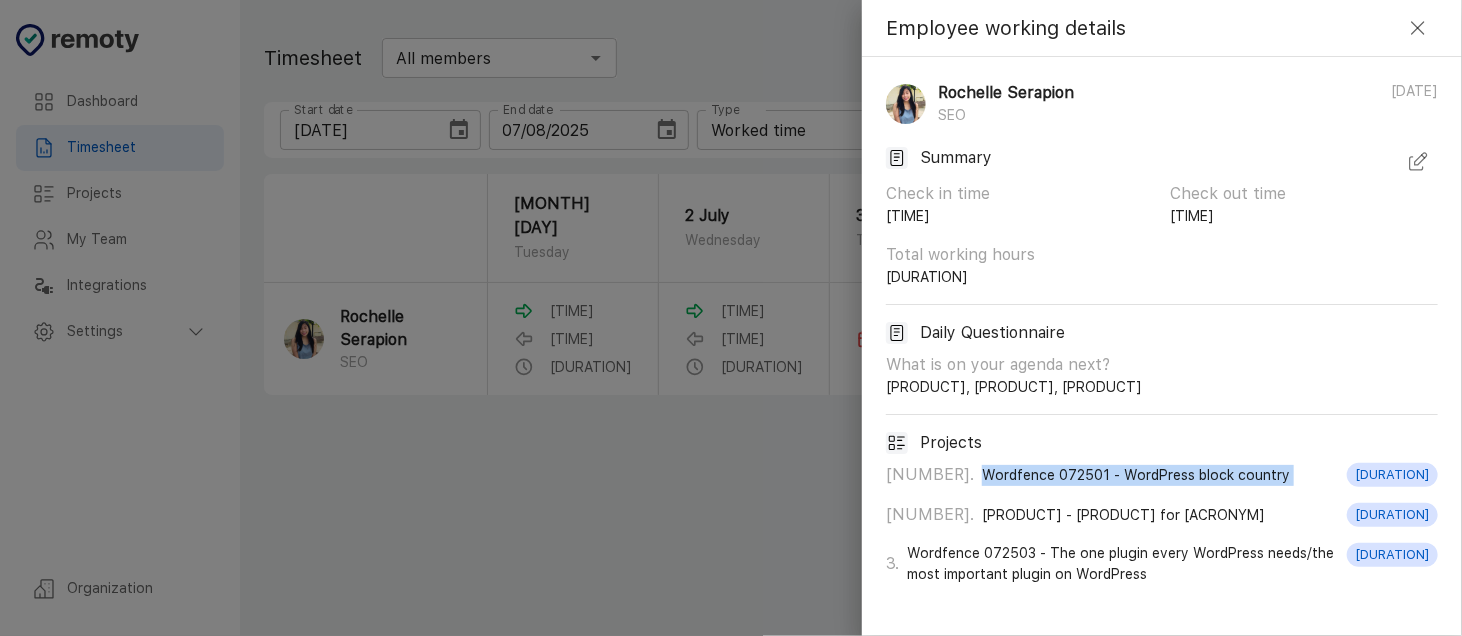 click on "Wordfence 072501 - WordPress block country" at bounding box center [1014, 387] 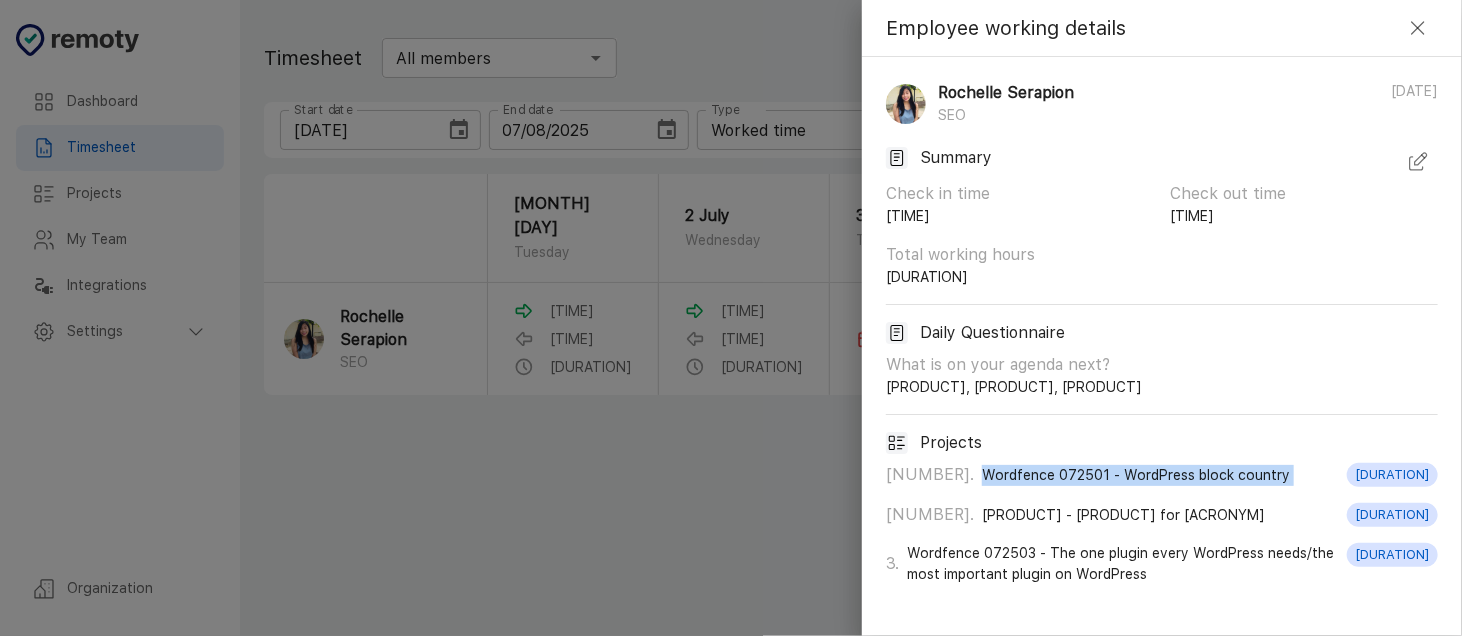 click on "1 . Wordfence 072501 - WordPress block country 17h 45m" at bounding box center (1154, 367) 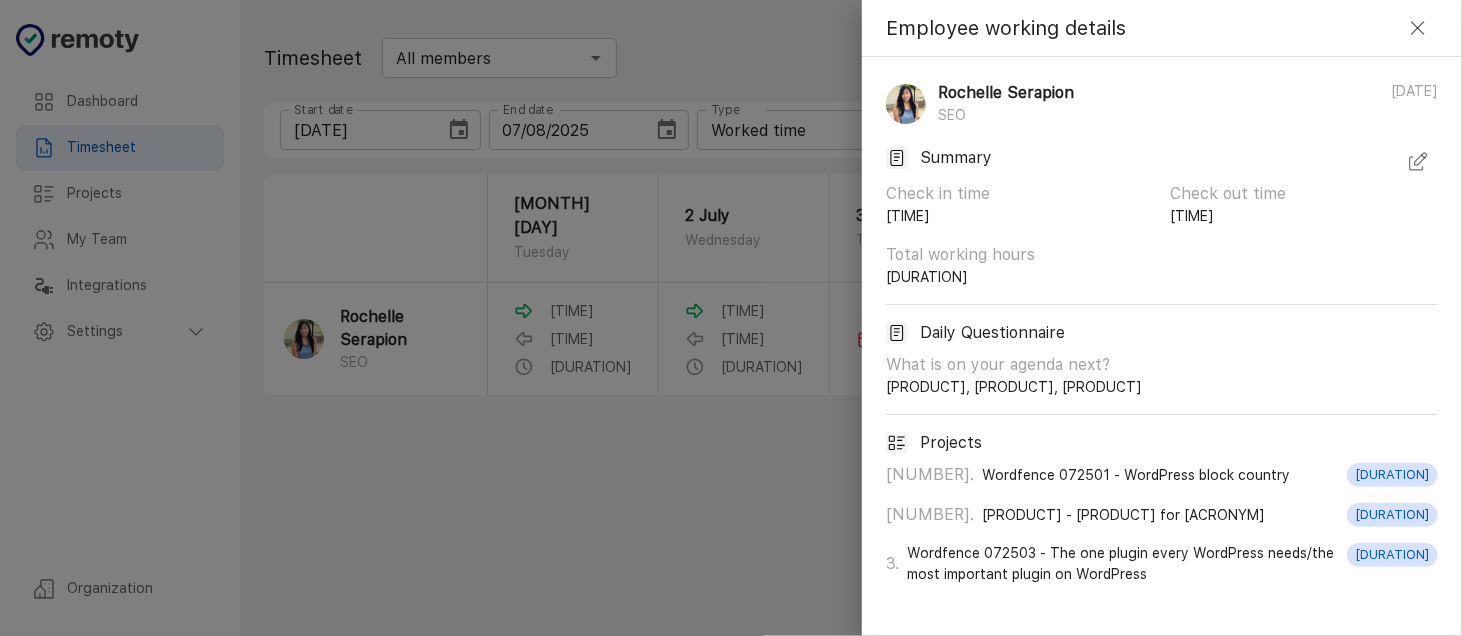 click at bounding box center [1418, 162] 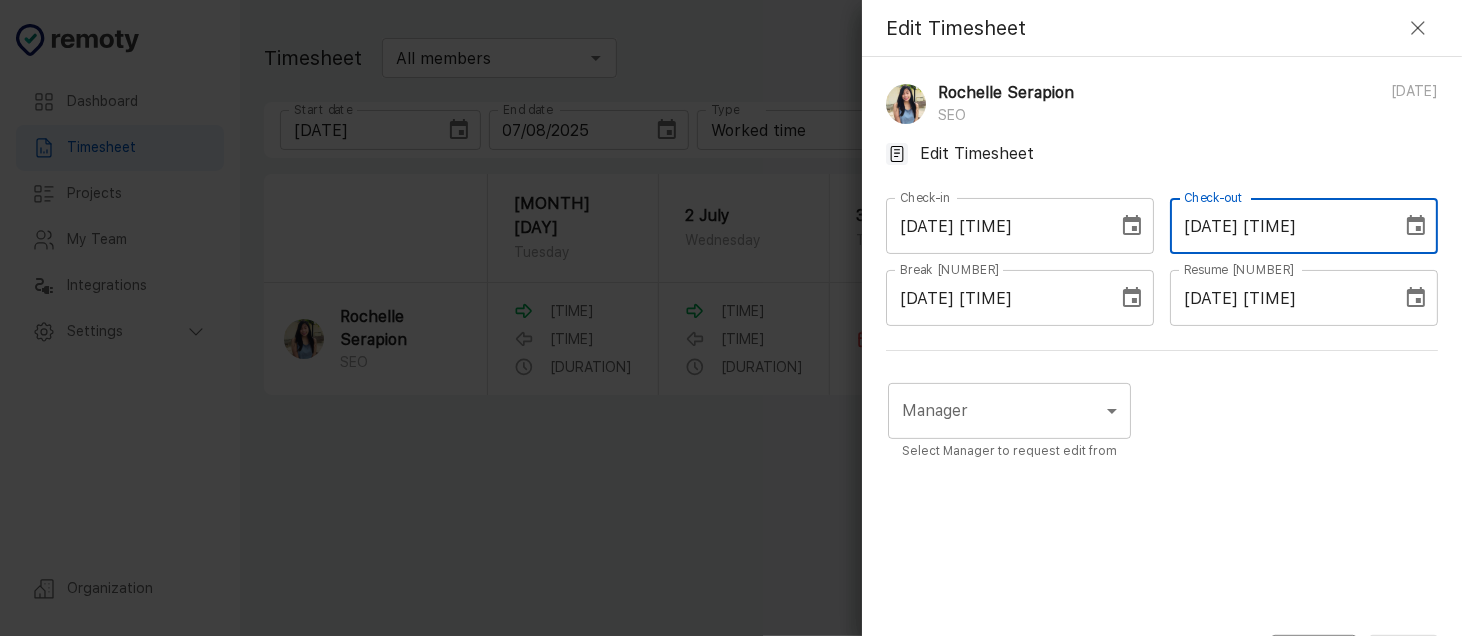 click on "07/02/2025 02:07 AM" at bounding box center (1279, 226) 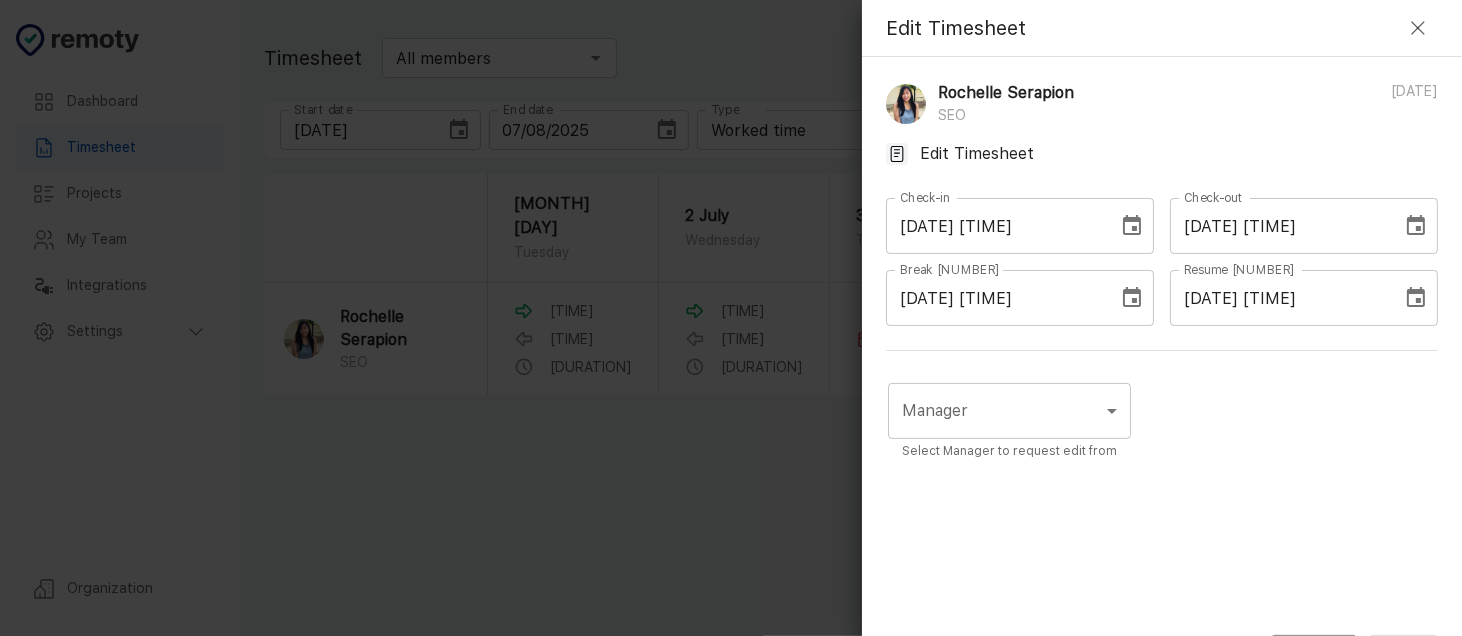 click at bounding box center [731, 318] 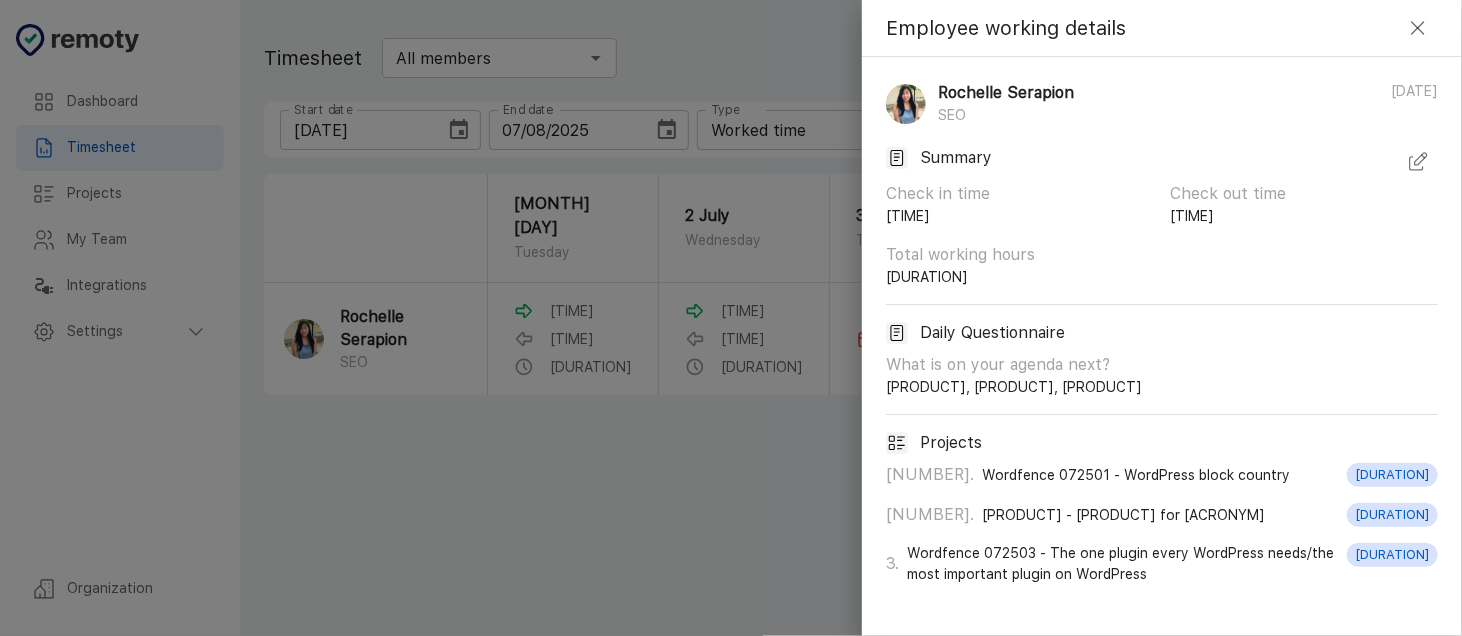 click at bounding box center [1421, 159] 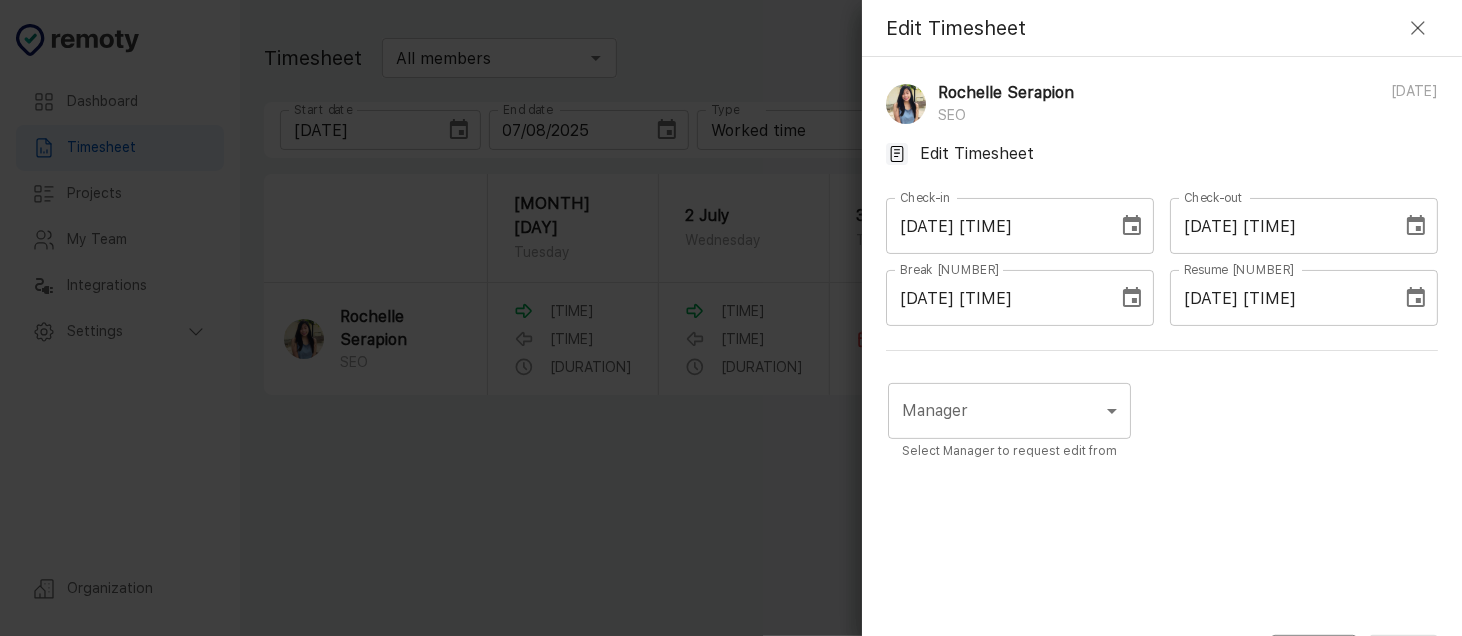 click on "07/02/2025 02:07 AM" at bounding box center [1279, 226] 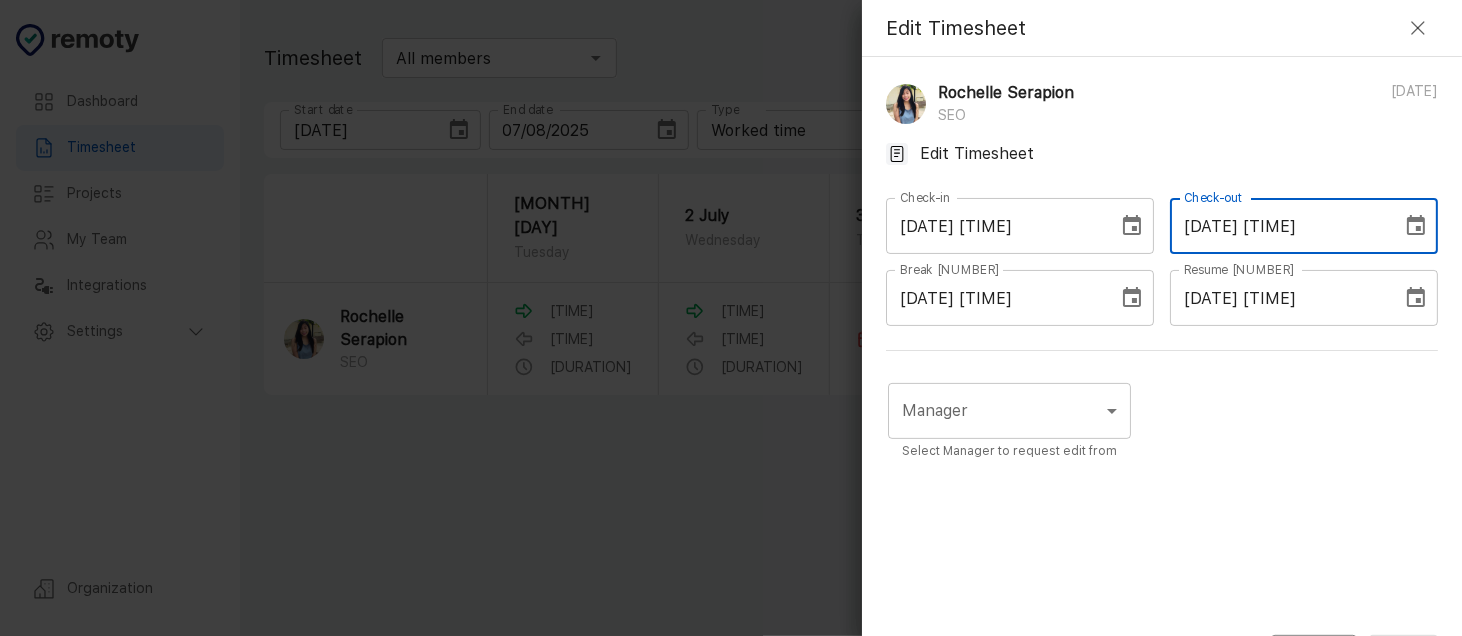 click on "07/01/2025 02:07 AM" at bounding box center (1279, 226) 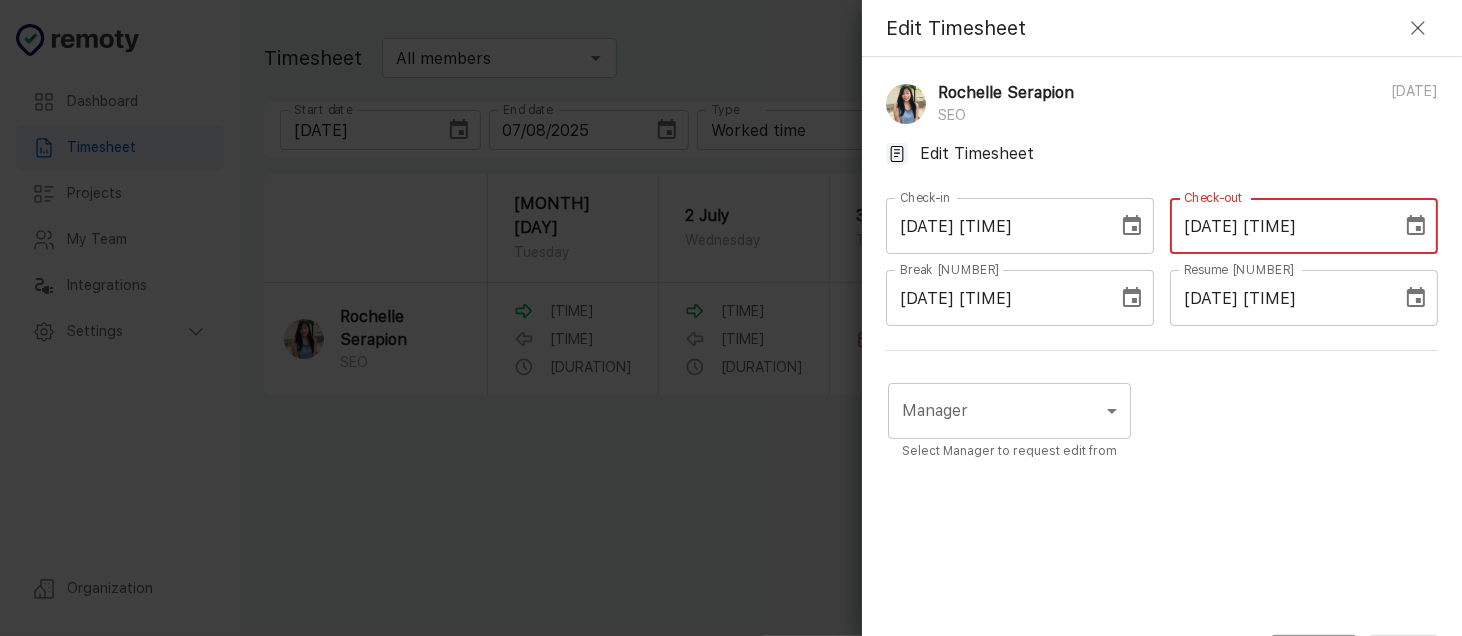 type on "07/01/2025 08:0A" 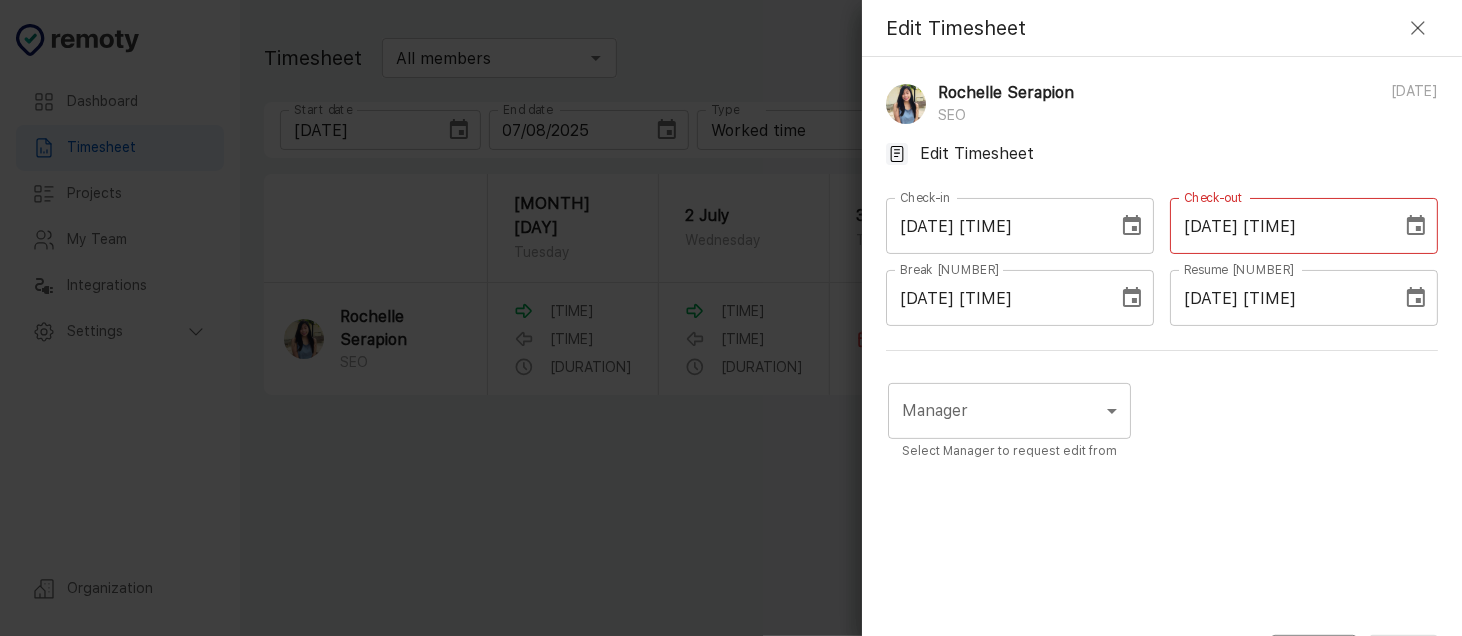 click at bounding box center (731, 318) 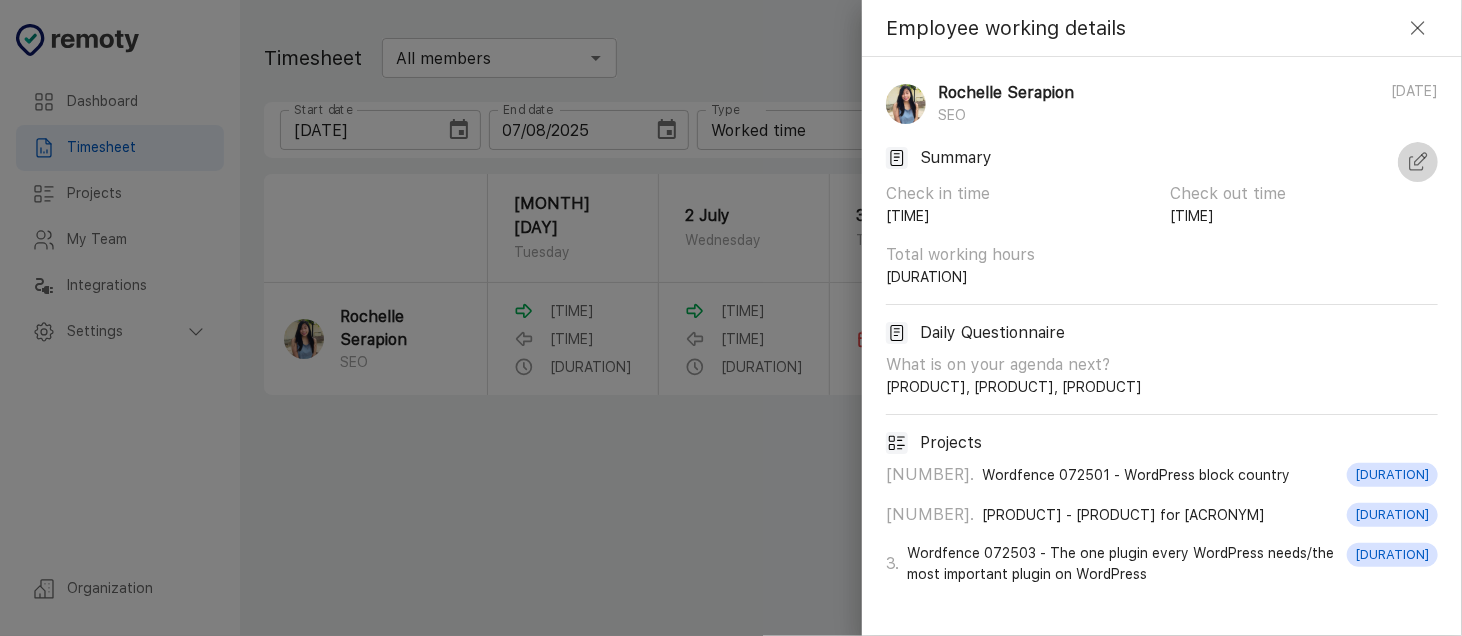 click at bounding box center (1418, 162) 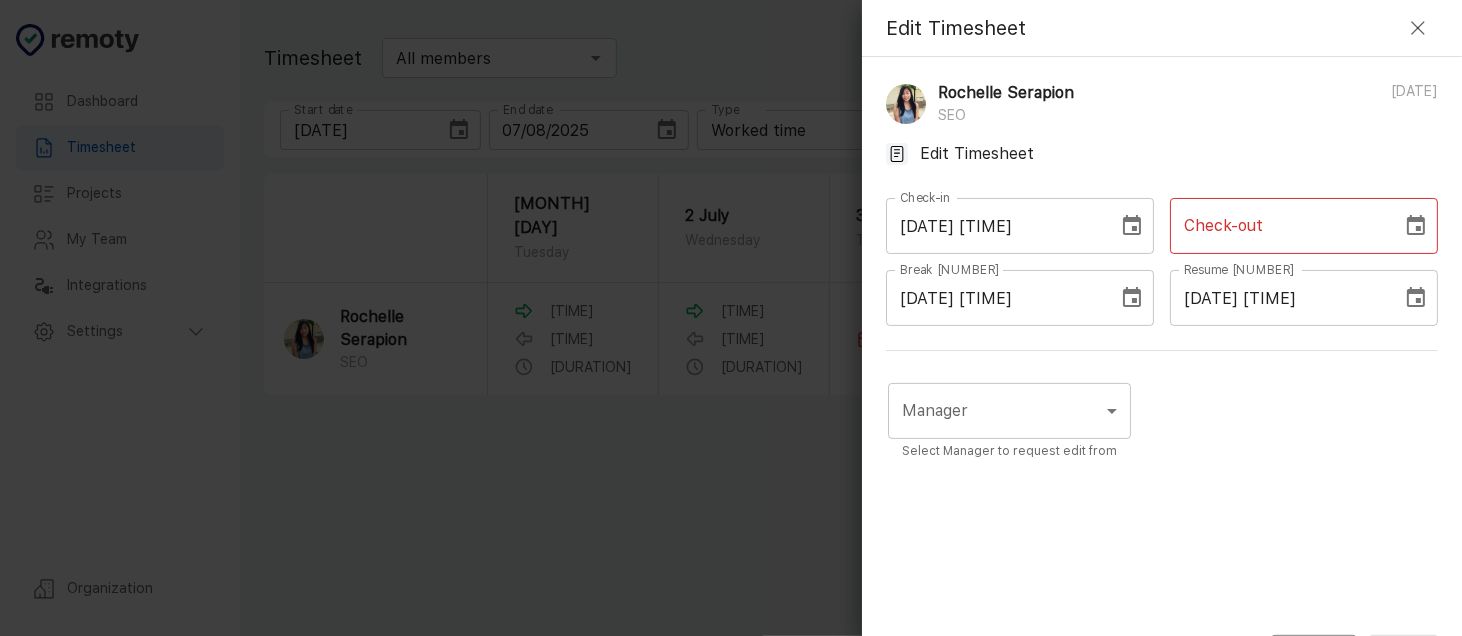 click on "Check-out" at bounding box center [1279, 226] 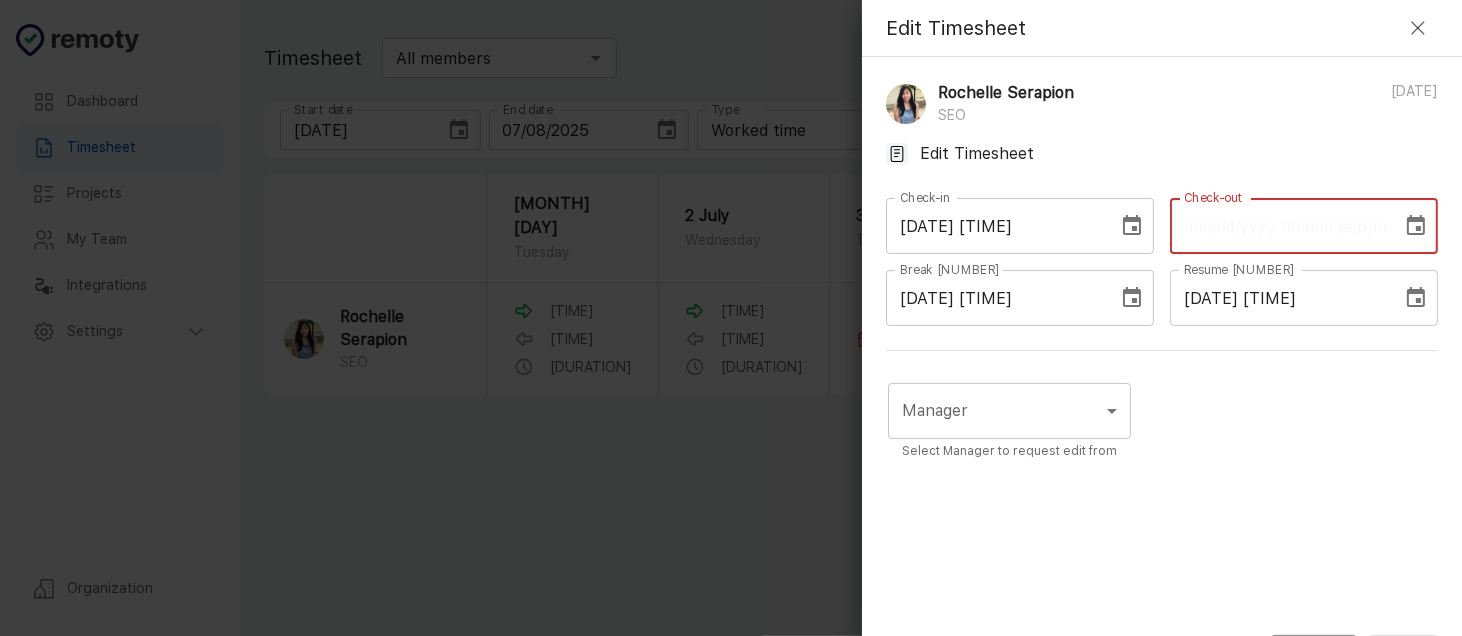 paste on "07/02/2025 02:07 AM" 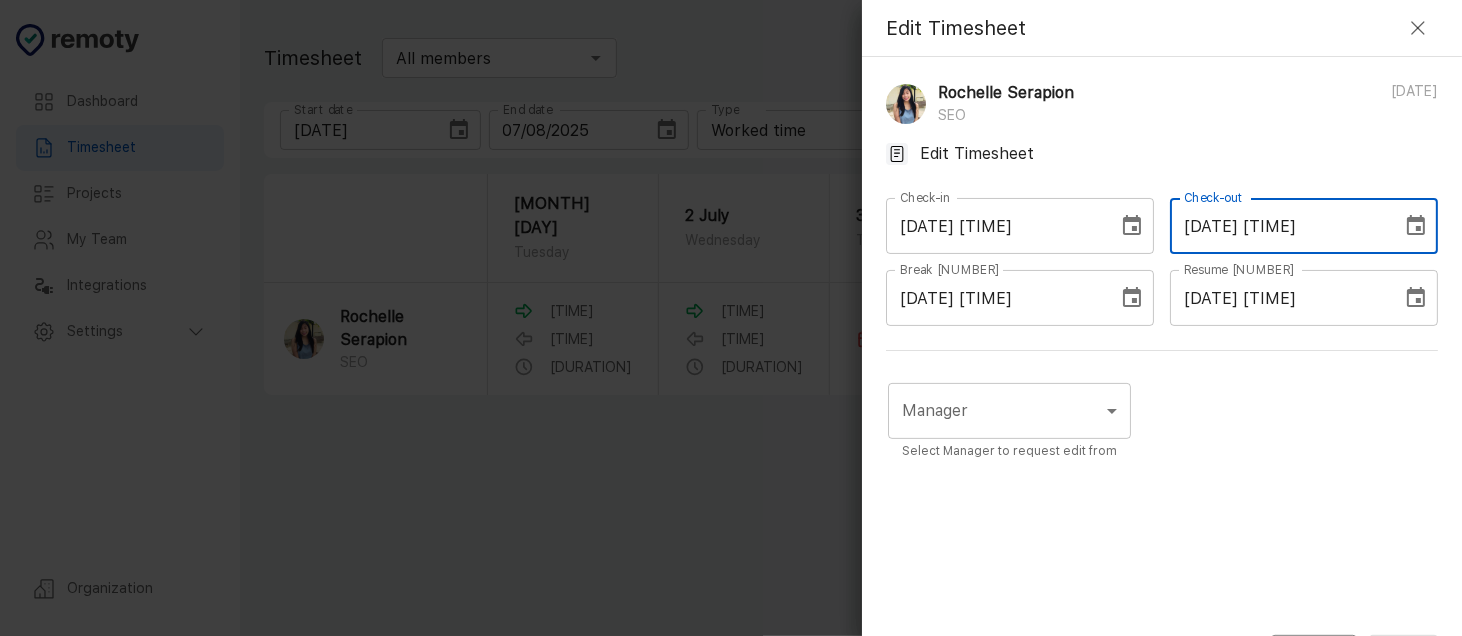 click on "07/02/2025 02:07 AM" at bounding box center [1279, 226] 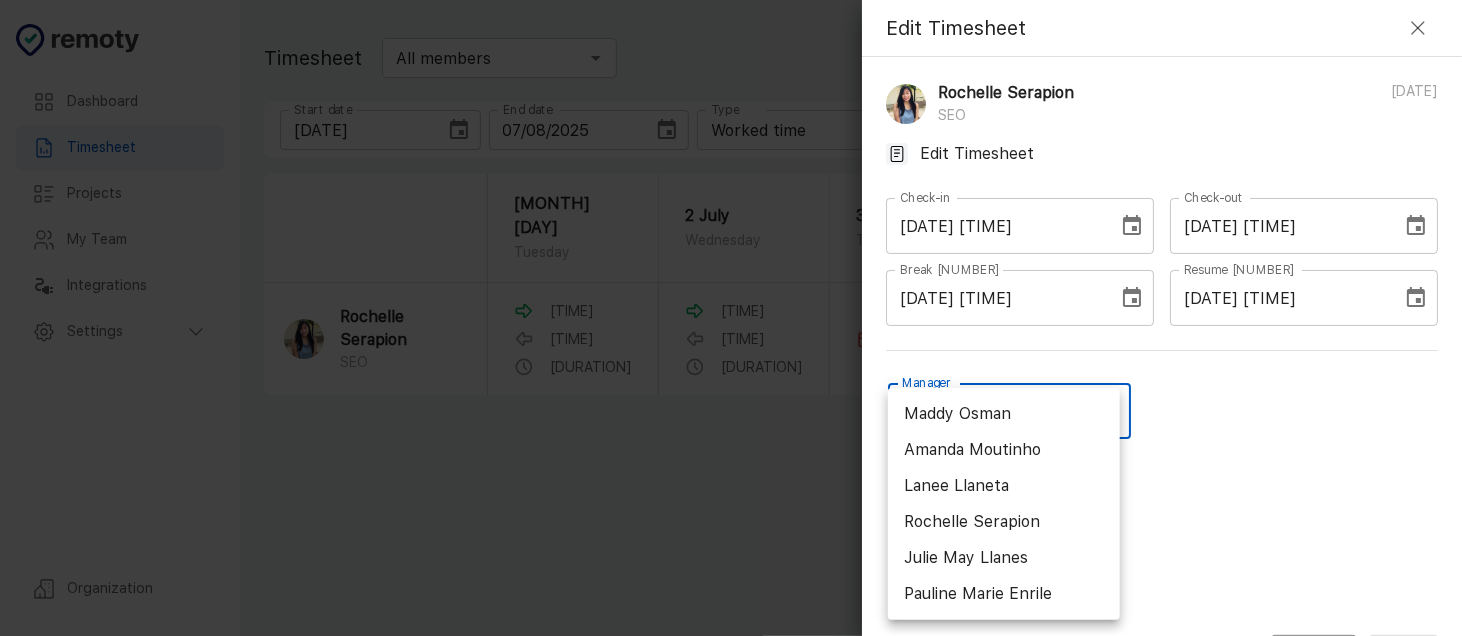click on "Dashboard Timesheet Projects My Team Integrations Settings Organization Dashboard Timesheet Projects My Team Integrations Settings Organization Timesheet All members ​ Start date 07/01/2025 Start date End date 07/08/2025 End date Type Worked time Worked time Projects Channel Channel Employee 1 Employee Employee Export 1 July Tuesday 2 July Wednesday 3 July Thursday 4 July Friday 5 July Saturday 6 July Sunday 7 July Monday 8 July Tuesday Total Rochelle Serapion SEO 02:54 AM 02:07 AM 21h 50m 08:55 AM 04:48 AM 4h 11m Absent 02:03 AM 11:23 PM 1h 14m Absent Absent Absent 01:47 AM 0h 11m 27h 26m 4 Employee working details Rochelle Serapion SEO 07/01/2025 Summary Check in time 02:54 AM Check out time 02:07 AM Total working hours 21h 50m Daily Questionnaire What is on your agenda next? Full Keyword Research, Light Keyword Research, Full Keyword Research Projects 1 . Wordfence 072501 - WordPress block country 17h 45m 2 . Wix-FWD 072501 - BOFU Content Strategy for LLMS 1h 14m 3 . 2h 25m Edit Timesheet SEO 07/01/2025" at bounding box center (731, 318) 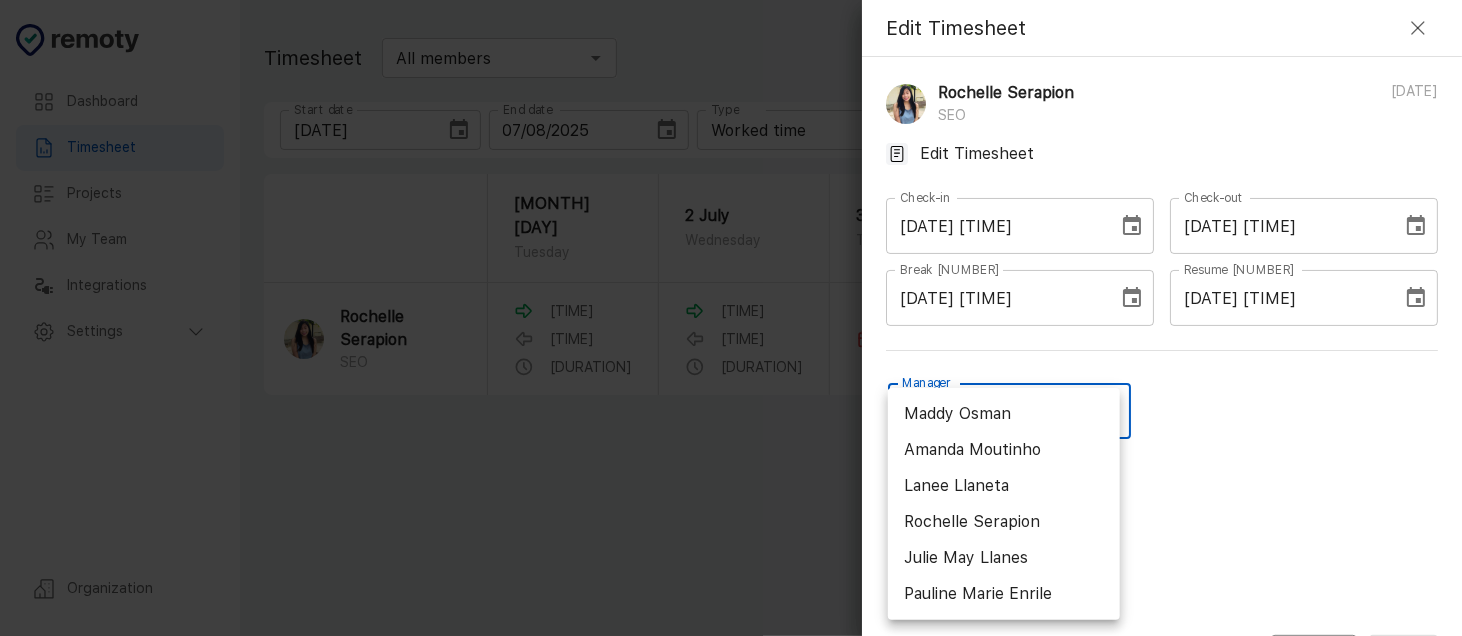 click on "Rochelle Serapion" at bounding box center (1004, 522) 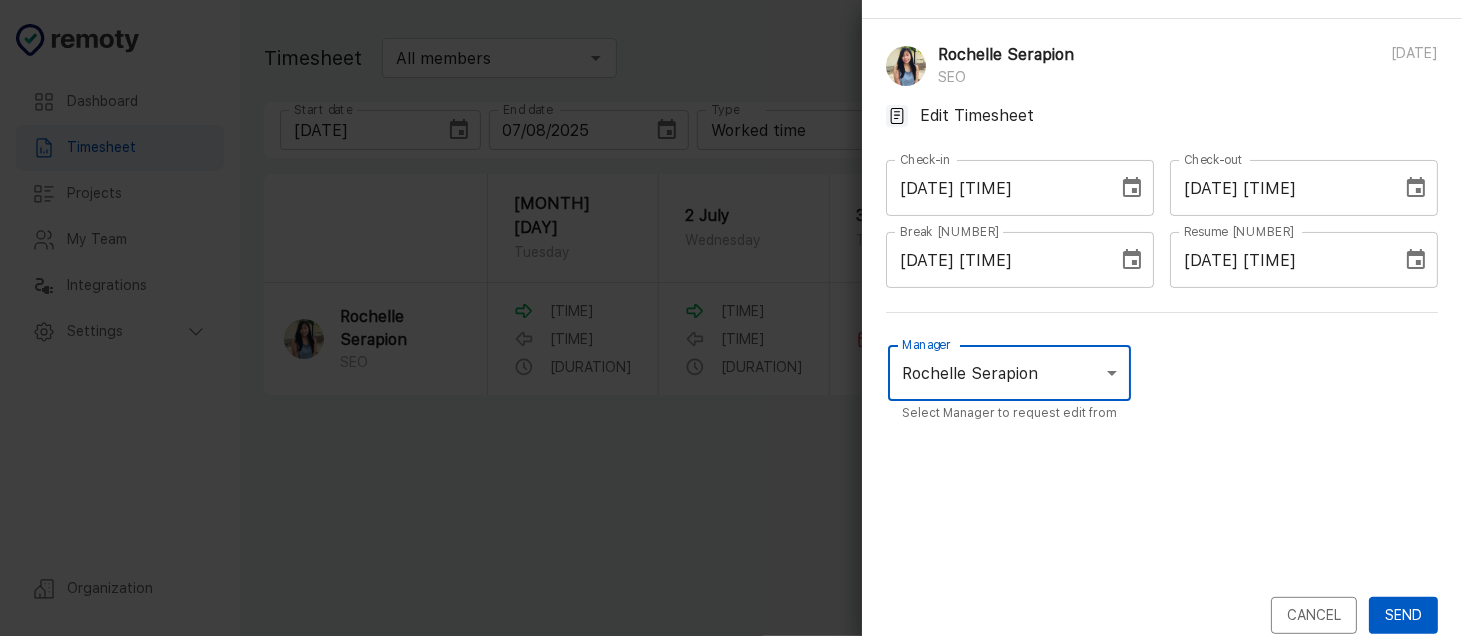 scroll, scrollTop: 59, scrollLeft: 0, axis: vertical 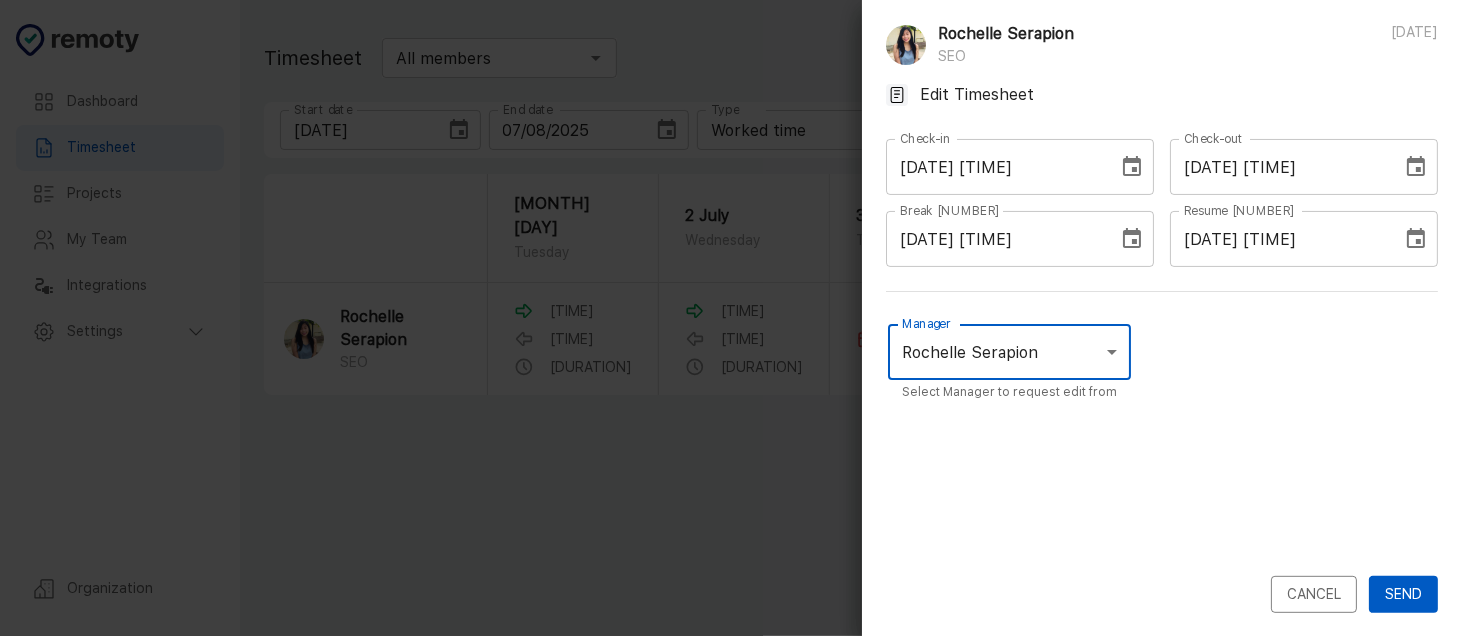 click on "Send" at bounding box center (1403, 594) 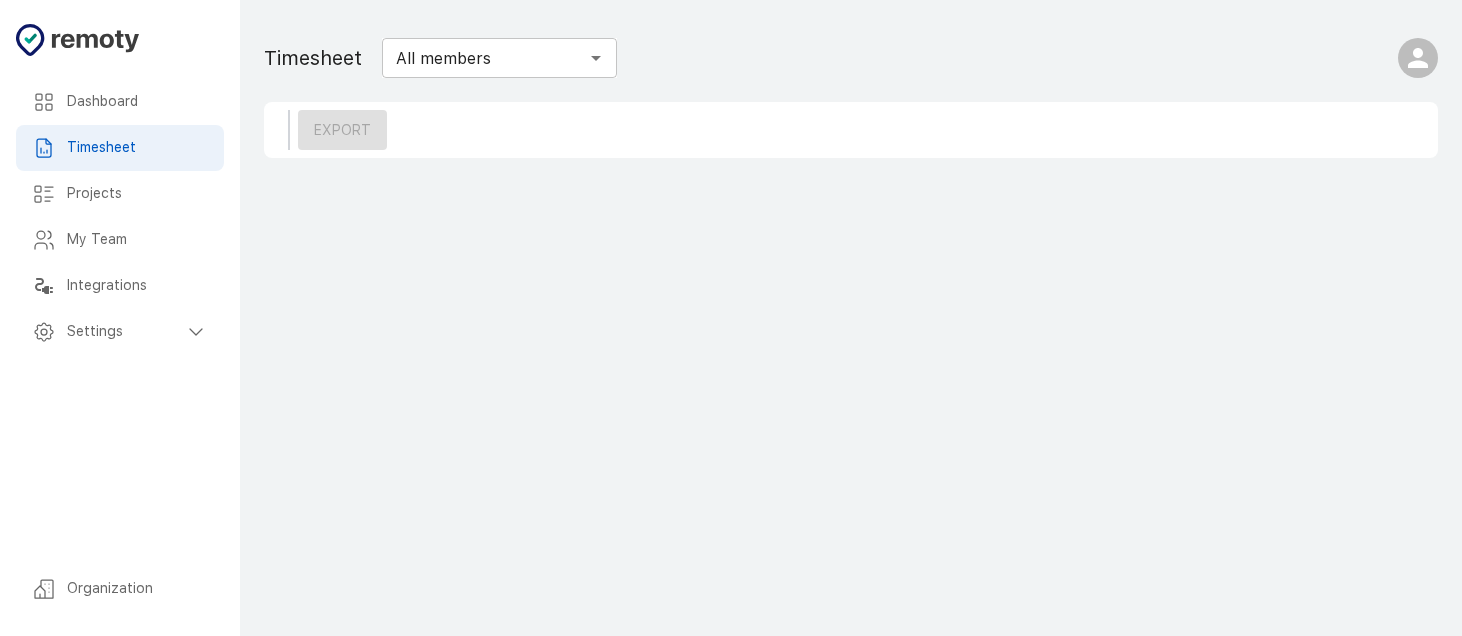 scroll, scrollTop: 0, scrollLeft: 0, axis: both 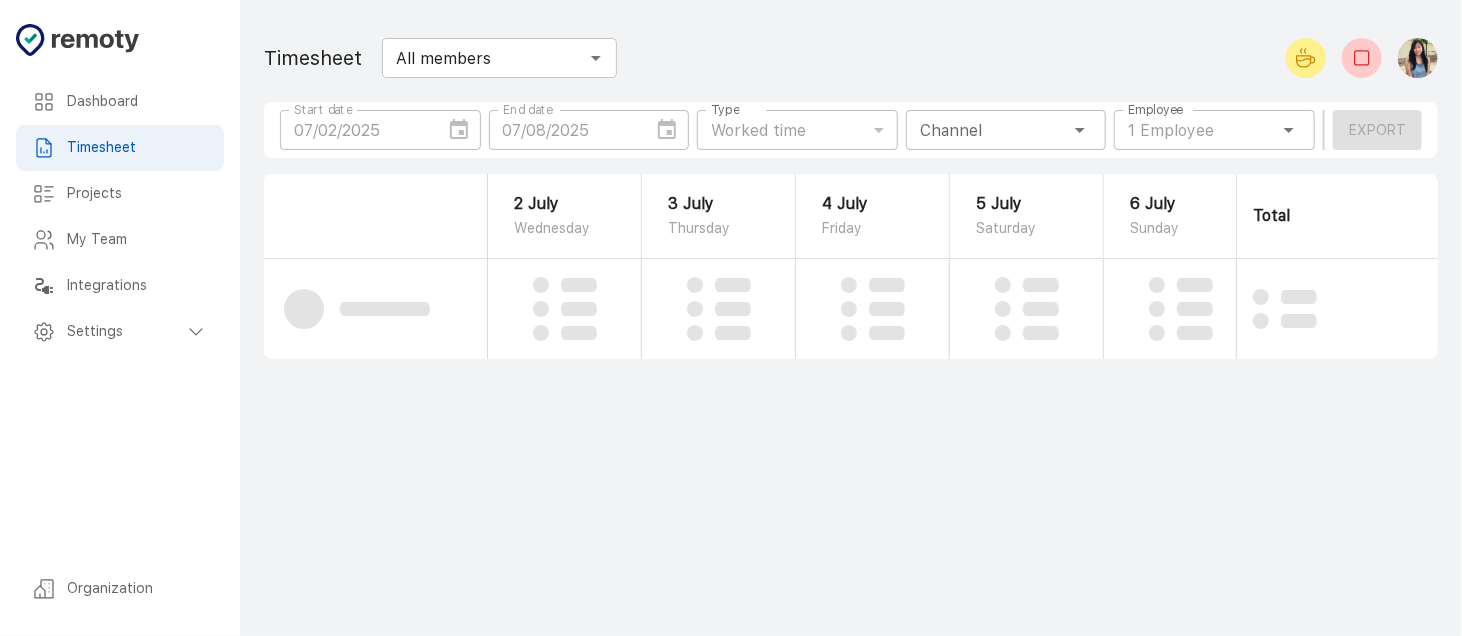 click on "[DATE] Start date" at bounding box center (380, 130) 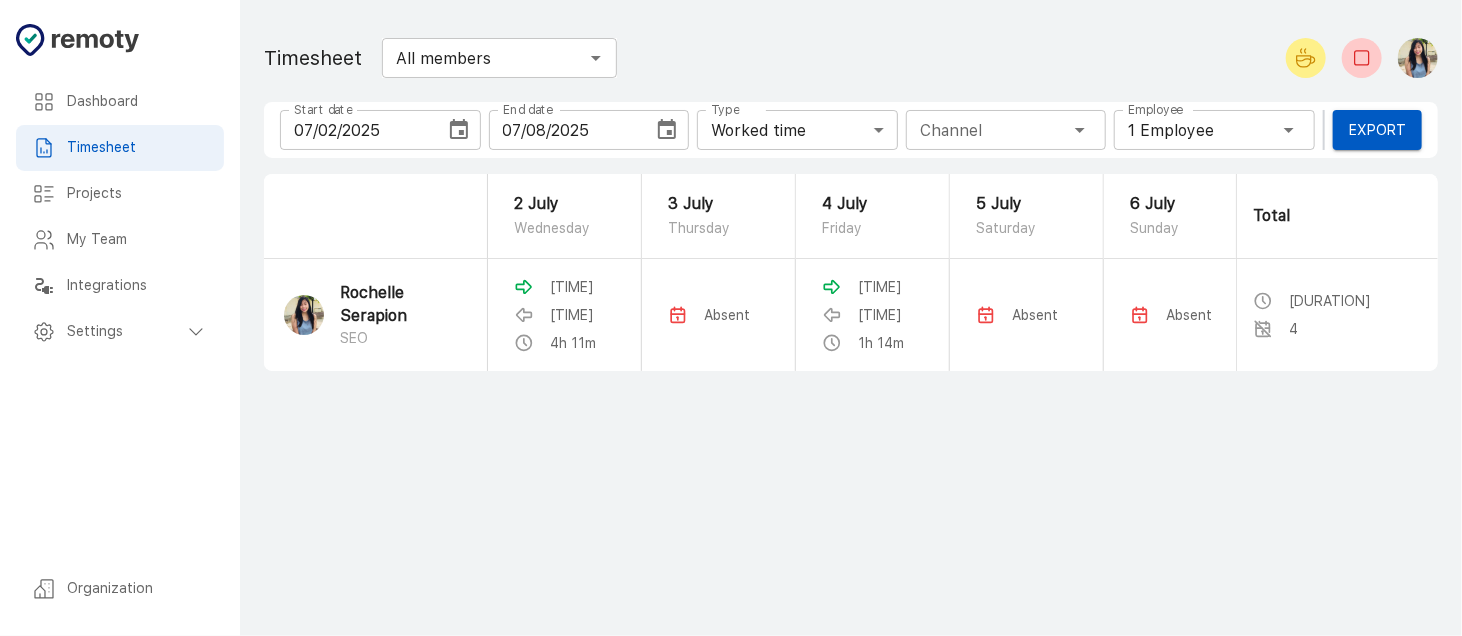 click at bounding box center [459, 130] 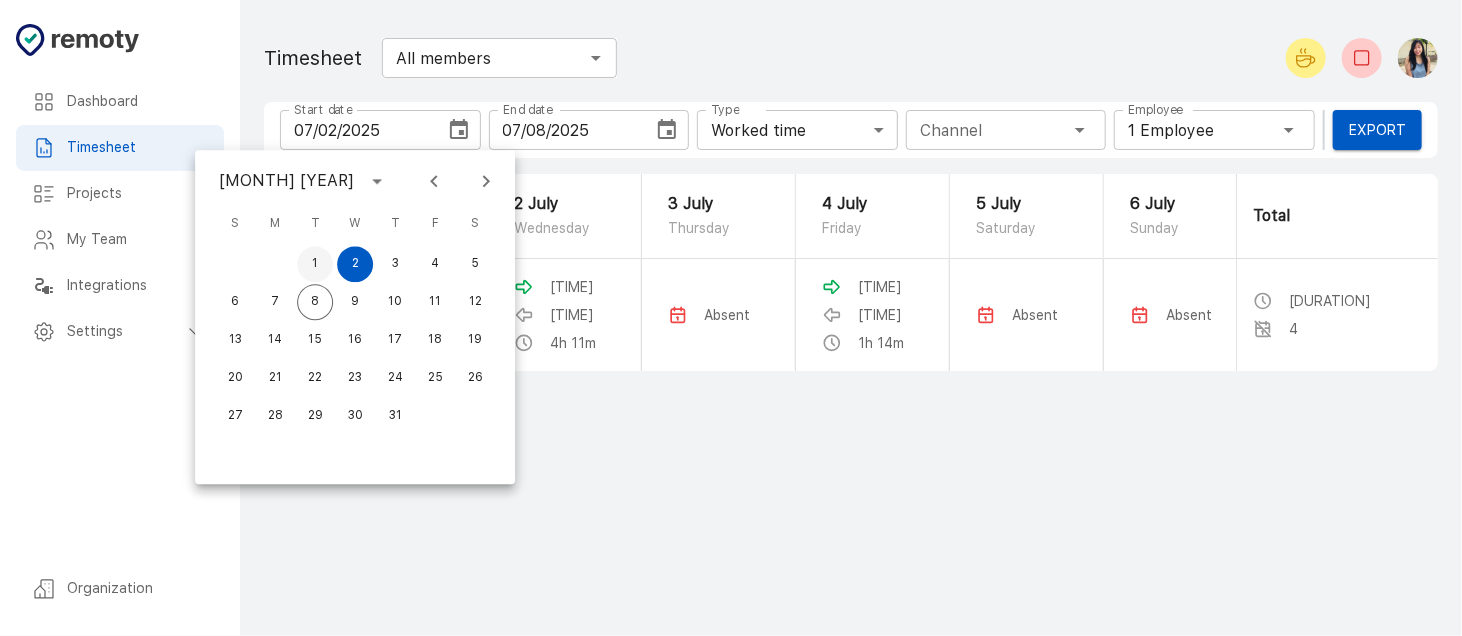 click on "1" at bounding box center (315, 264) 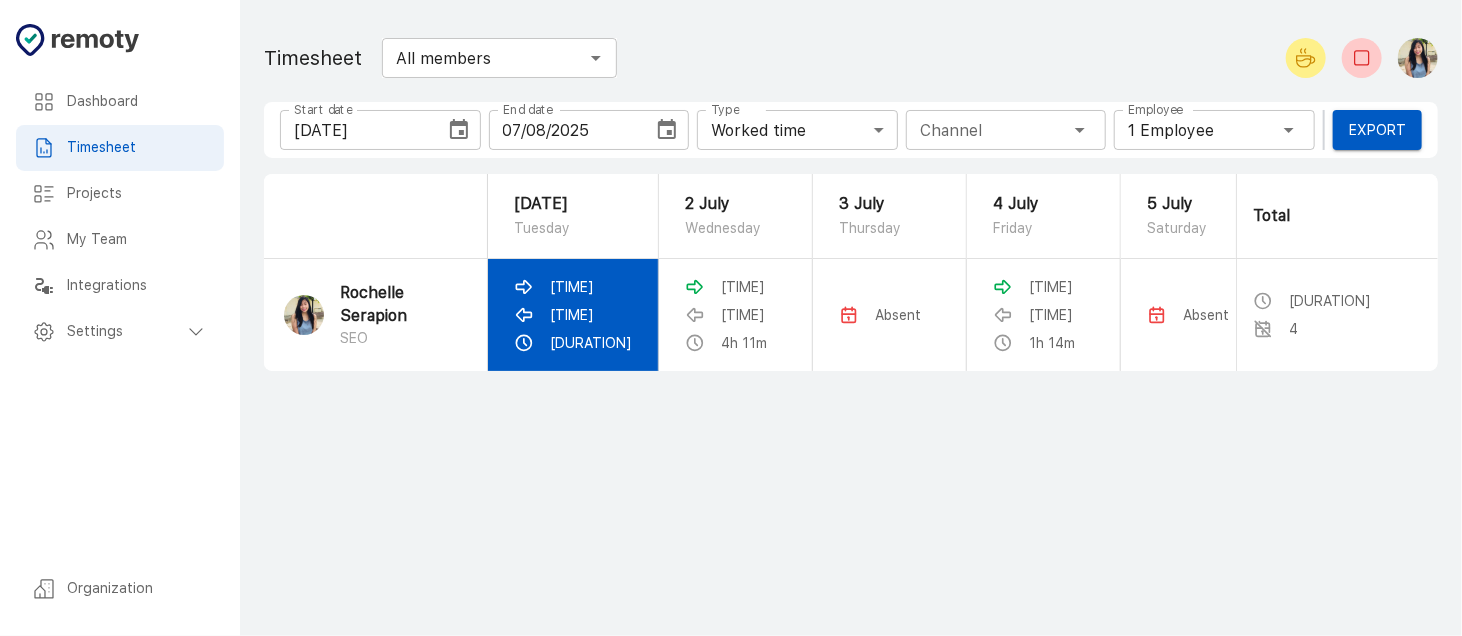 click on "[TIME]" at bounding box center (572, 287) 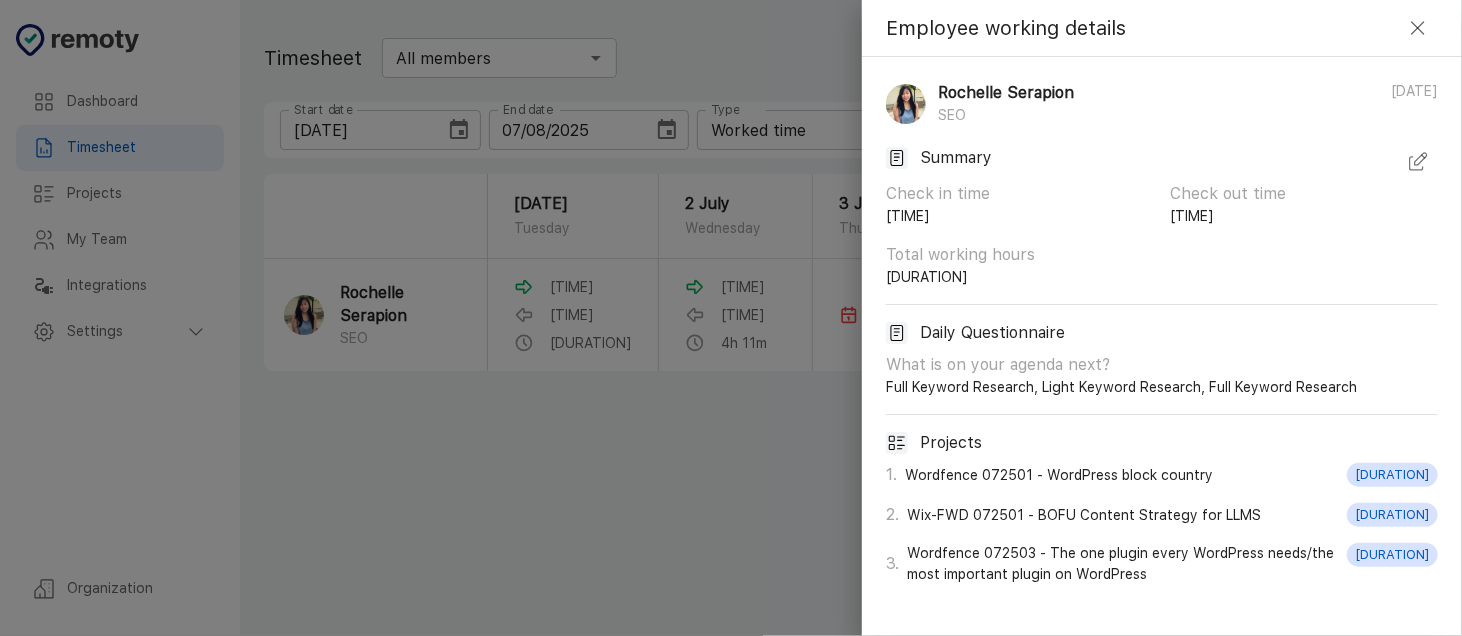 click at bounding box center (731, 318) 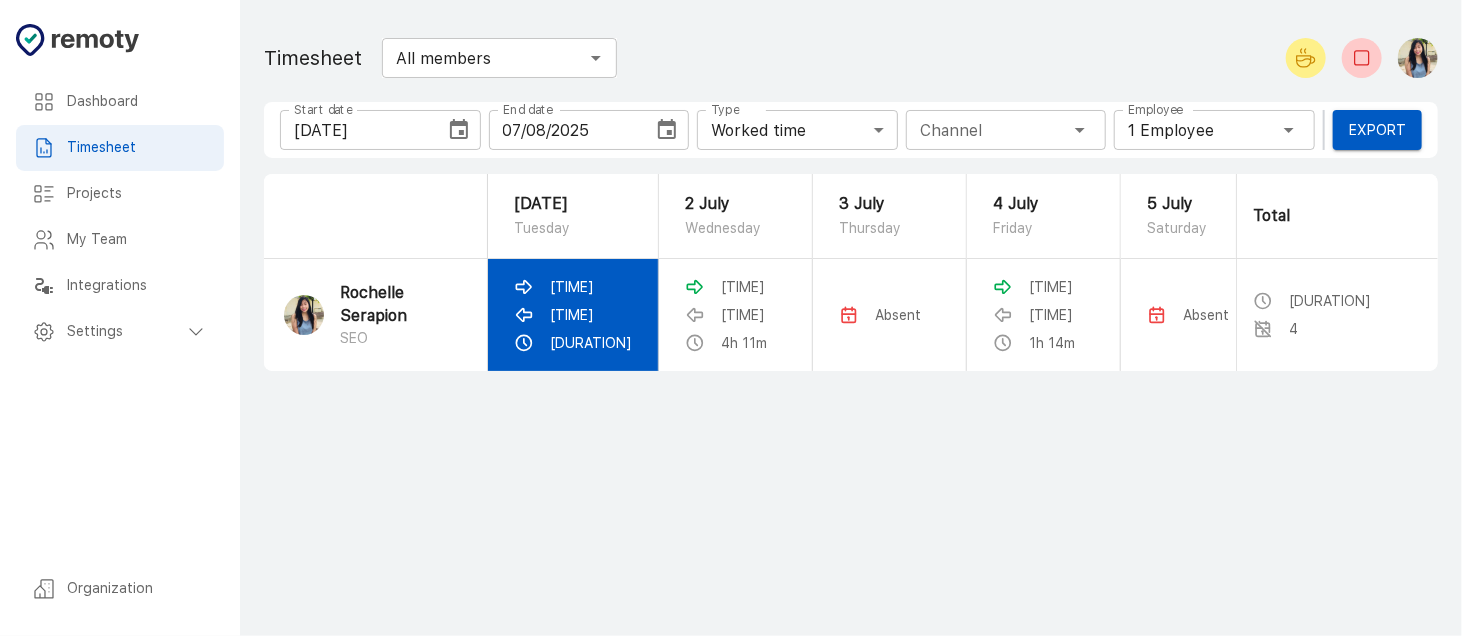 click on "[TIME]" at bounding box center (572, 287) 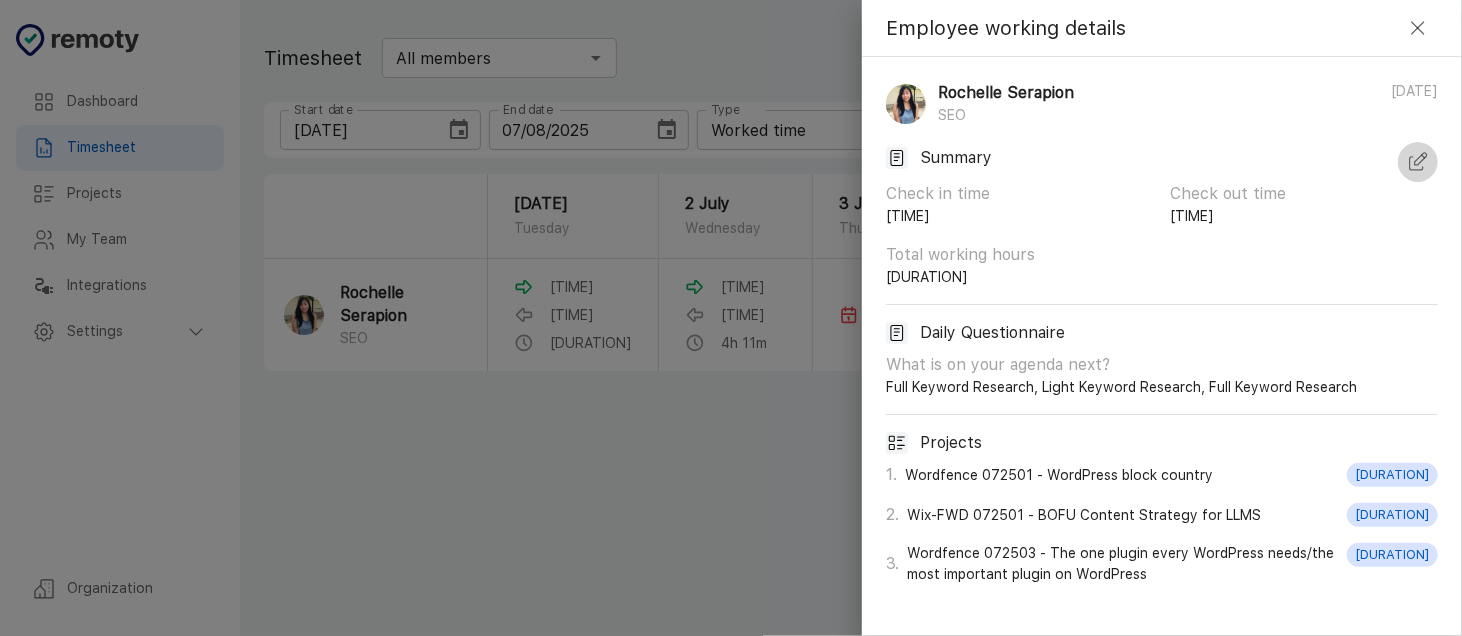 click at bounding box center (1418, 162) 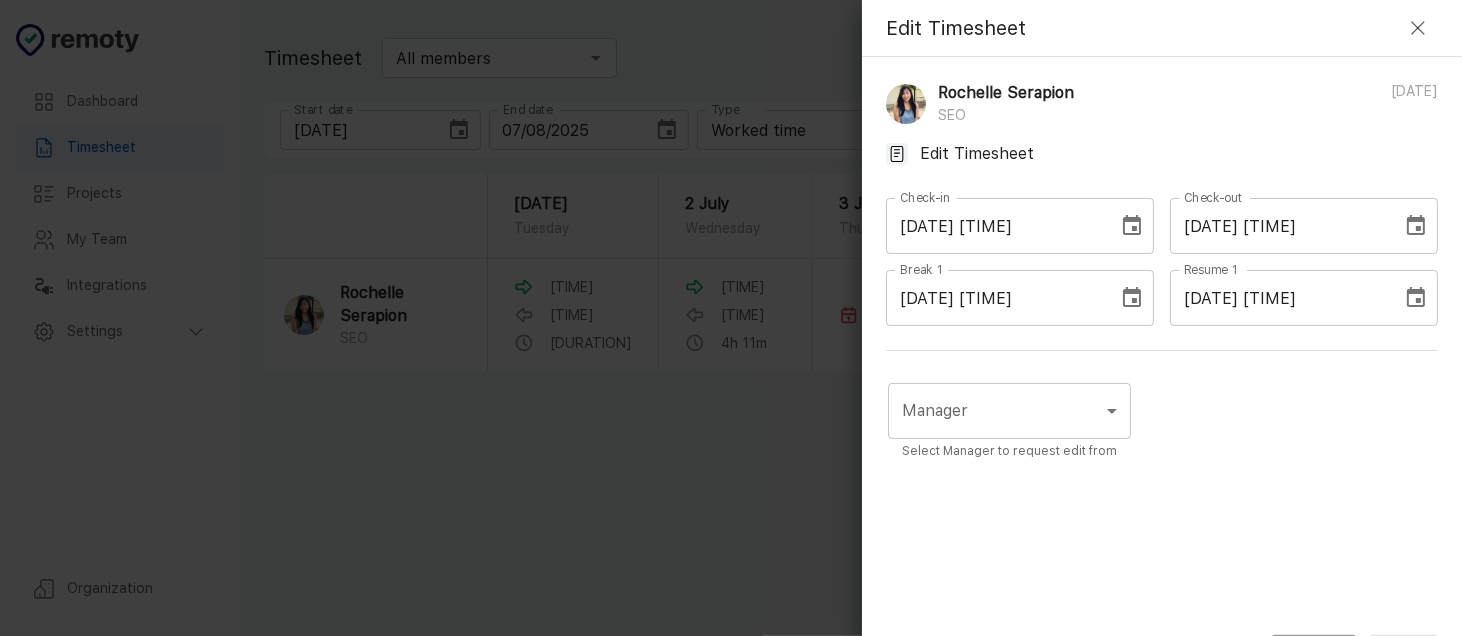 click at bounding box center (1418, 28) 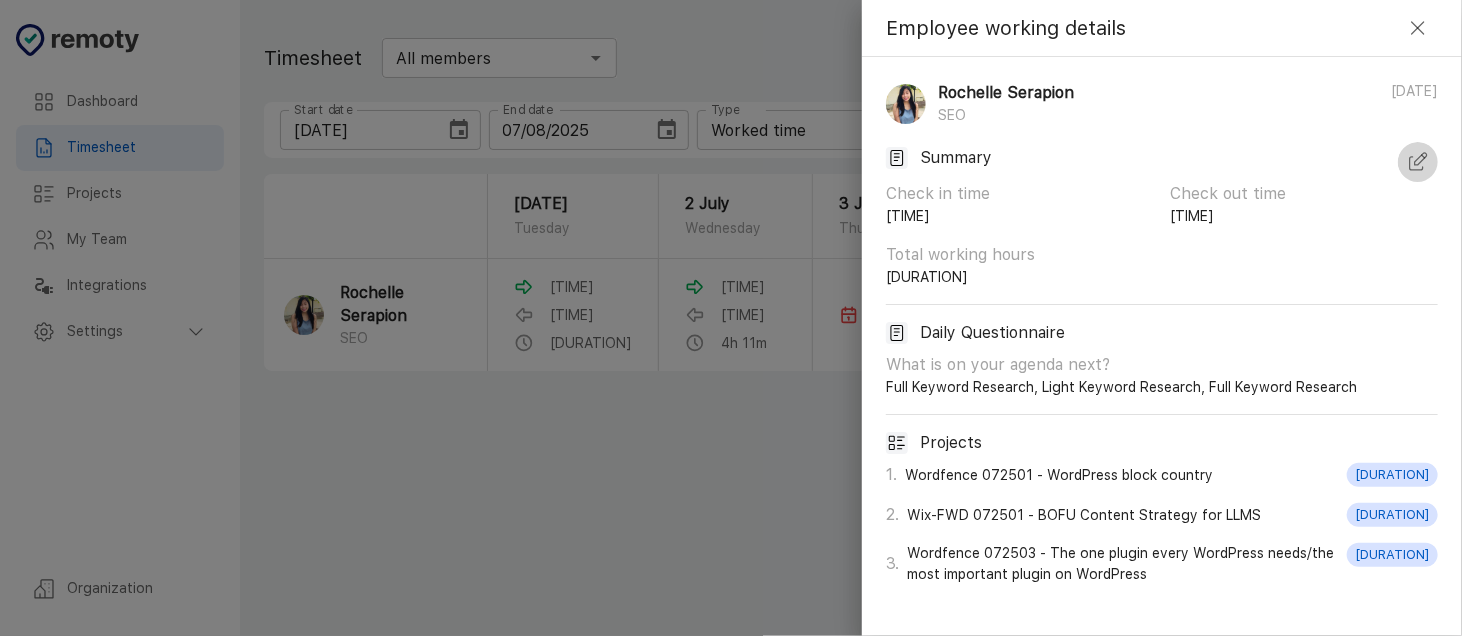 click at bounding box center (1418, 162) 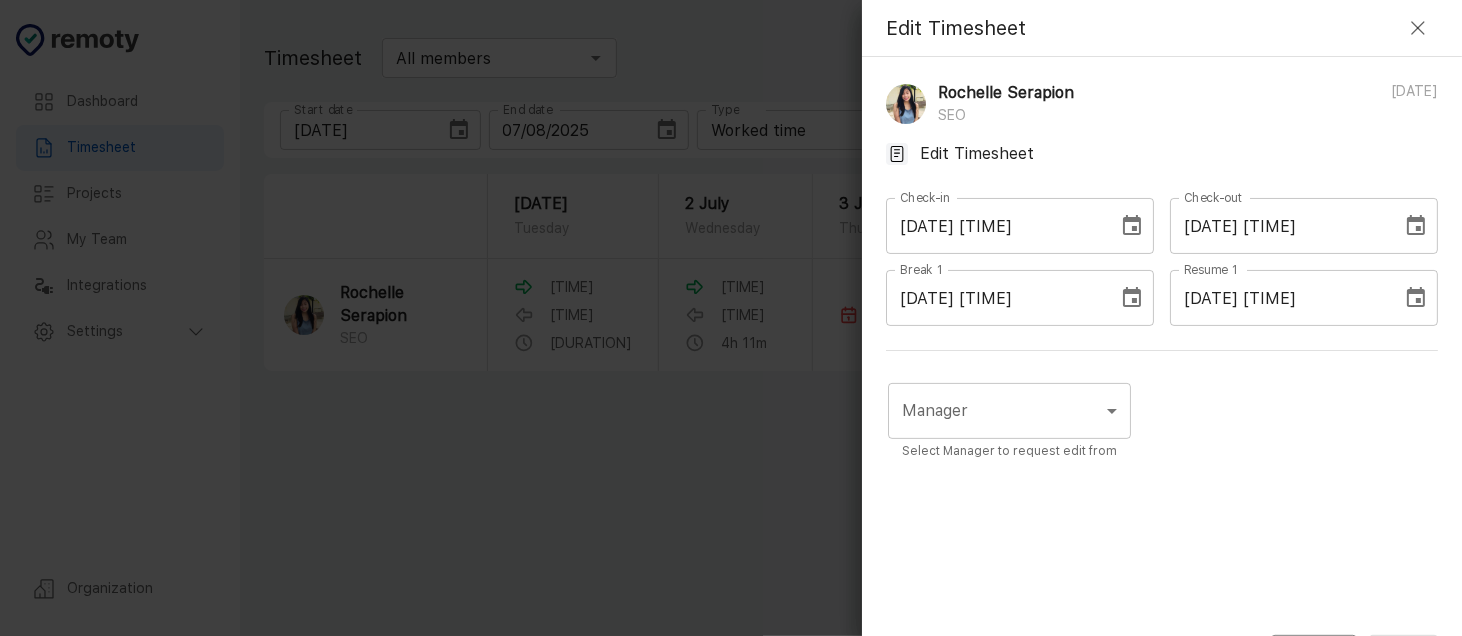 click on "[DATE] [TIME]" at bounding box center [1279, 226] 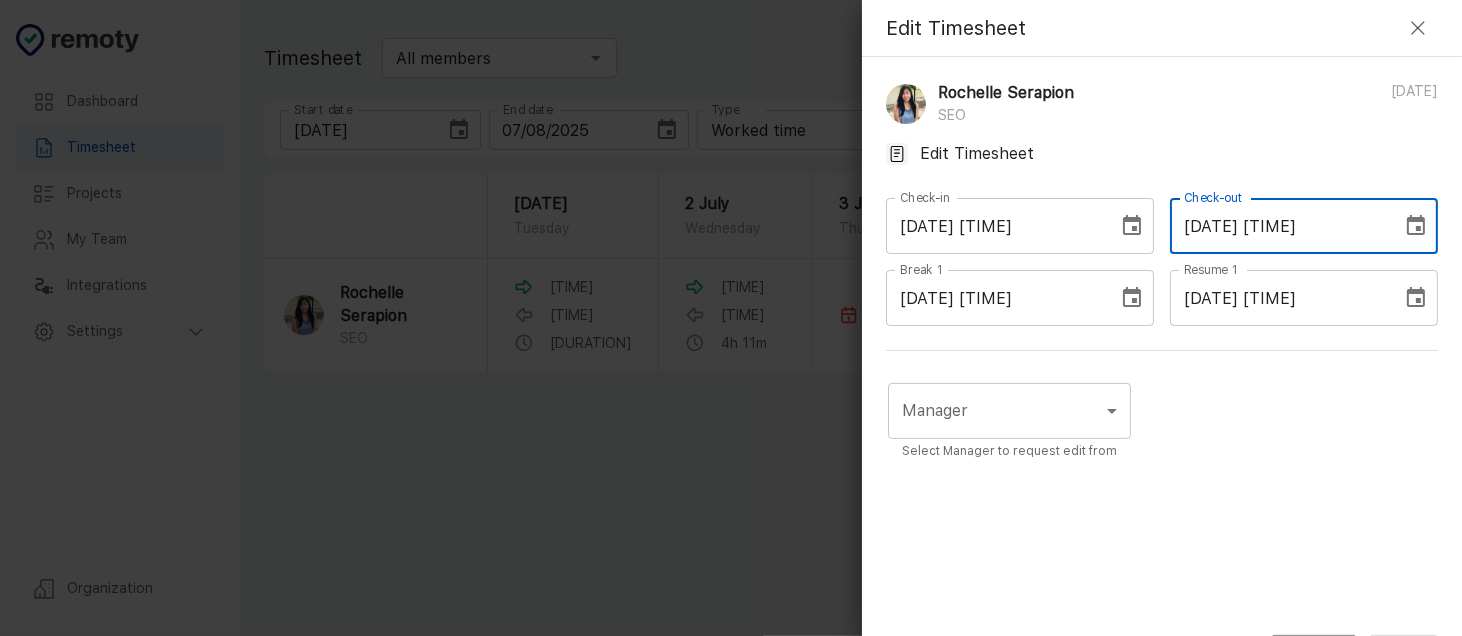 type on "[DATE] [TIME]" 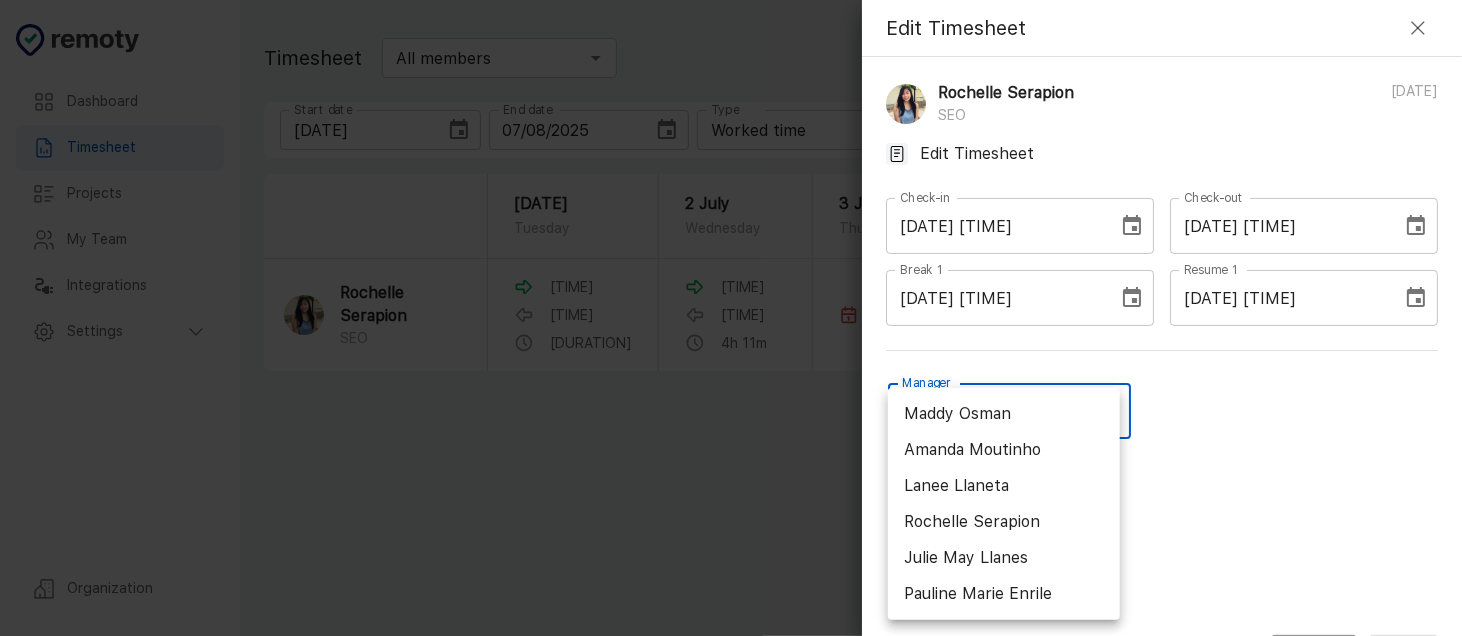 click on "Dashboard Timesheet Projects My Team Integrations Settings Organization Dashboard Timesheet Projects My Team Integrations Settings Organization Timesheet All members ​ Start date 07/01/2025 Start date End date 07/08/2025 End date Type Worked time Worked time Projects Channel Channel Employee 1 Employee Employee Export 1 July Tuesday 2 July Wednesday 3 July Thursday 4 July Friday 5 July Saturday 6 July Sunday 7 July Monday 8 July Tuesday Total Rochelle Serapion SEO 02:54 AM 08:30 PM 16h 13m 08:55 AM 04:48 AM 4h 11m Absent 02:03 AM 11:23 PM 1h 14m Absent Absent Absent 01:47 AM 0h 16m 21h 54m 4 Employee working details Rochelle Serapion SEO 07/01/2025 Summary Check in time 02:54 AM Check out time 08:30 PM Total working hours 16h 13m Daily Questionnaire What is on your agenda next? Full Keyword Research, Light Keyword Research, Full Keyword Research Projects 1 . Wordfence 072501 - WordPress block country 16h 13m 2 . Wix-FWD 072501 - BOFU Content Strategy for LLMS -1h -38m 3 . -3h -12m Edit Timesheet SEO Break 1" at bounding box center [731, 318] 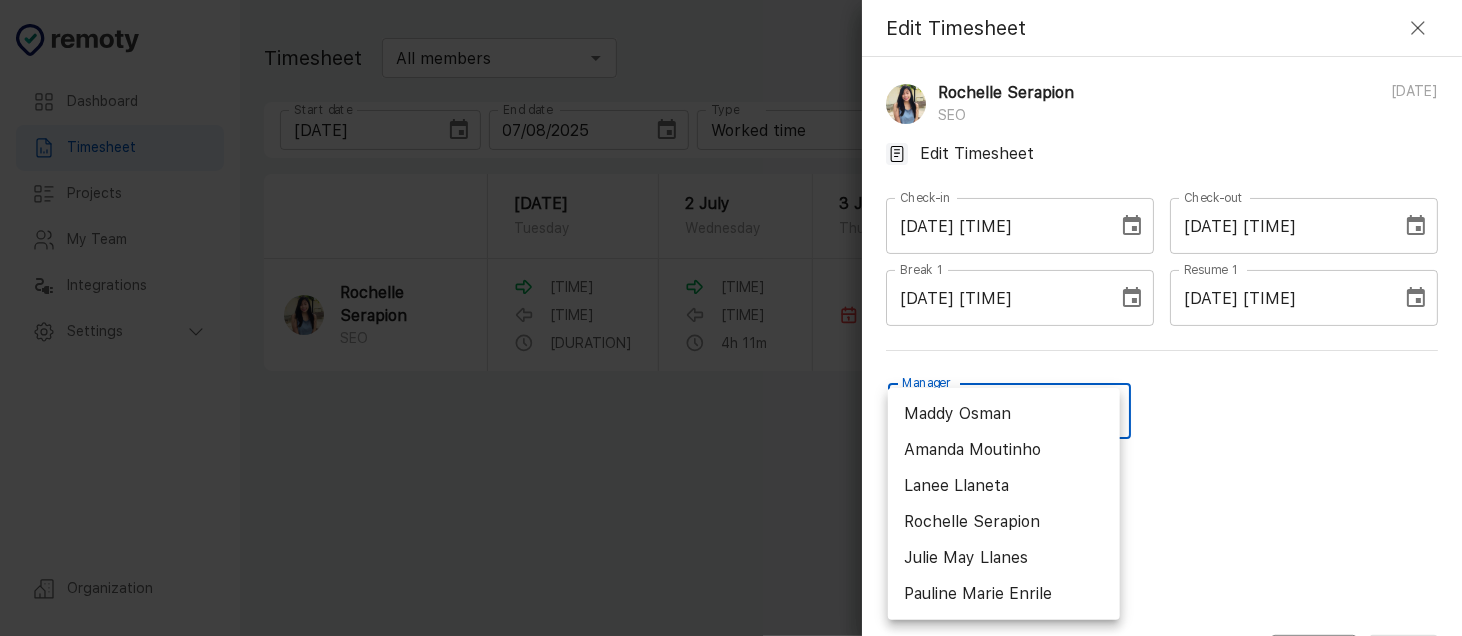 click on "Rochelle Serapion" at bounding box center (1004, 522) 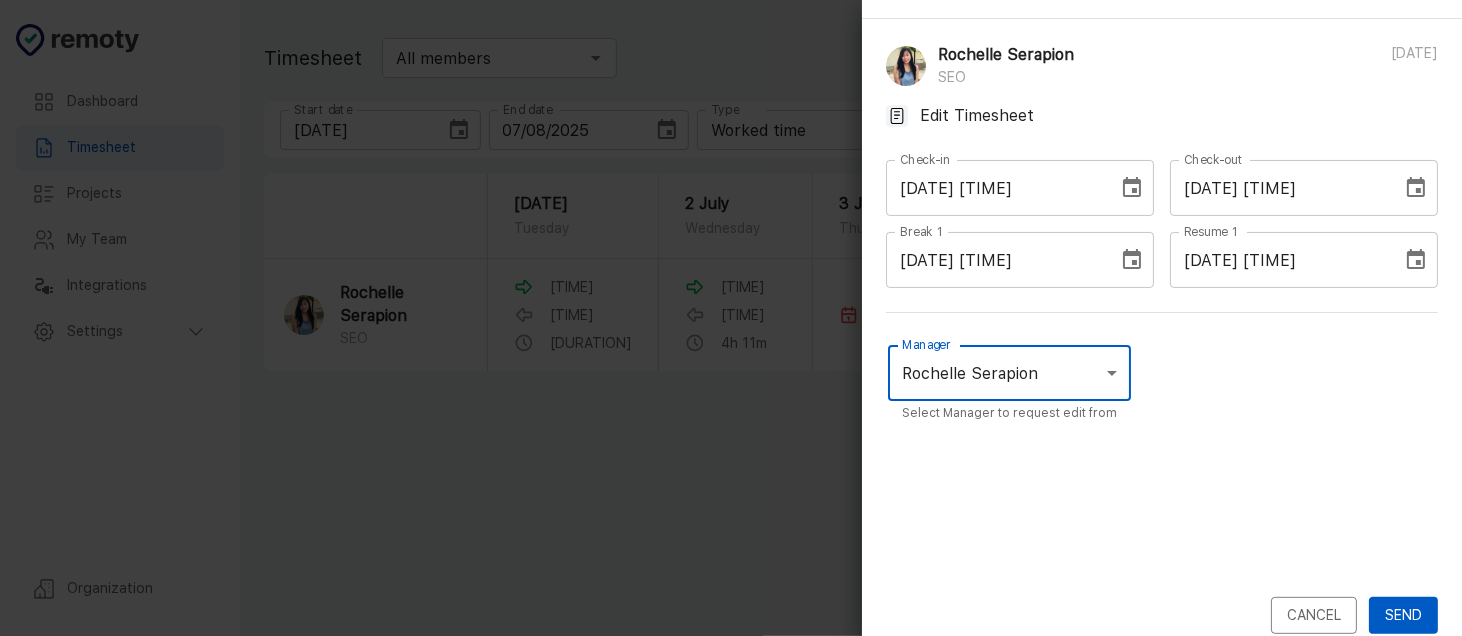 scroll, scrollTop: 59, scrollLeft: 0, axis: vertical 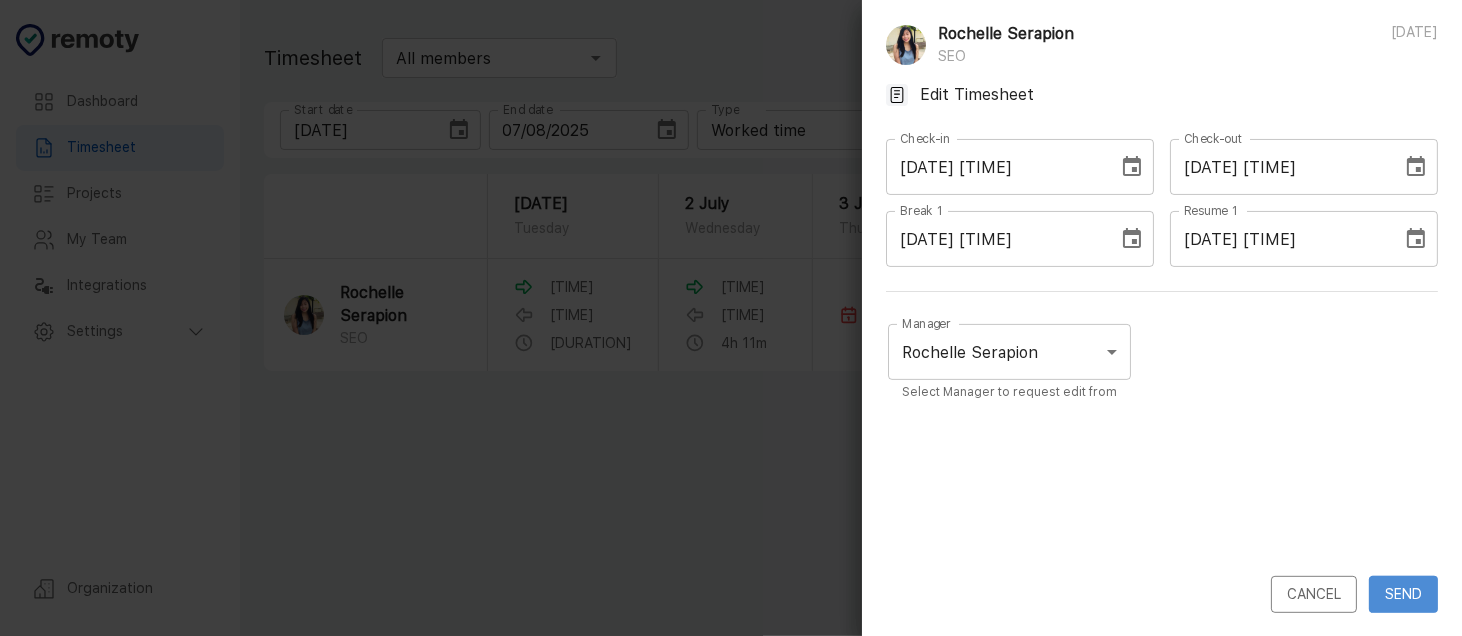 click on "Send" at bounding box center (1403, 594) 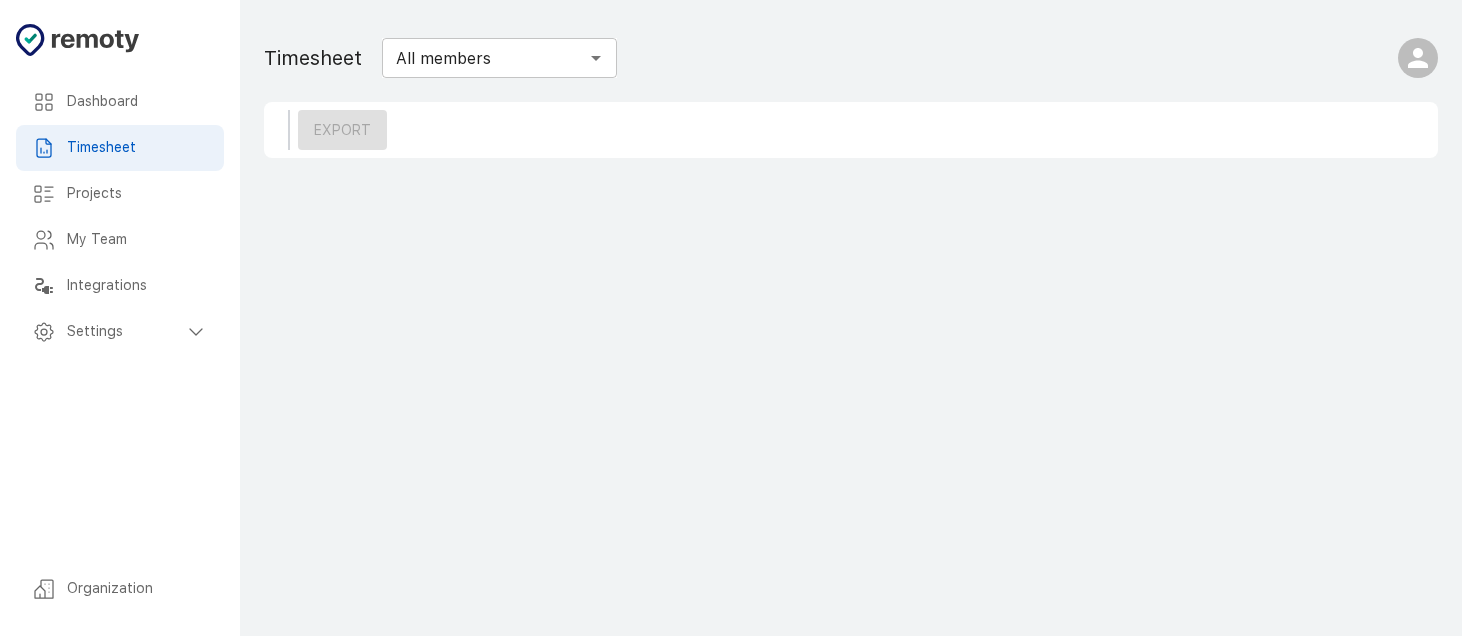 scroll, scrollTop: 0, scrollLeft: 0, axis: both 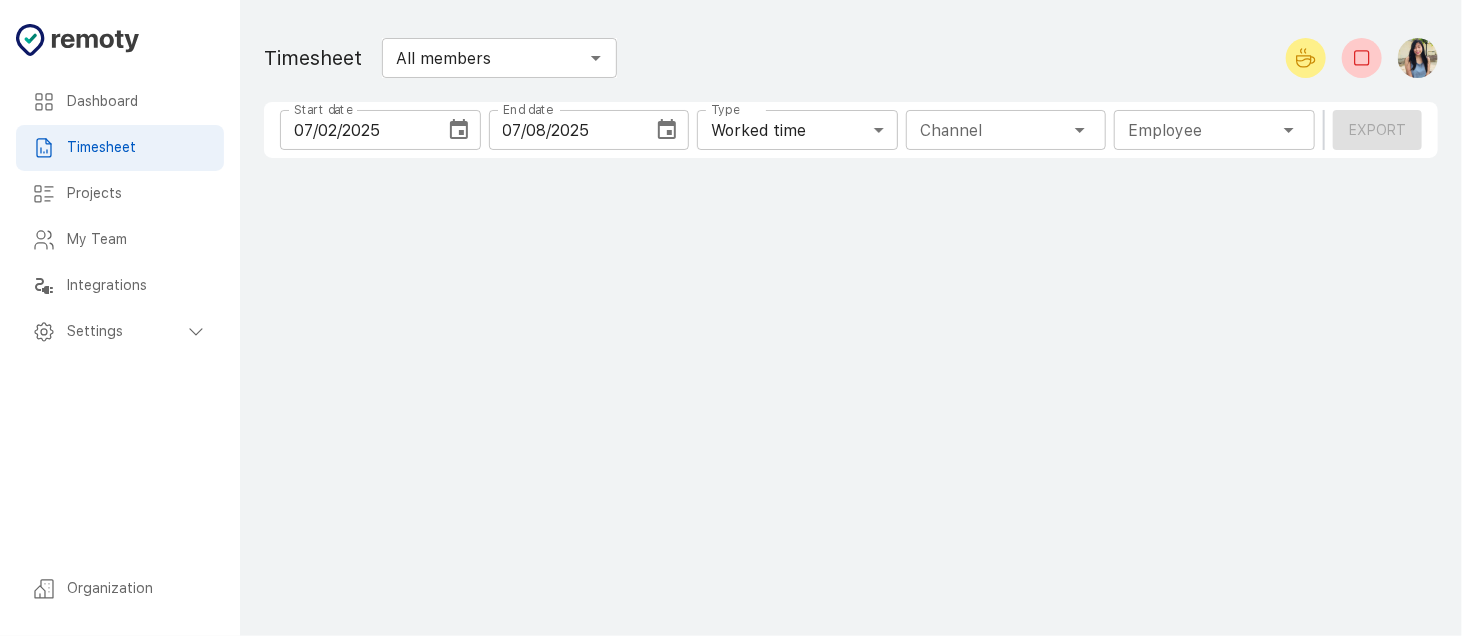 click at bounding box center (459, 130) 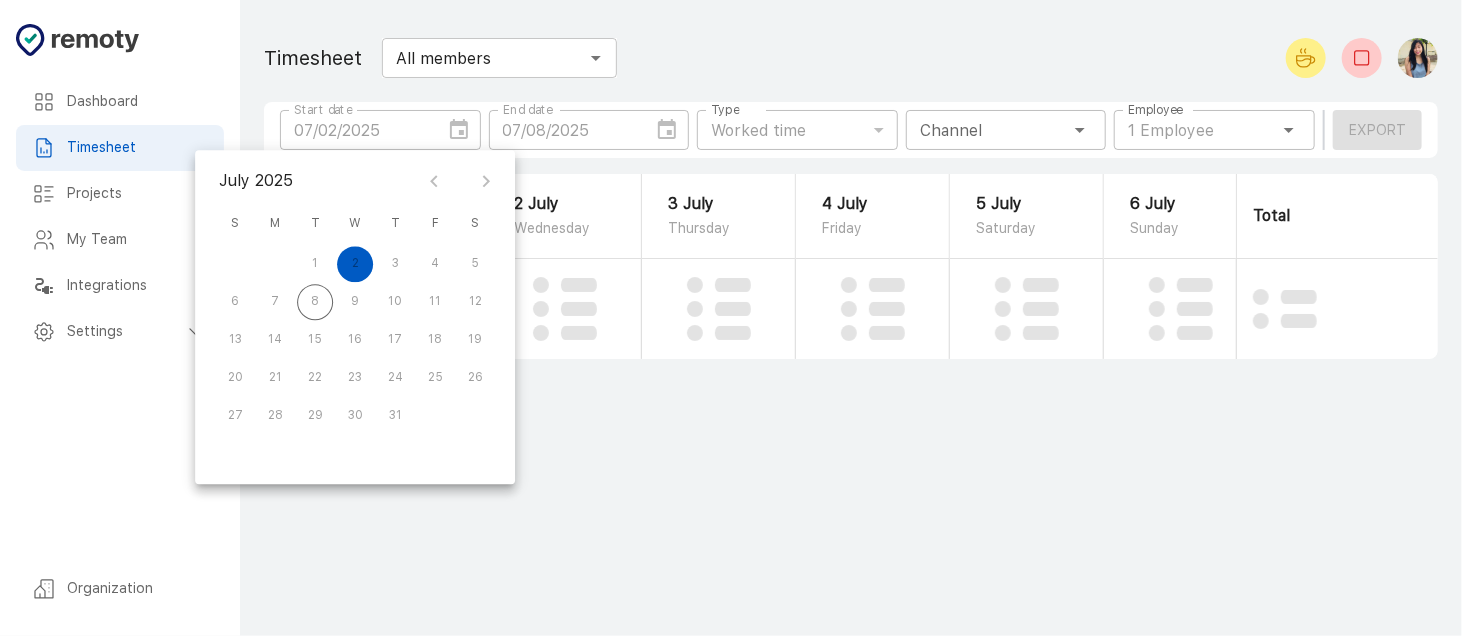 click on "1 2 3 4 5" at bounding box center (355, 264) 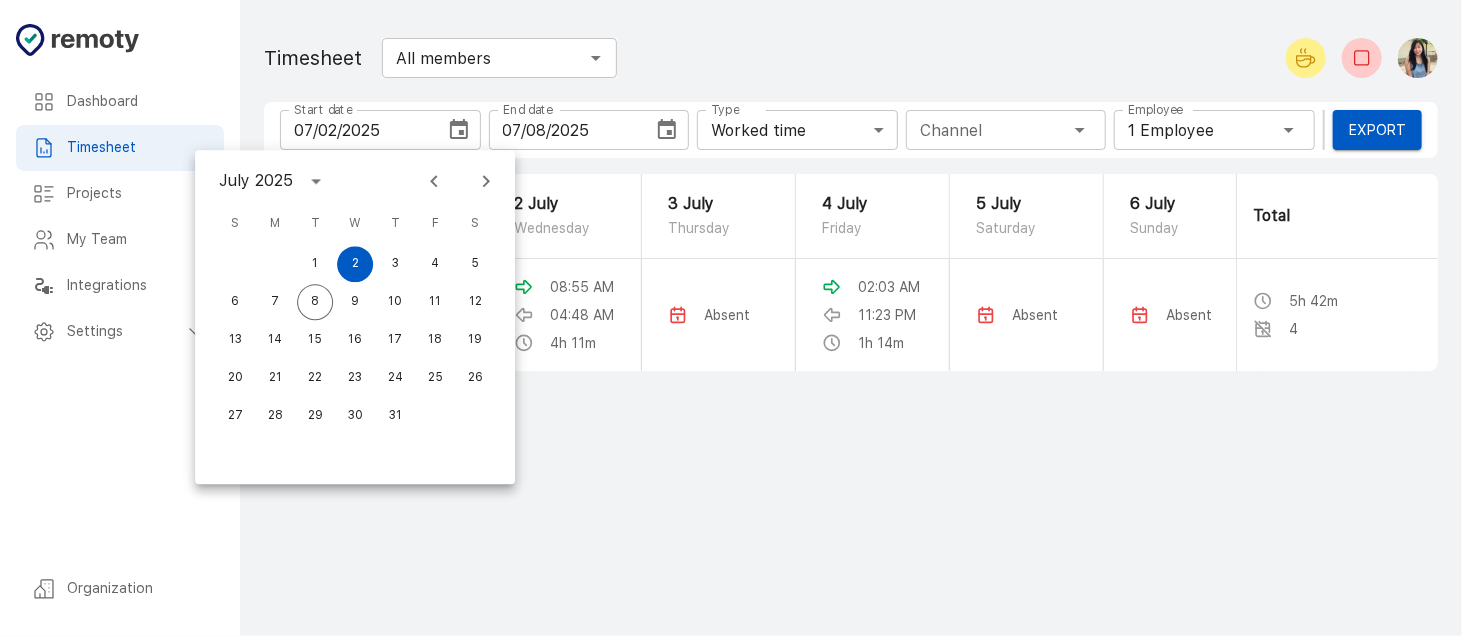 click on "Dashboard Timesheet Projects My Team Integrations Settings Organization Timesheet All members ​ Start date [DATE] Start date End date [DATE] End date Type Worked time Worked time Projects Channel Channel Employee 1 Employee Employee Export 2 July Wednesday 3 July Thursday 4 July Friday 5 July Saturday 6 July Sunday 7 July Monday 8 July Tuesday Total [FIRST] [LAST] SEO 08:55 AM 04:48 AM 4h 11m Absent 02:03 AM 11:23 PM 1h 14m Absent Absent Absent 01:47 AM 0h 17m 5h 42m 4" at bounding box center [851, 318] 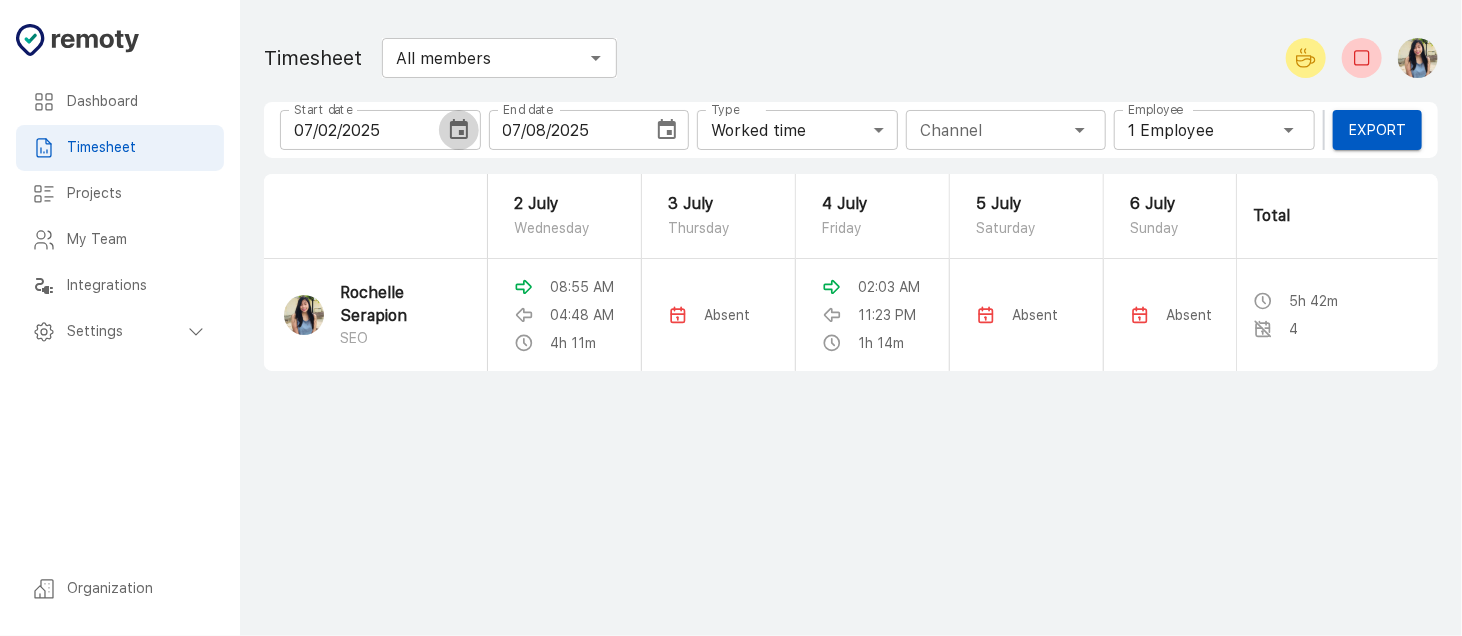 click at bounding box center (459, 129) 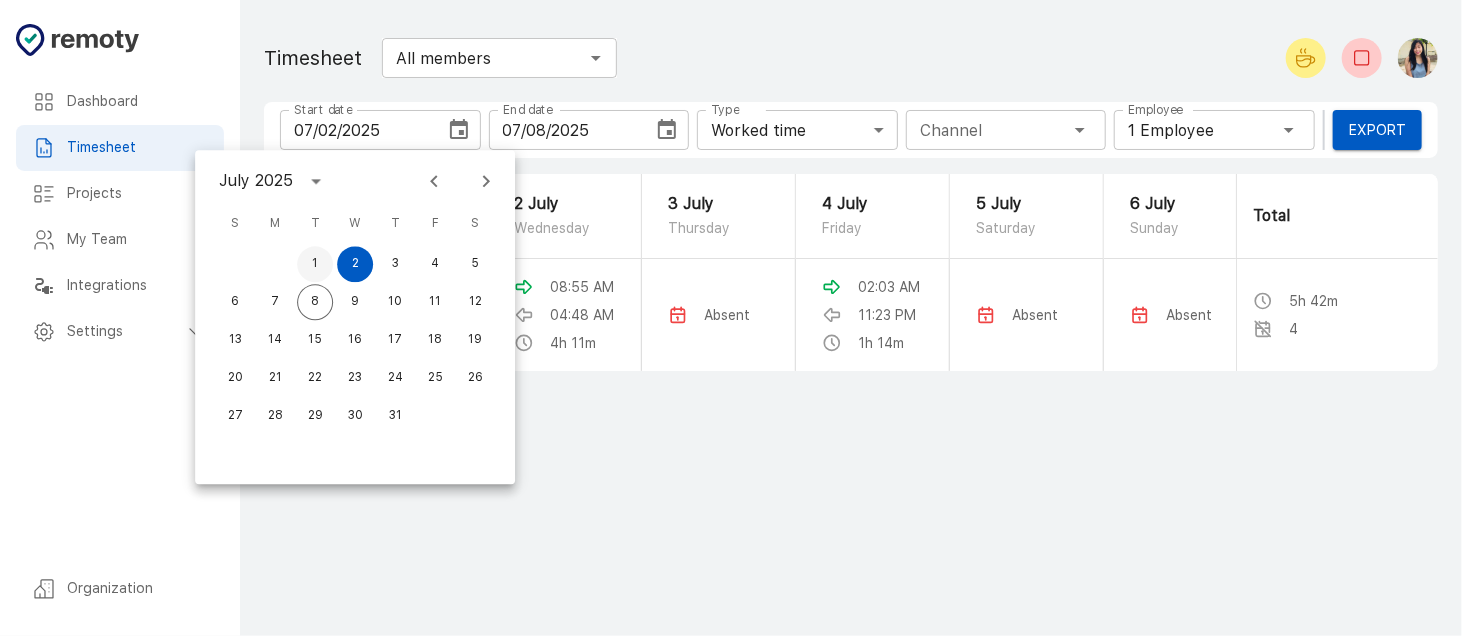 click on "1" at bounding box center [315, 264] 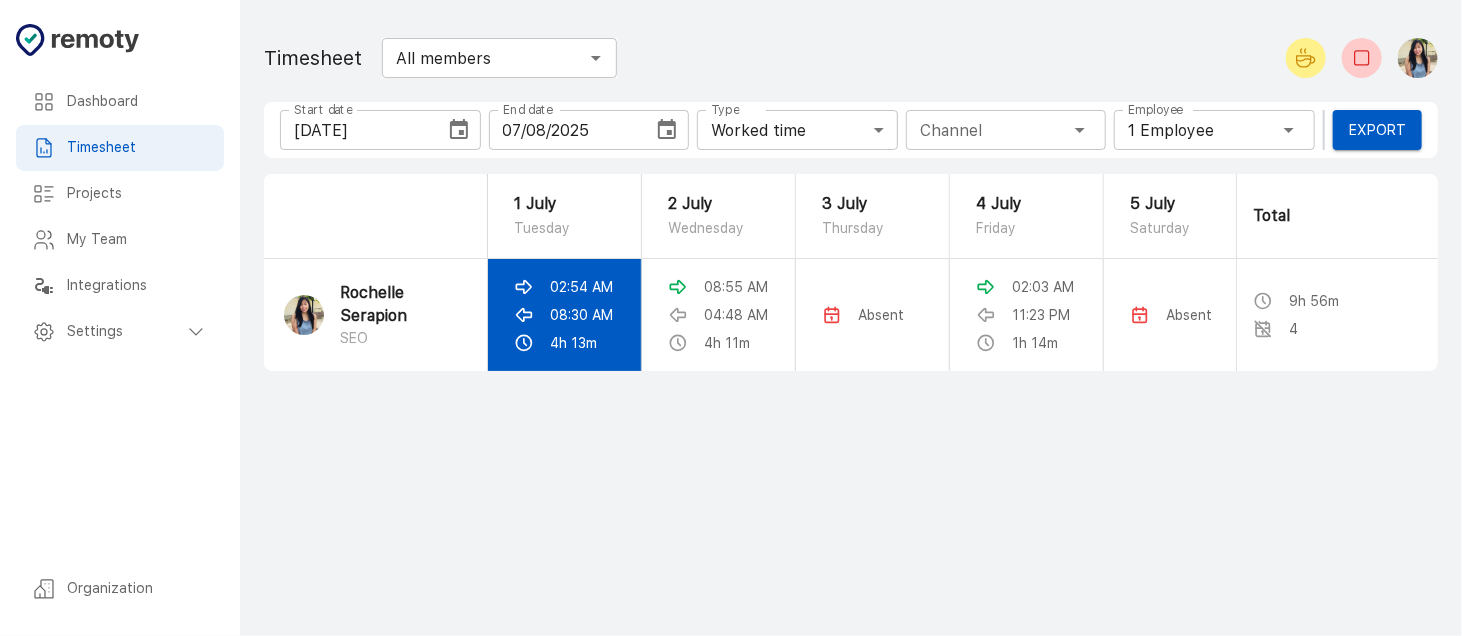 click on "08:30 AM" at bounding box center [581, 287] 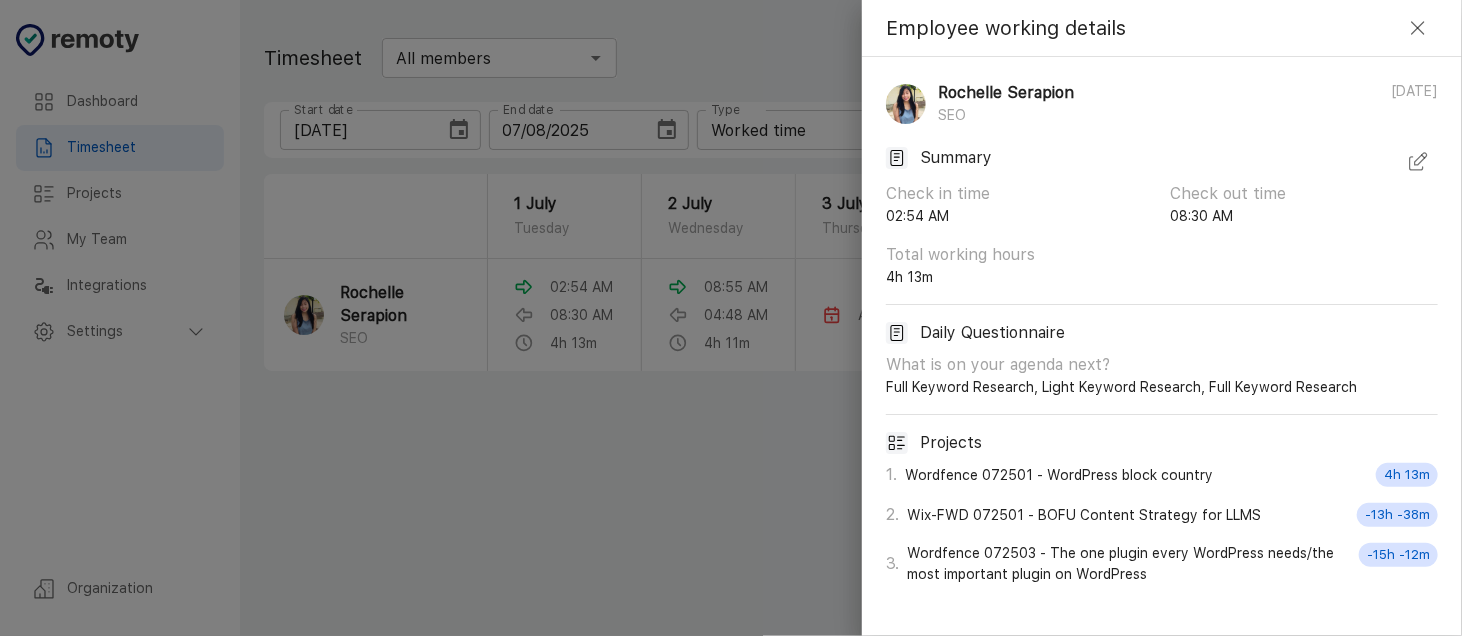 click on "Employee working details [FIRST] [LAST] SEO [DATE] Summary Check in time 02:54 AM Check out time 08:30 AM Total working hours 4h 13m Daily Questionnaire What is on your agenda next? Full Keyword Research, Light Keyword Research, Full Keyword Research Projects 1 . Wordfence 072501 - WordPress block country 4h 13m 2 . Wix-FWD 072501 - BOFU Content Strategy for LLMS -13h -38m 3 . Wordfence 072503 - The one plugin every WordPress needs/the most important plugin on WordPress -15h -12m" at bounding box center (1162, 318) 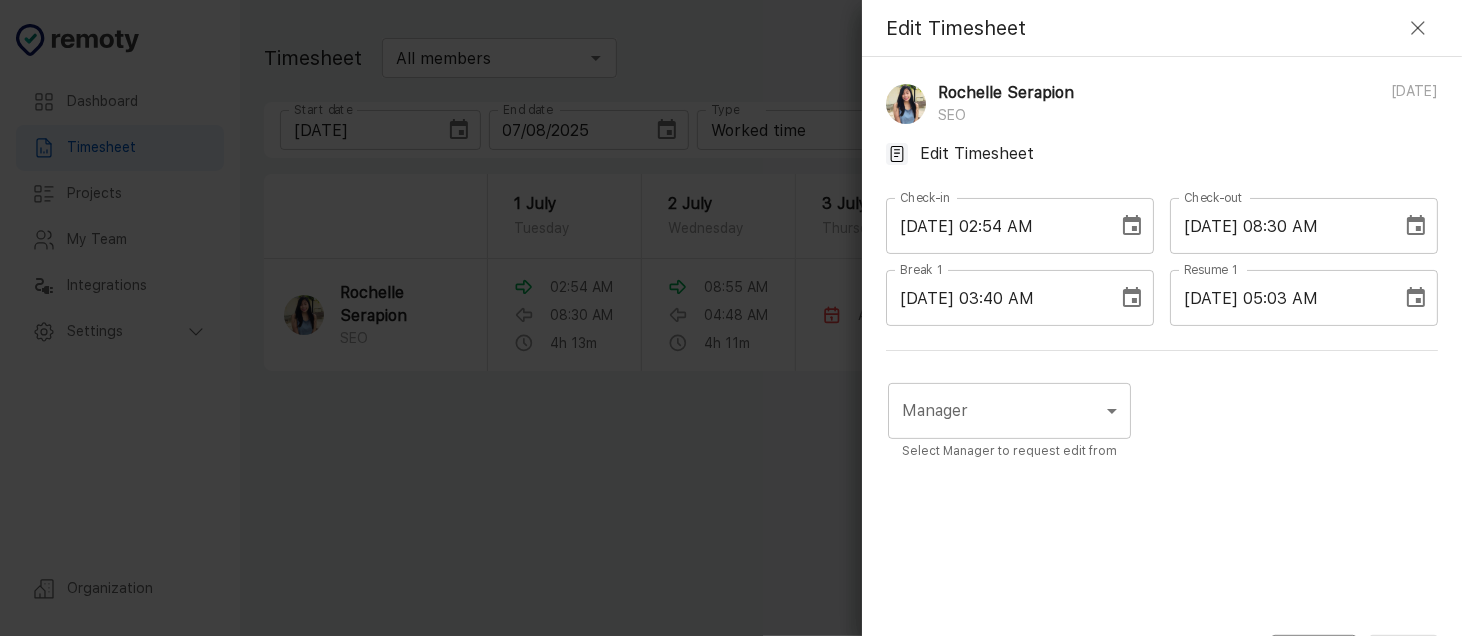 click on "[DATE] 08:30 AM" at bounding box center [1279, 226] 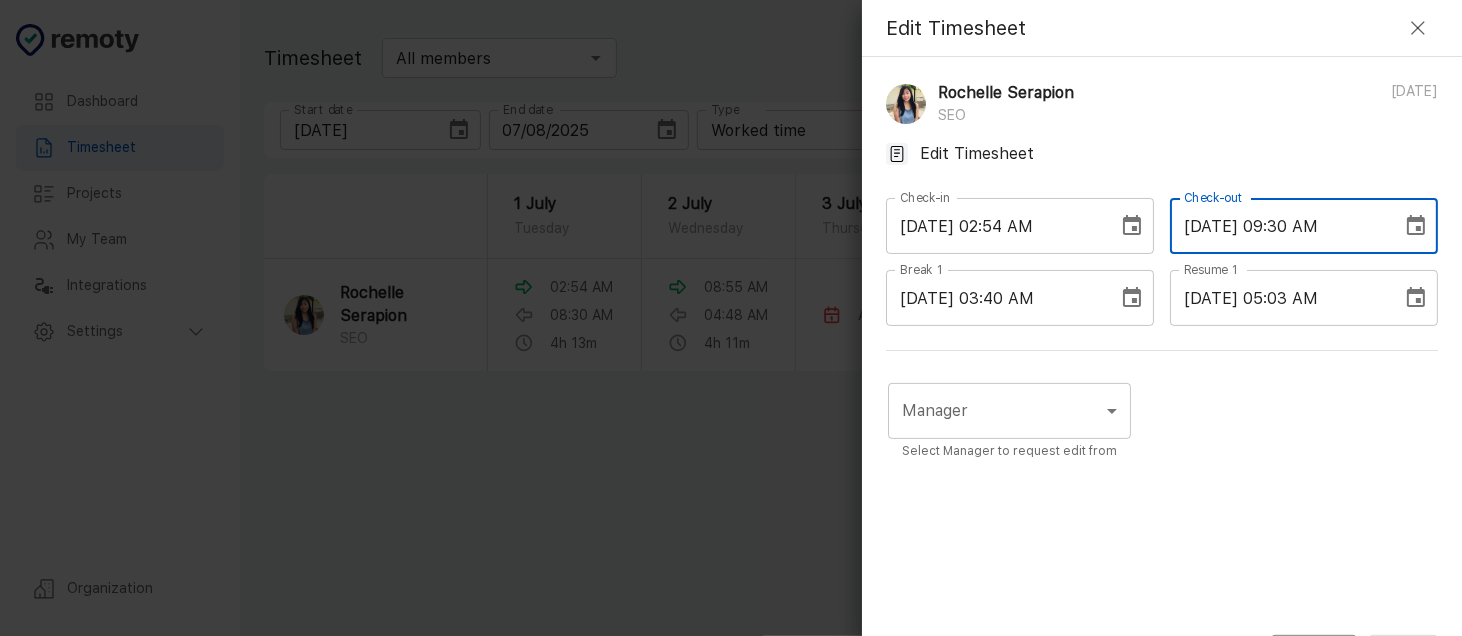 type on "[DATE] 09:30 AM" 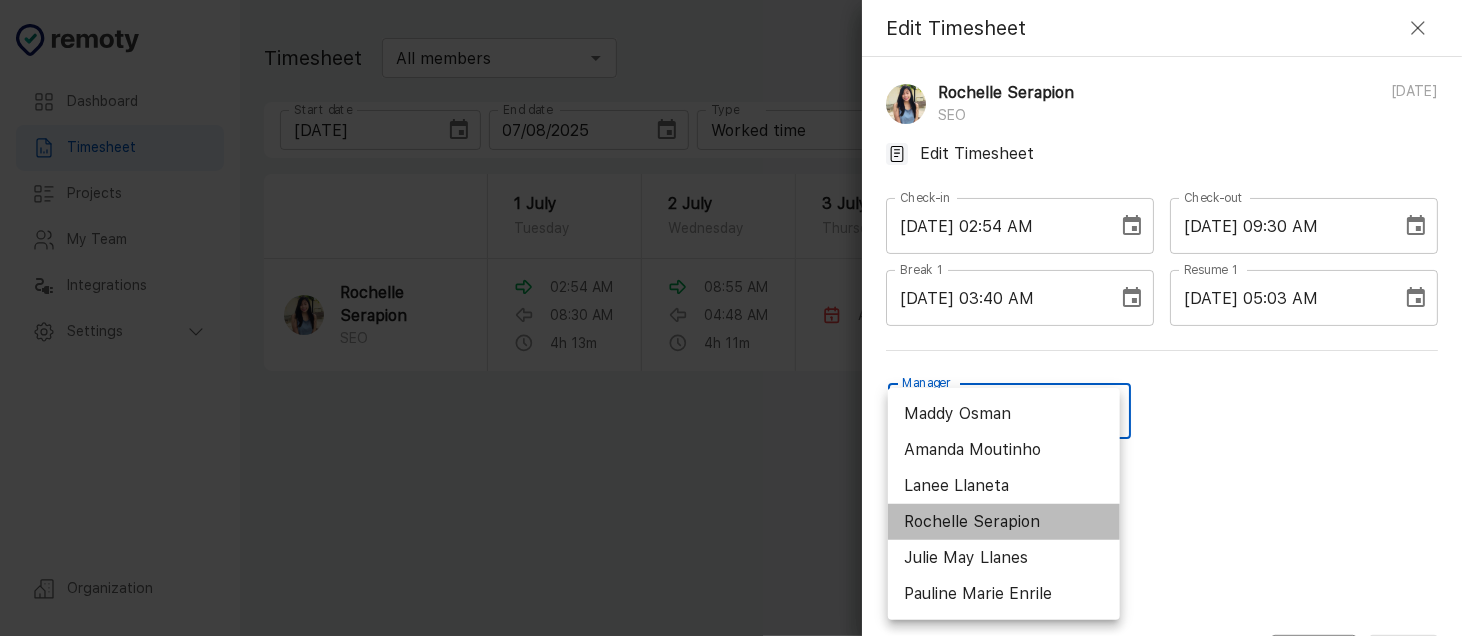 click on "Rochelle Serapion" at bounding box center [1004, 522] 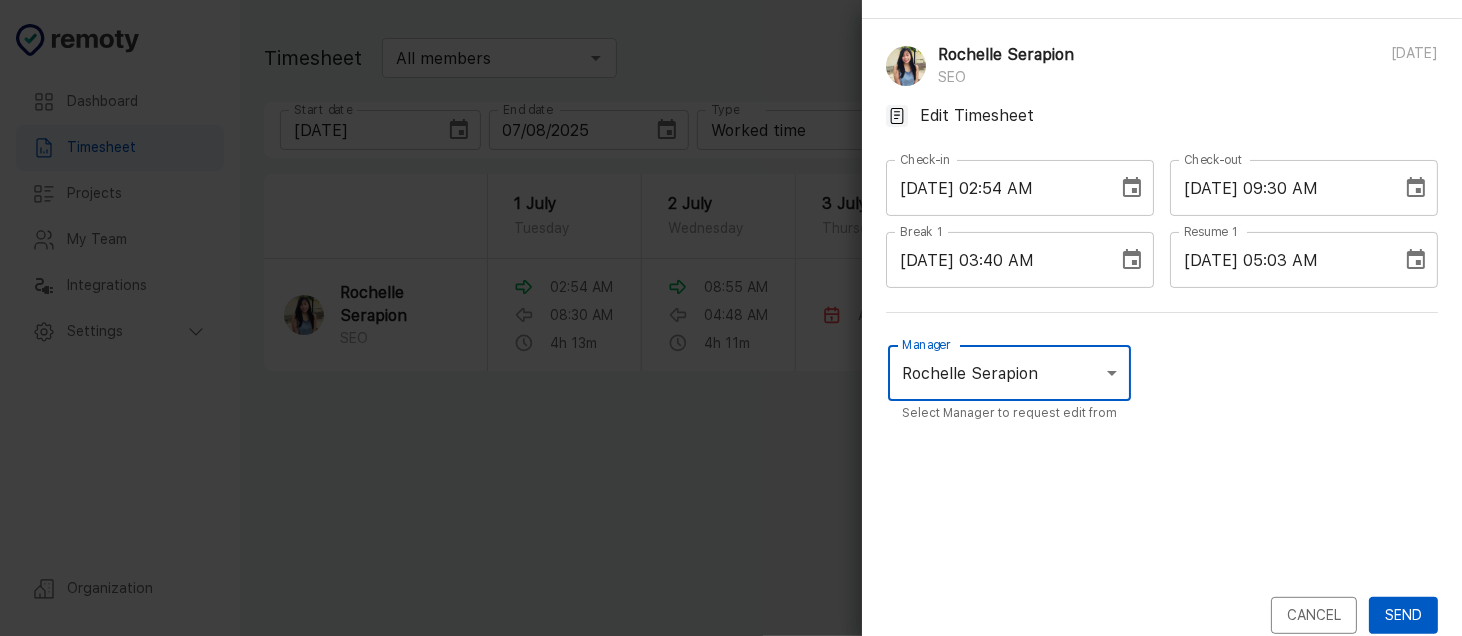 scroll, scrollTop: 59, scrollLeft: 0, axis: vertical 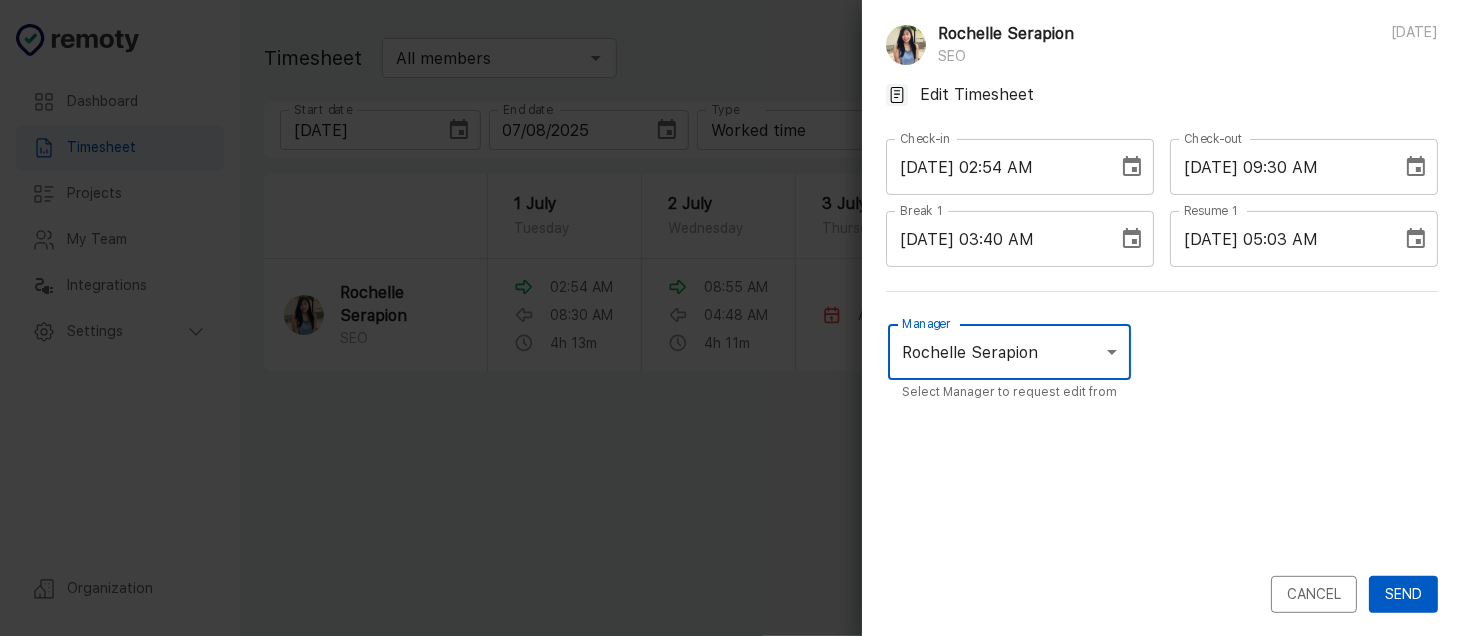 click on "Edit Timesheet [FIRST] [LAST] SEO [DATE] Edit Timesheet Check-in [DATE] 02:54 AM Check-in Check-out [DATE] 09:30 AM Check-out Break 1 [DATE] 03:40 AM Break 1 Resume 1 [DATE] 05:03 AM Resume 1 Manager [FIRST] [LAST] U01ARS6U3DX Manager Select Manager to request edit from Cancel Send" at bounding box center (1162, 333) 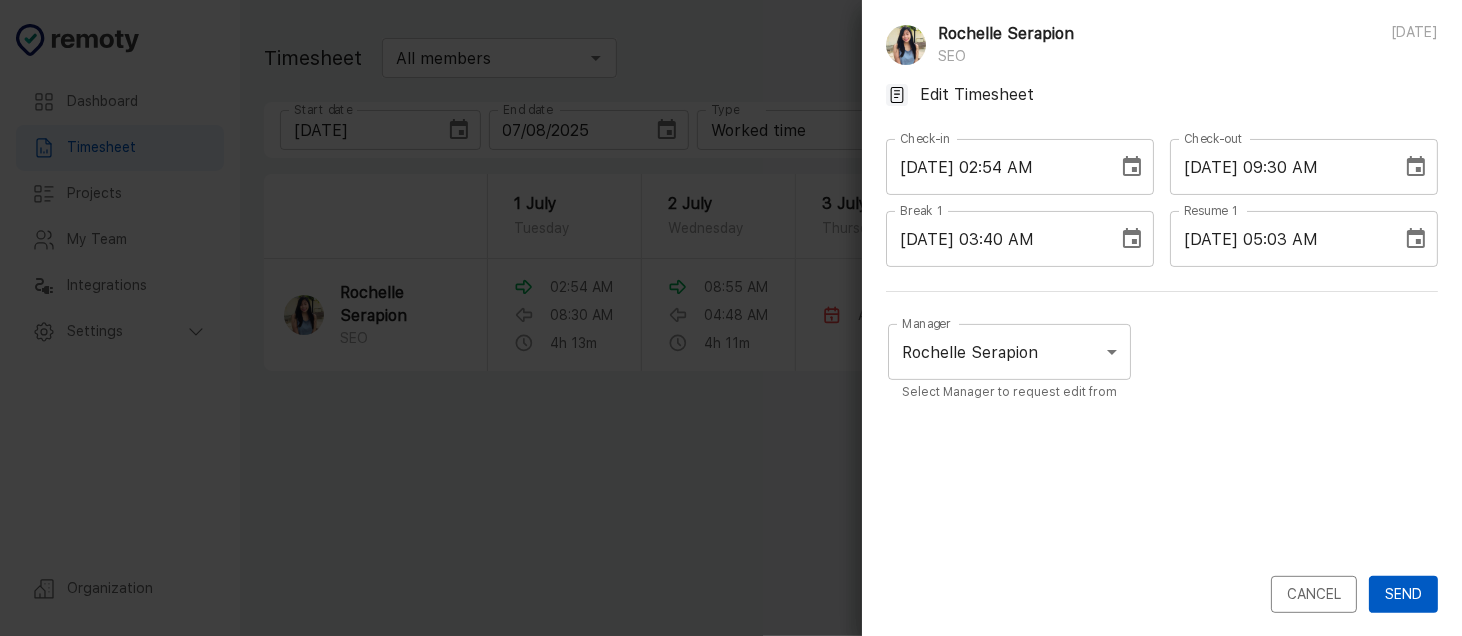 click on "Send" at bounding box center (1403, 594) 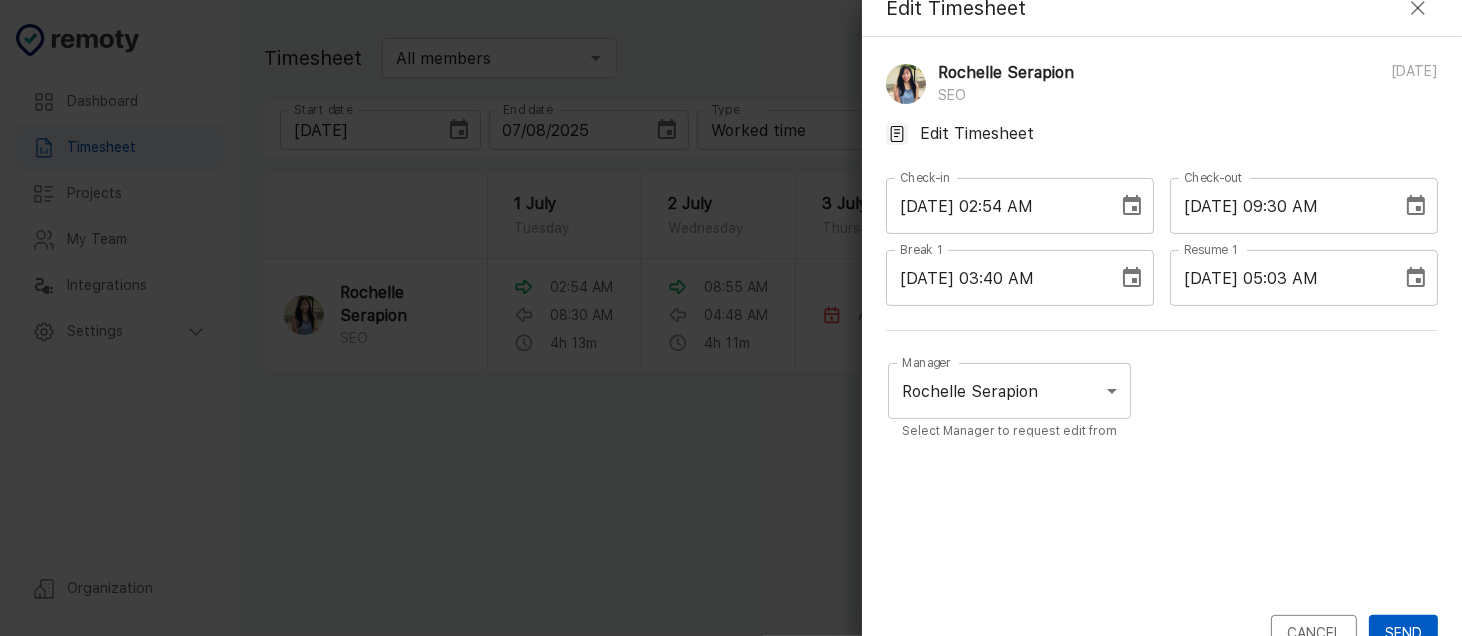 scroll, scrollTop: 0, scrollLeft: 0, axis: both 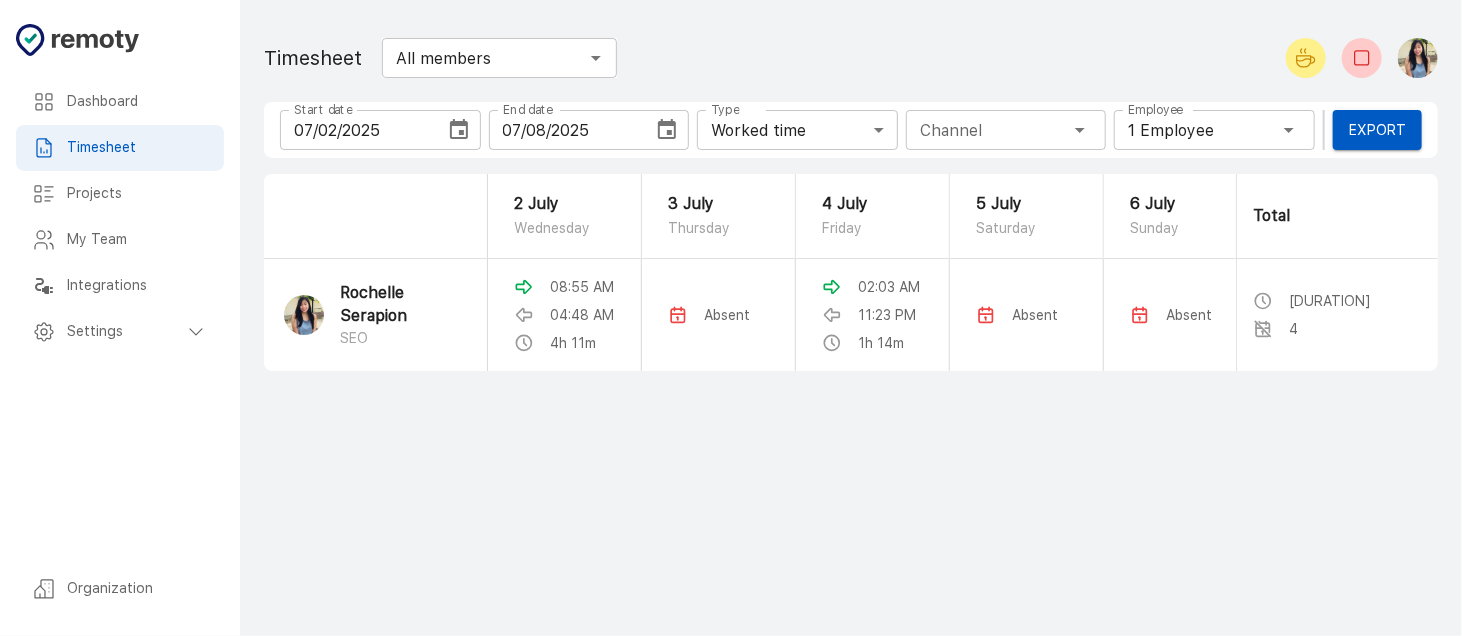 click at bounding box center [459, 129] 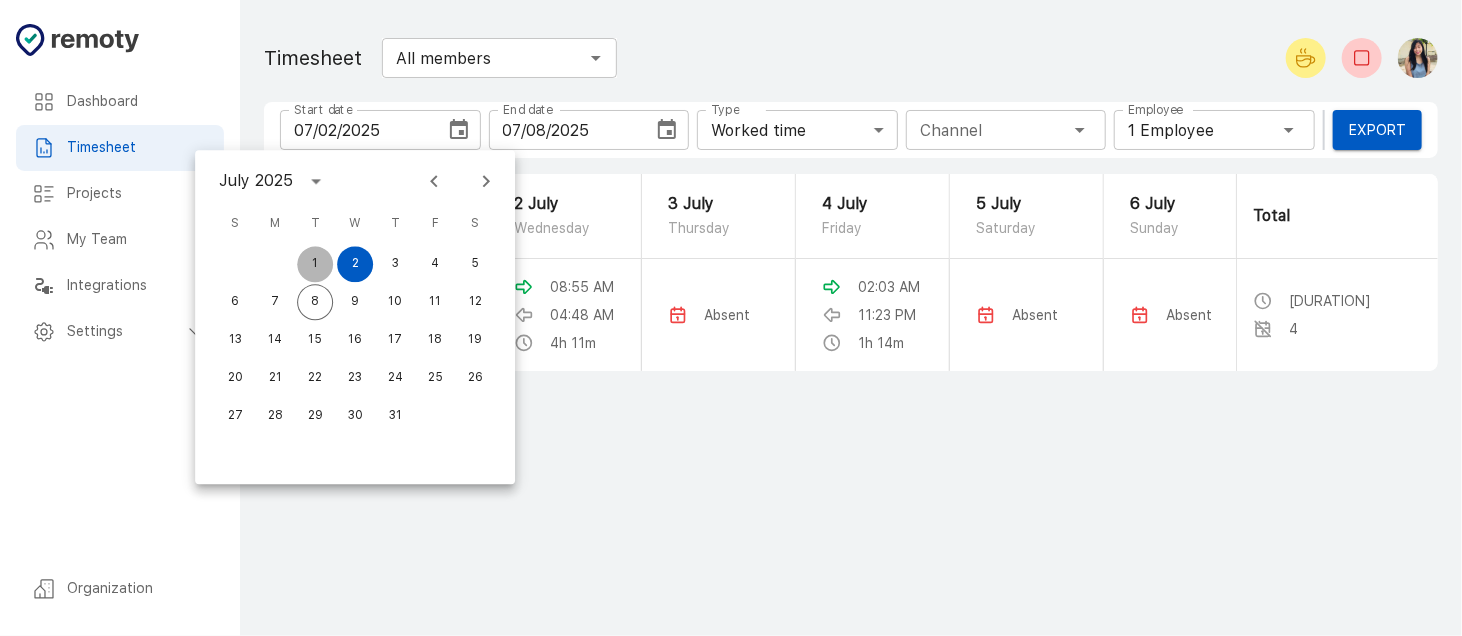 click on "1" at bounding box center (315, 264) 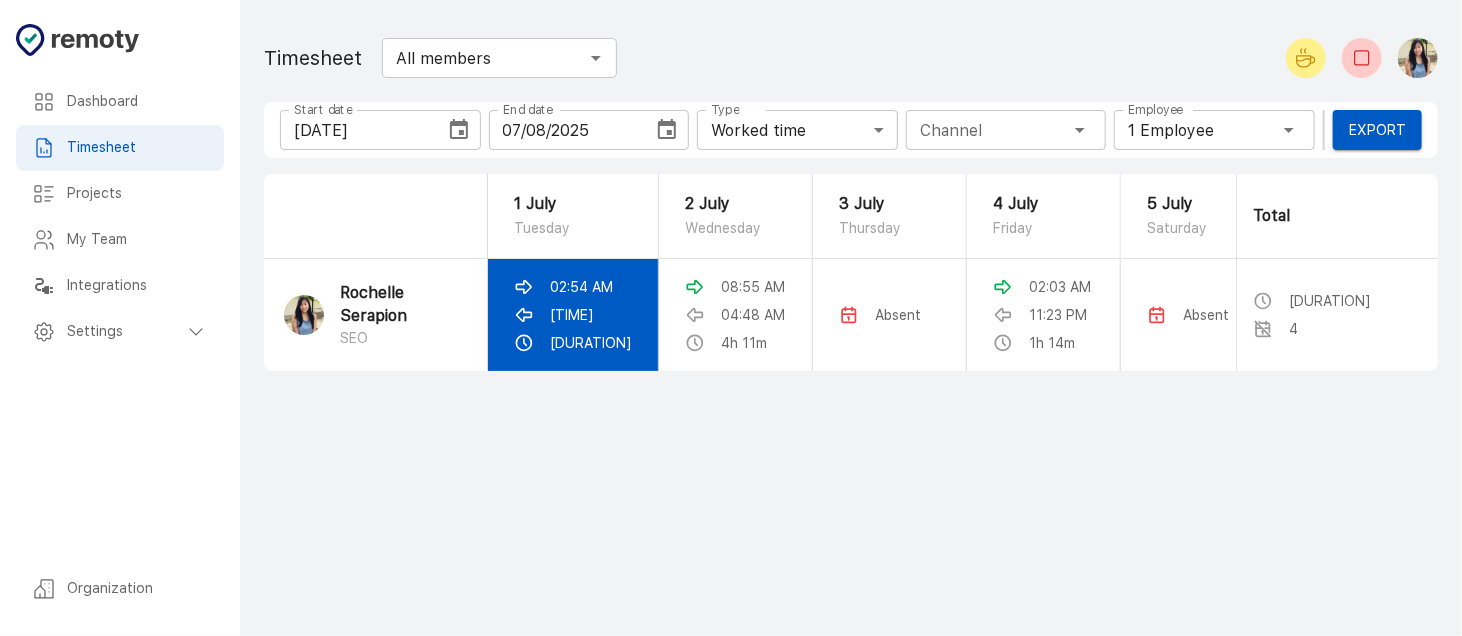 click on "02:54 AM" at bounding box center (581, 287) 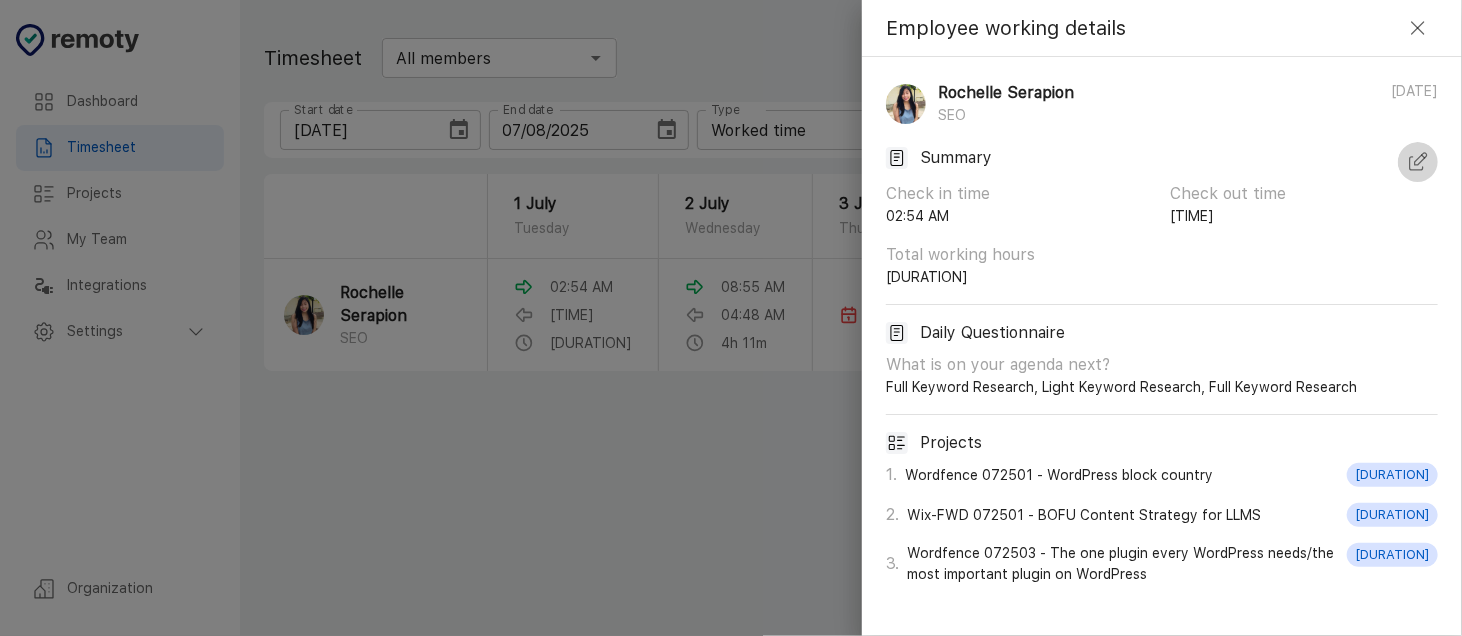 click at bounding box center (1418, 162) 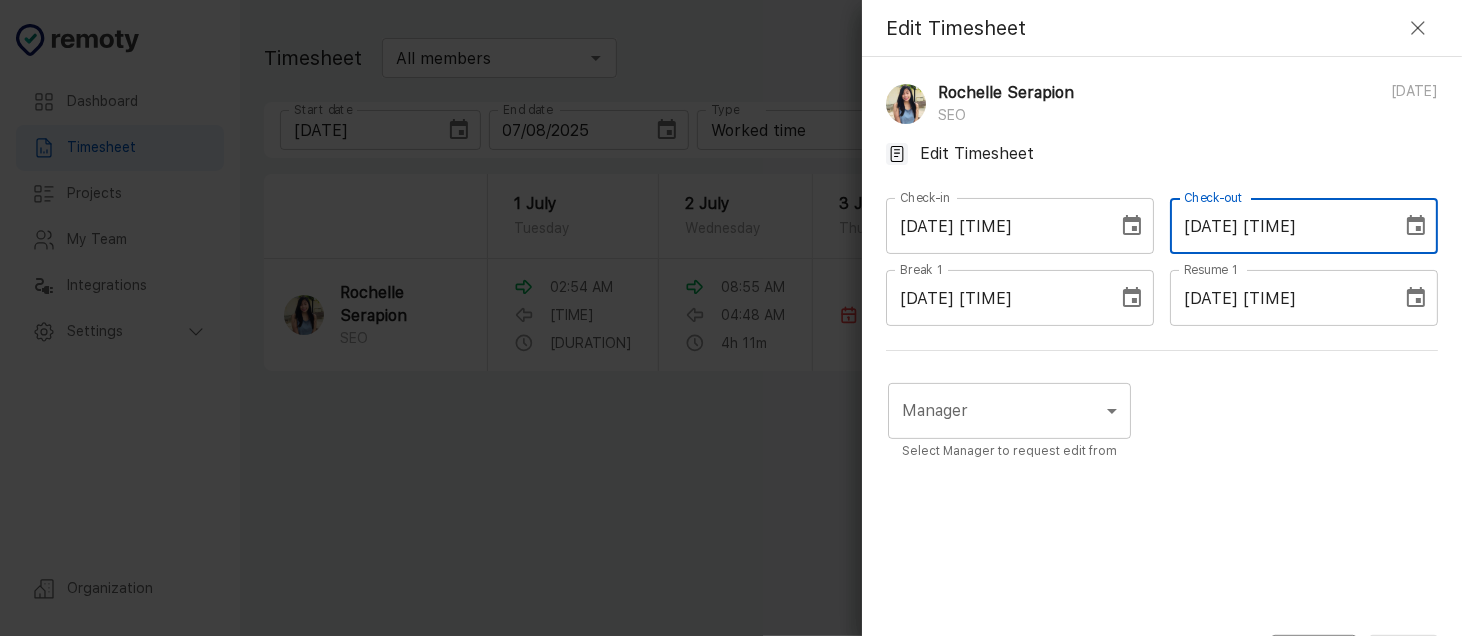 click on "07/01/2025 09:30 AM" at bounding box center (1279, 226) 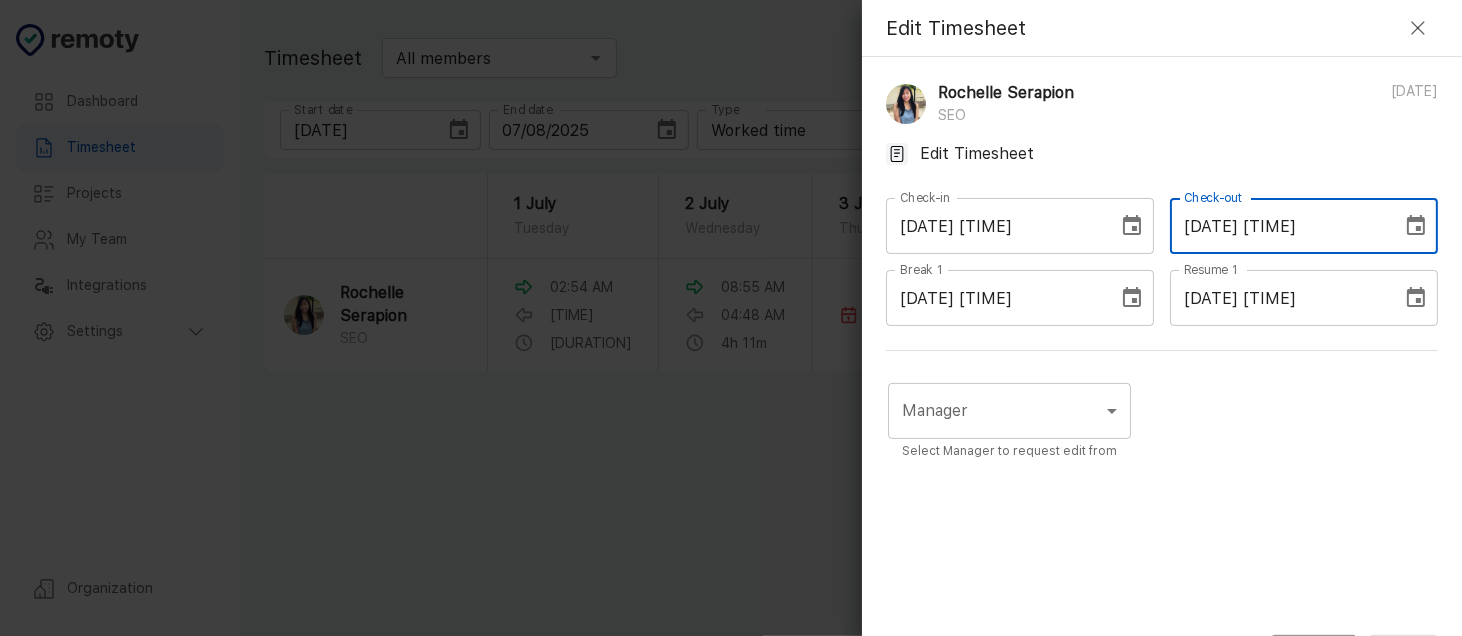type on "07/01/2025 10:08 AM" 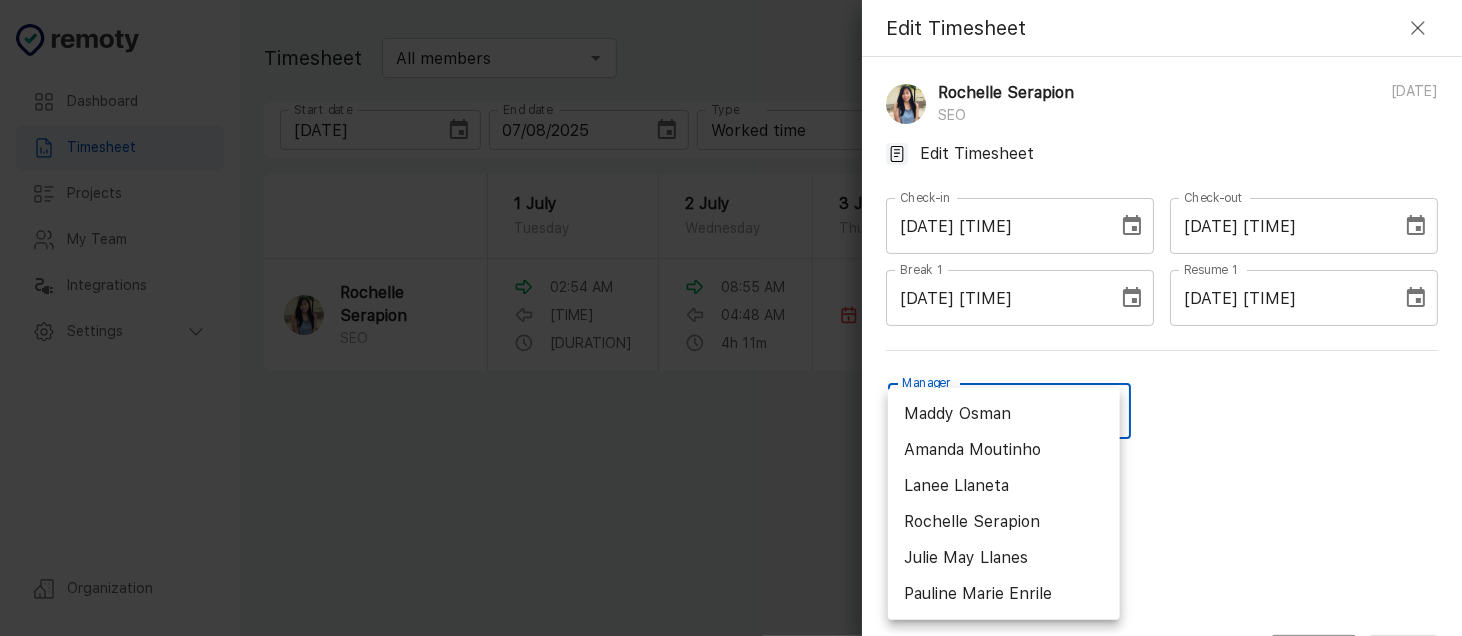 drag, startPoint x: 1094, startPoint y: 412, endPoint x: 1064, endPoint y: 375, distance: 47.63402 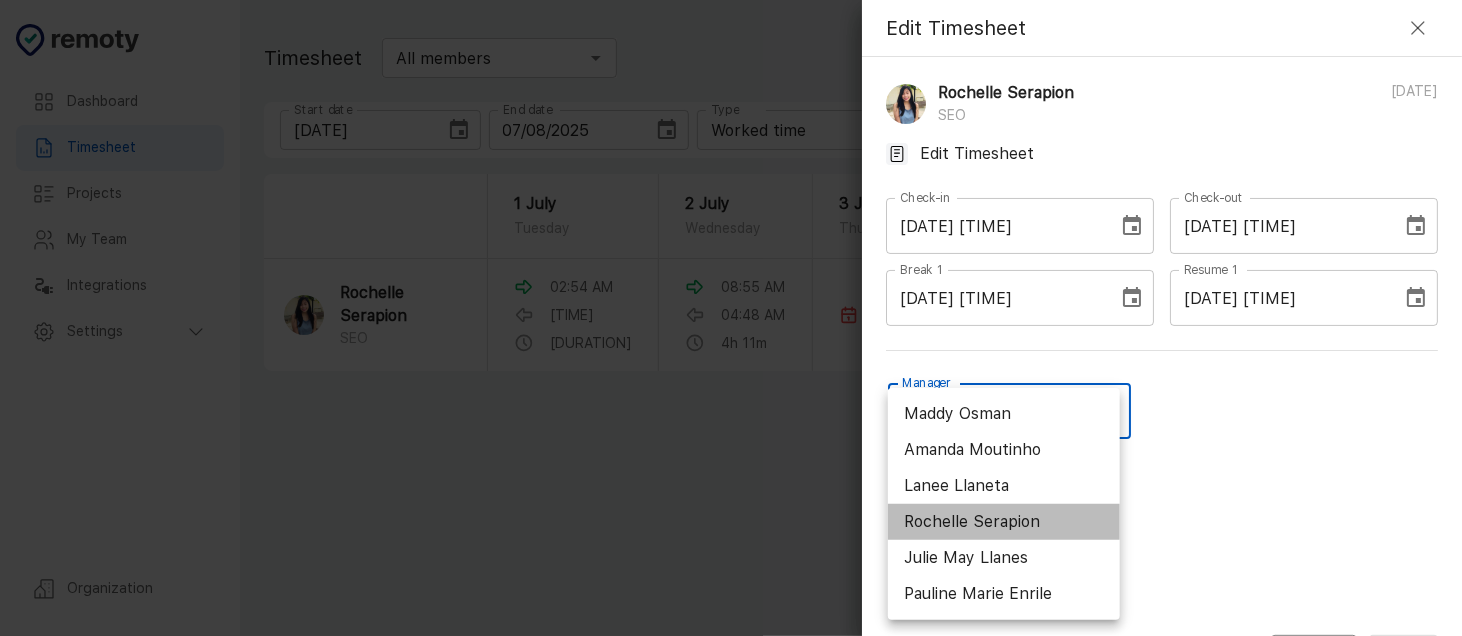 click on "Rochelle Serapion" at bounding box center (1004, 522) 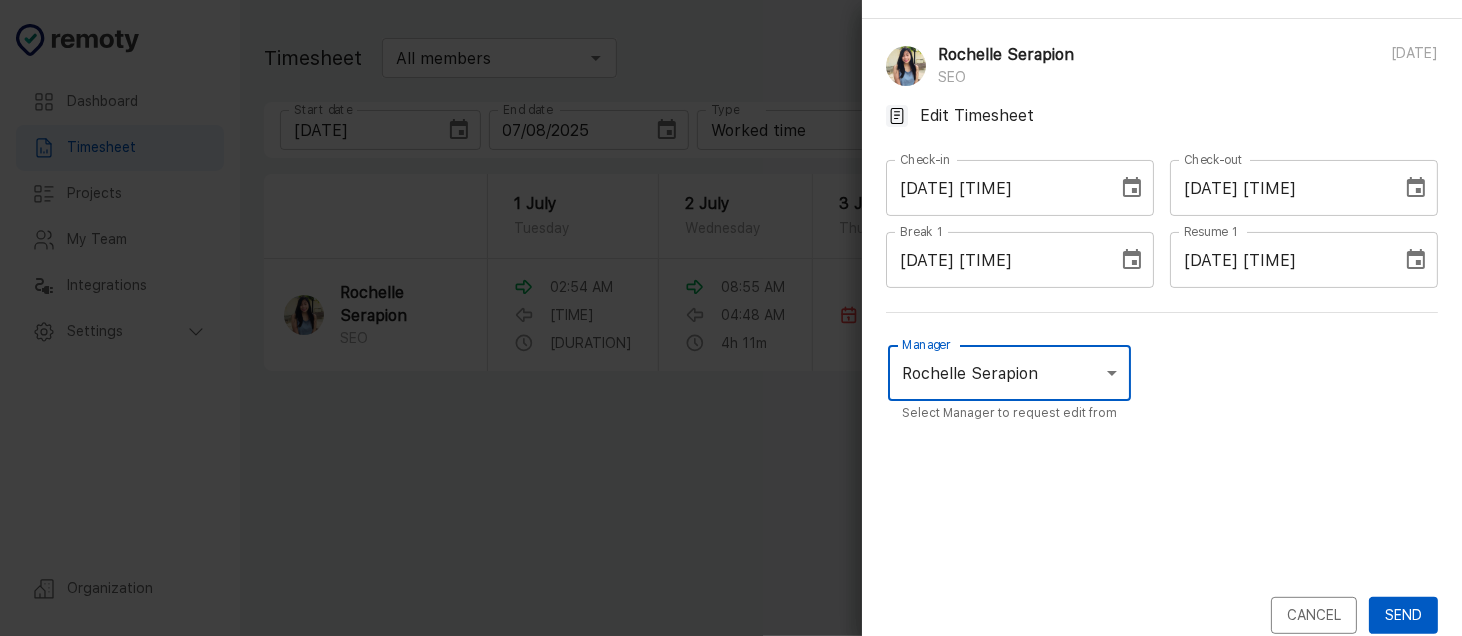 scroll, scrollTop: 59, scrollLeft: 0, axis: vertical 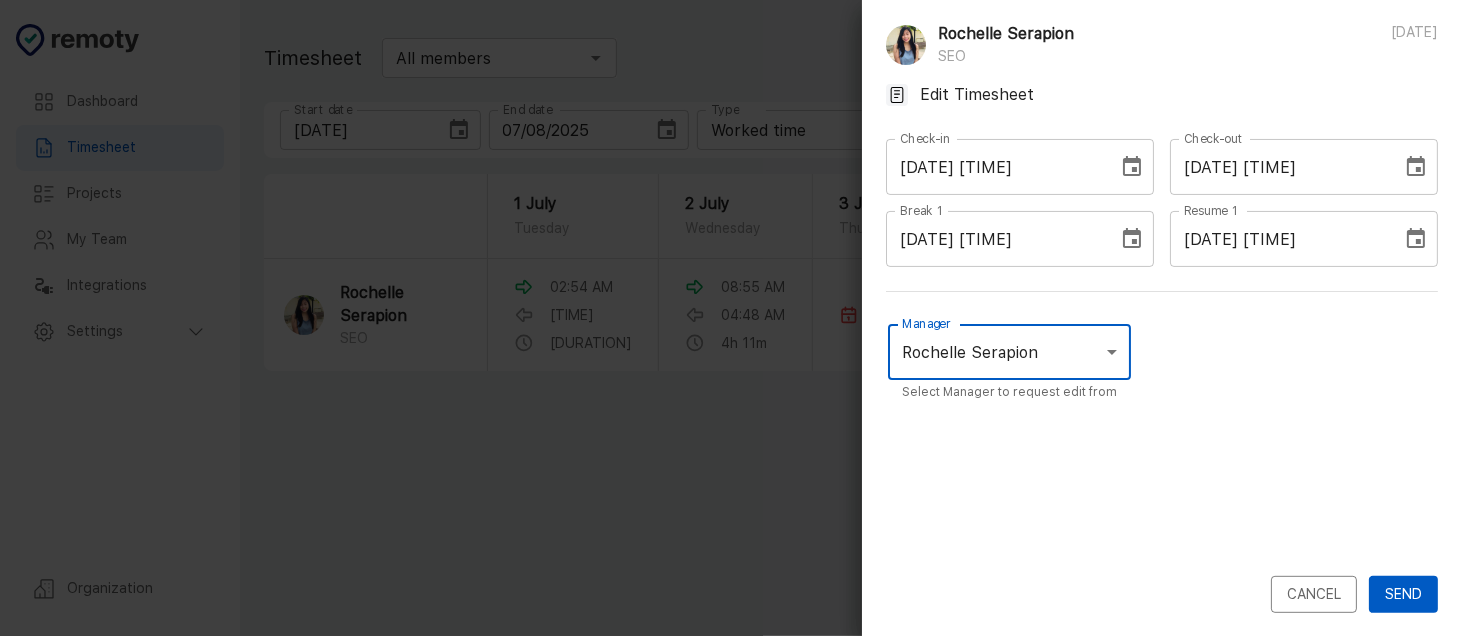 click on "Send" at bounding box center [1403, 594] 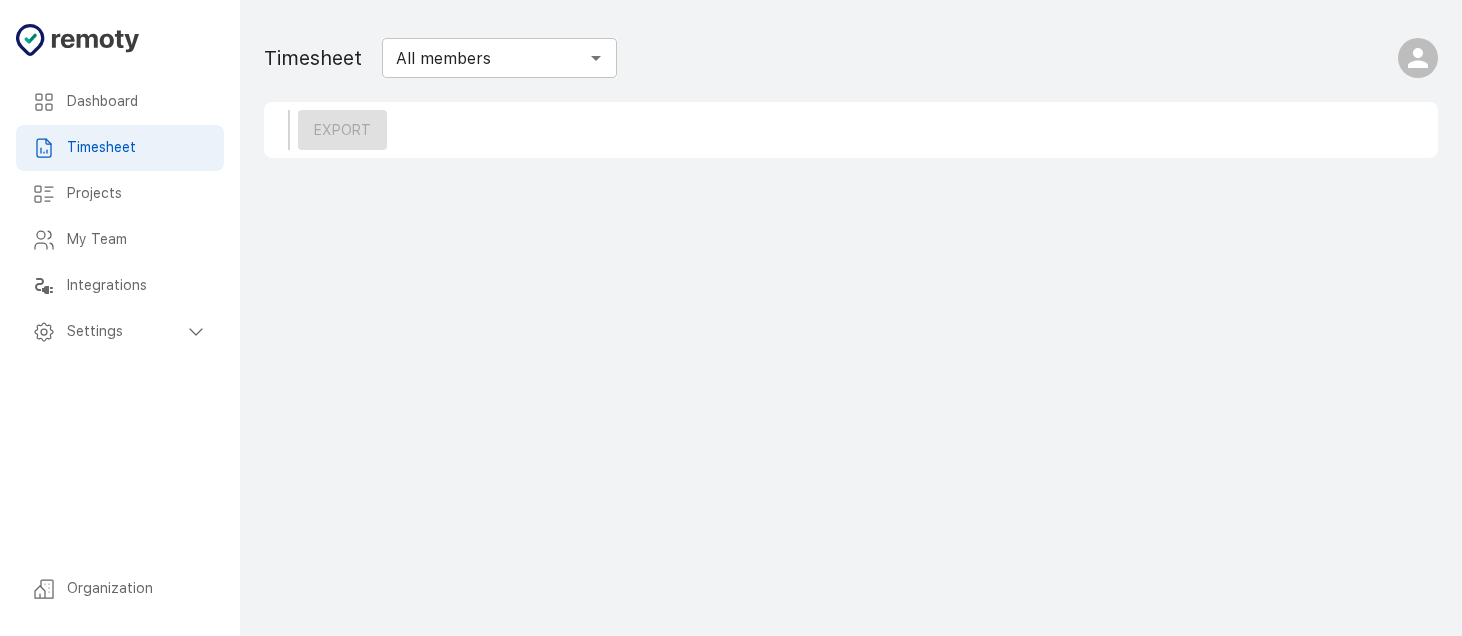 scroll, scrollTop: 0, scrollLeft: 0, axis: both 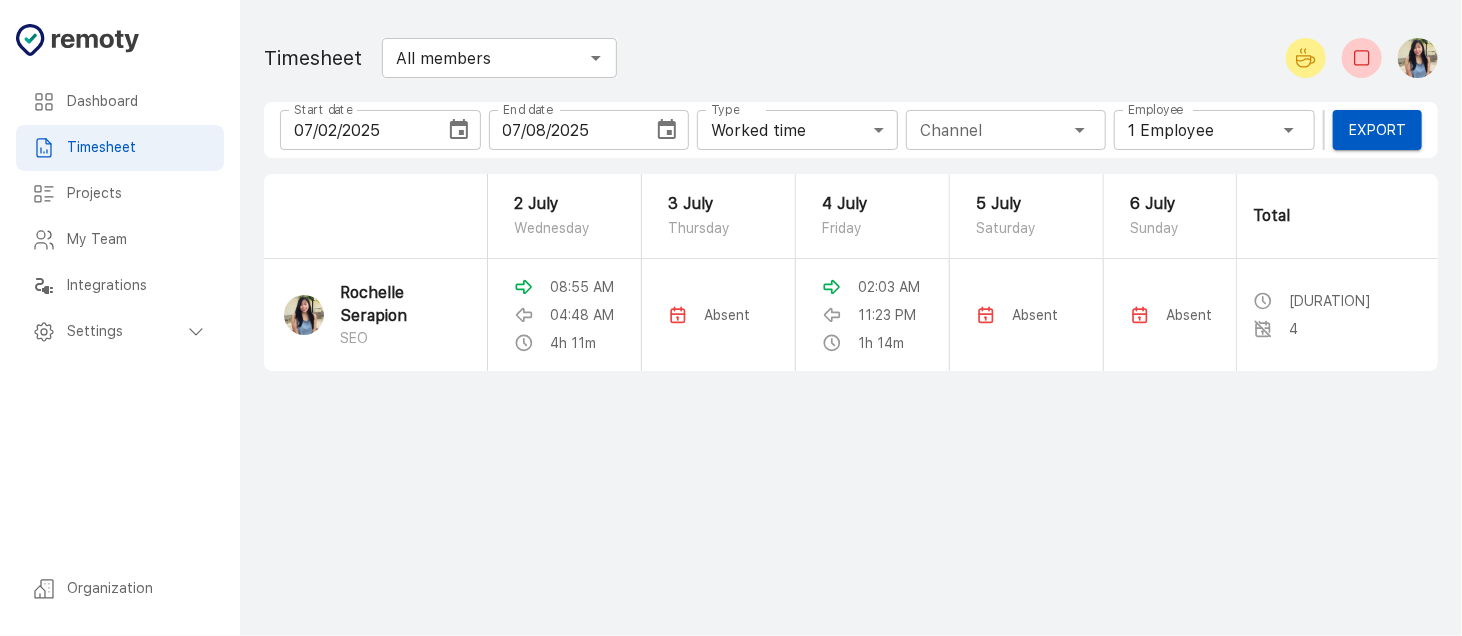 click at bounding box center (459, 129) 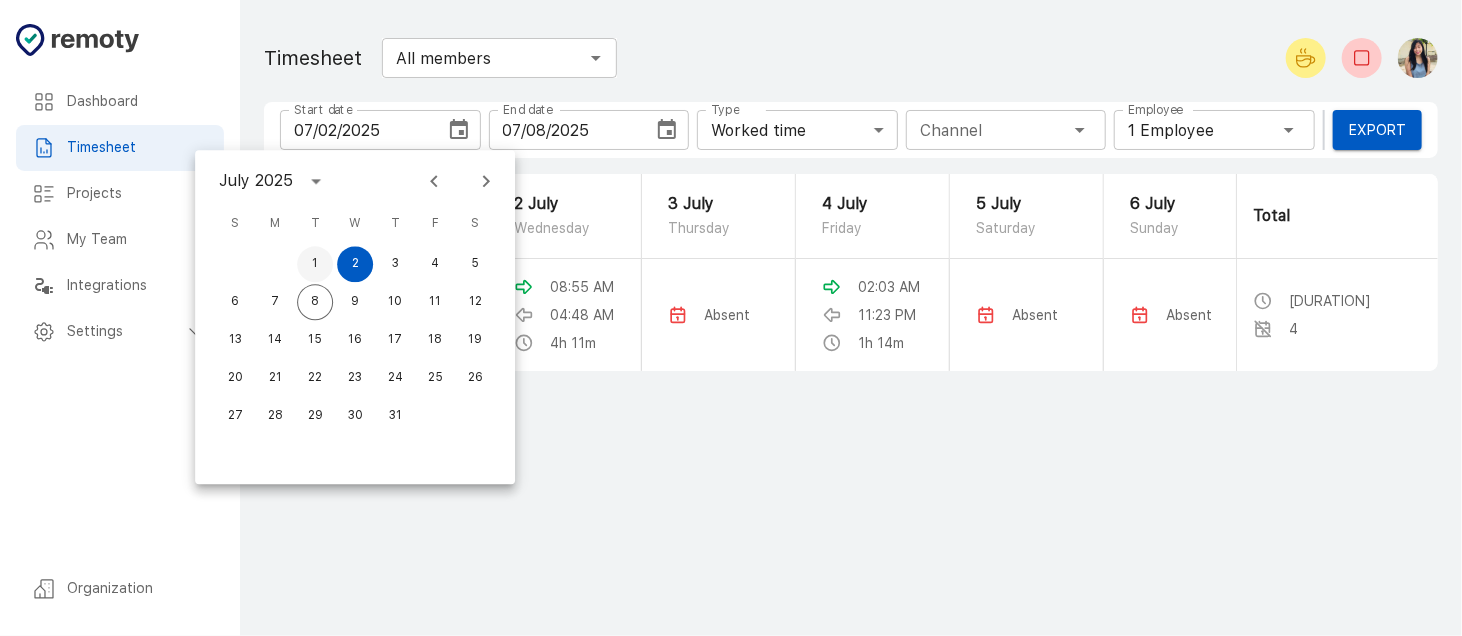 click on "1" at bounding box center (315, 264) 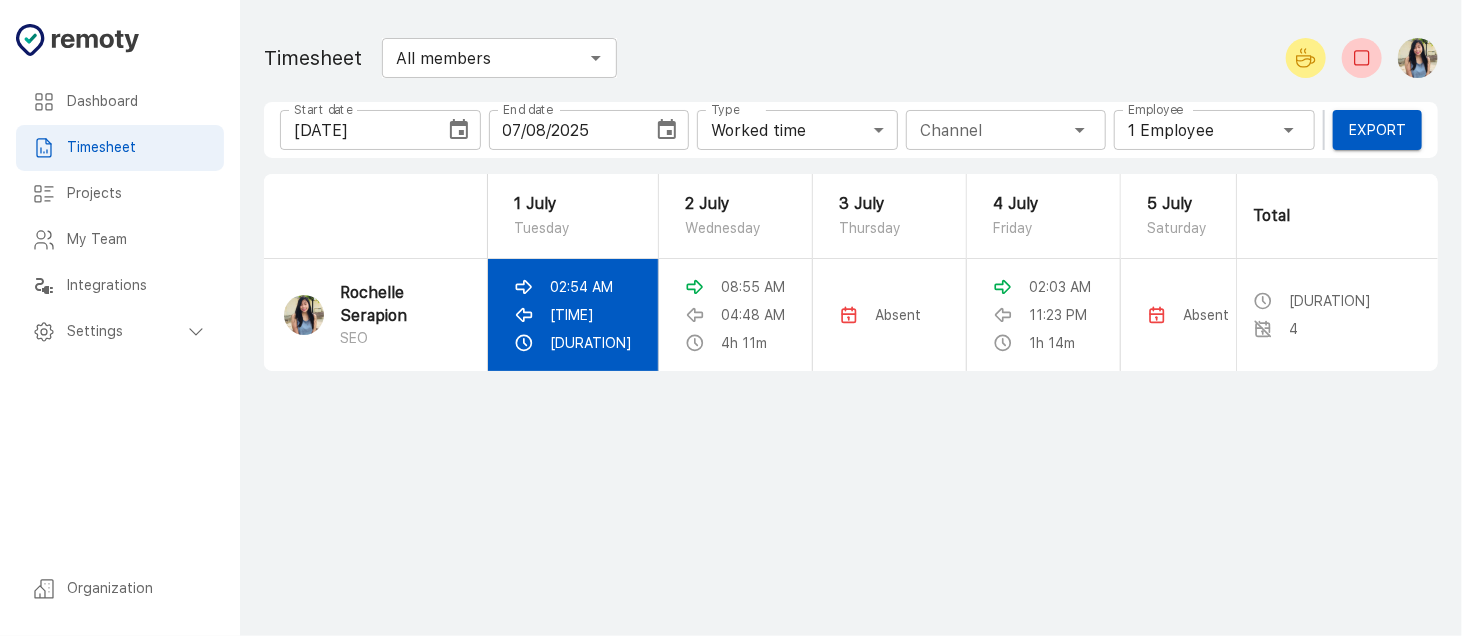click on "[TIME] [TIME] [DURATION]" at bounding box center [573, 315] 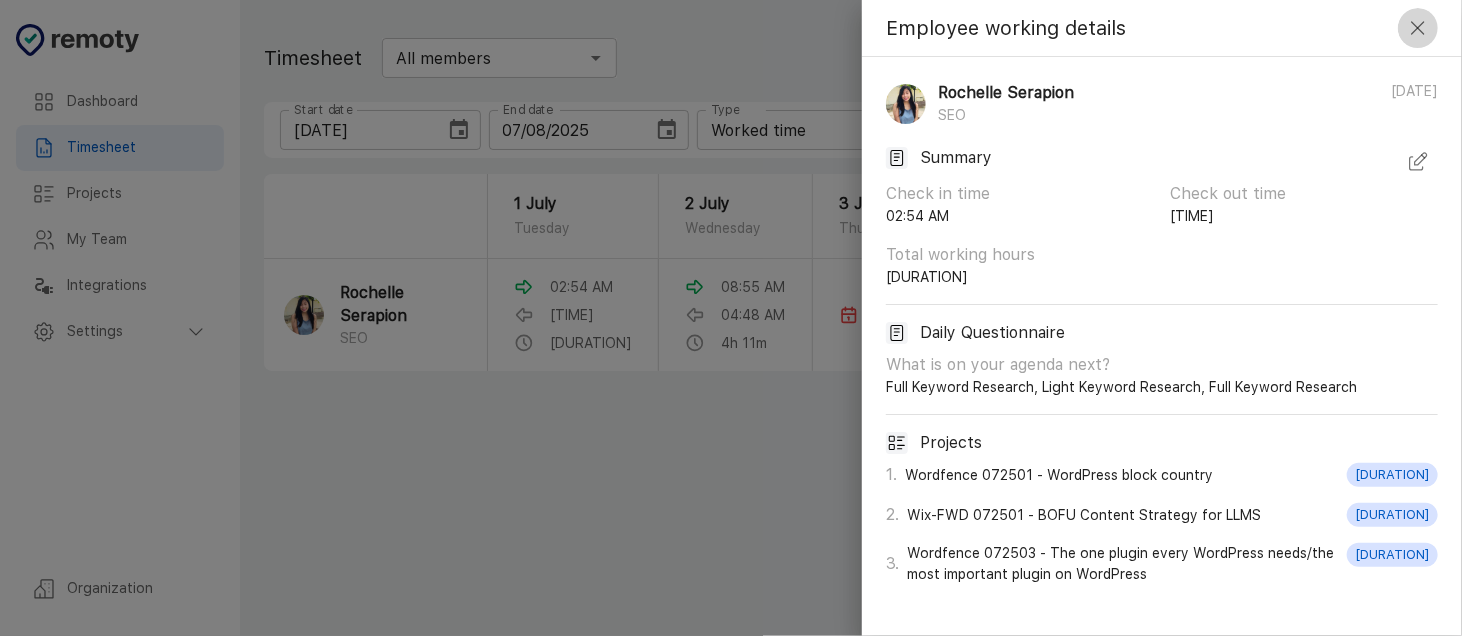 click at bounding box center [1418, 28] 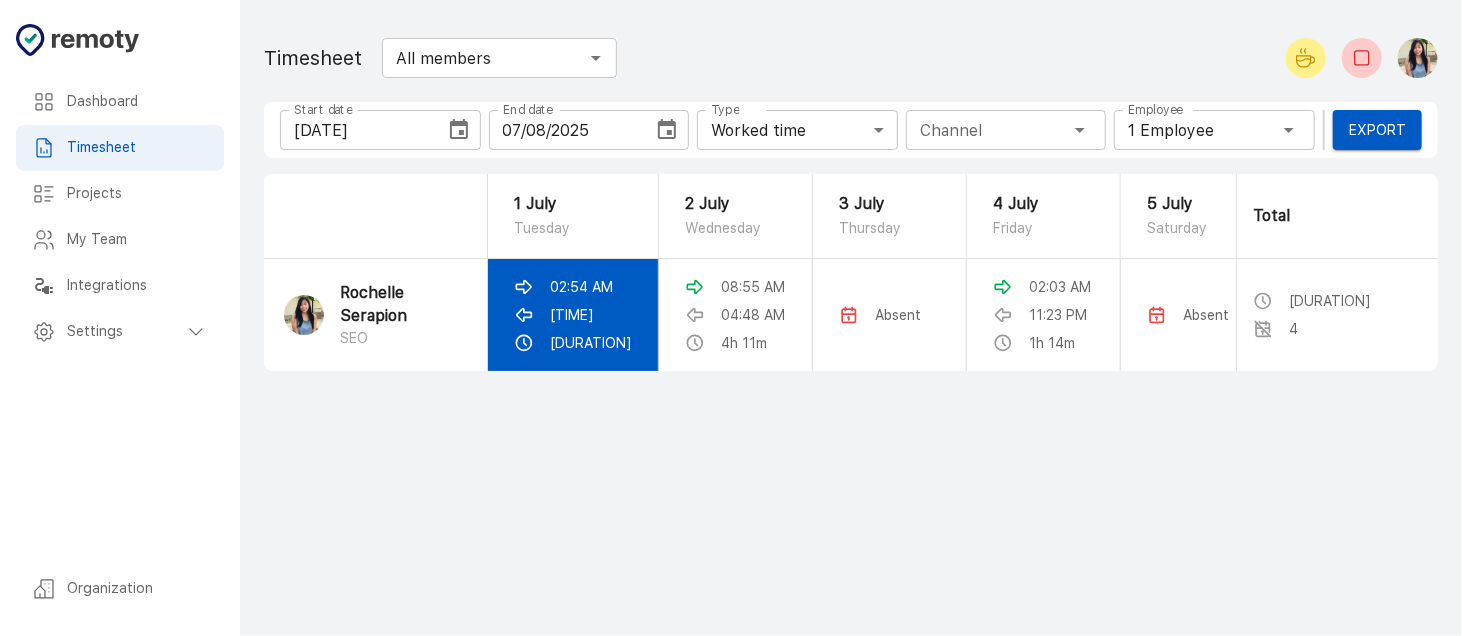 click on "[TIME] [TIME] [DURATION]" at bounding box center (573, 315) 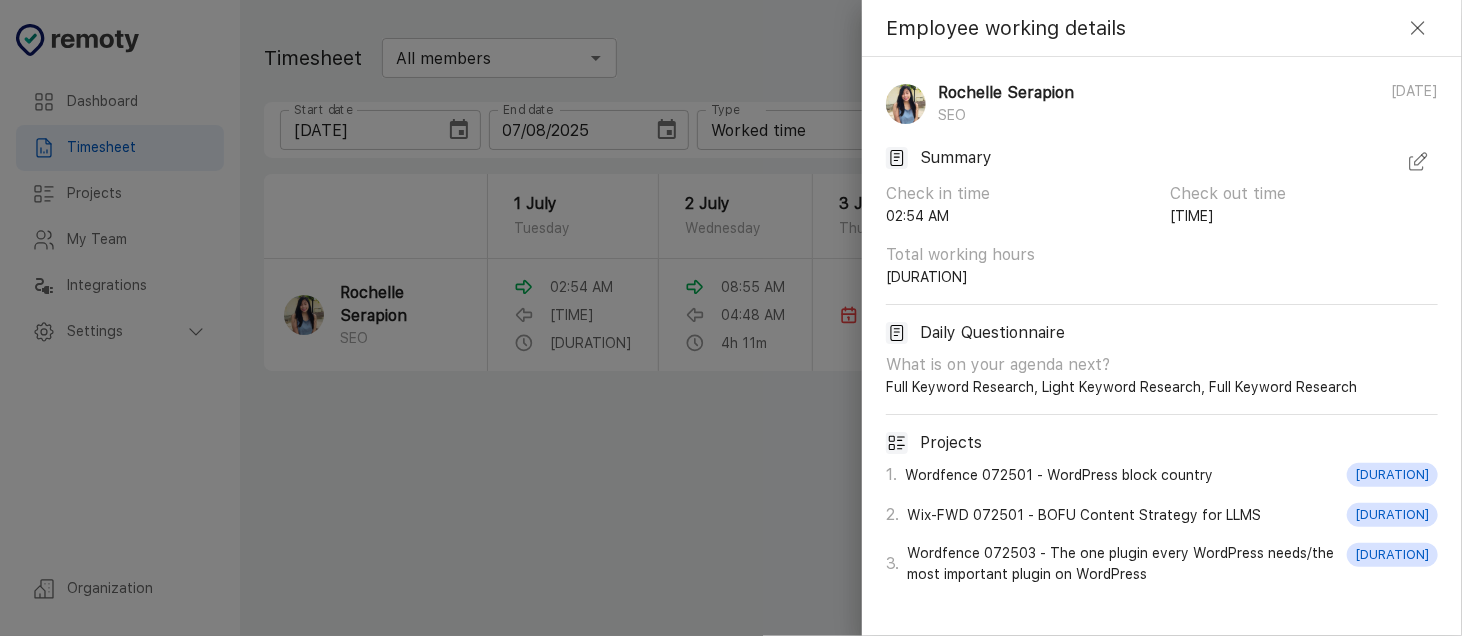 click at bounding box center [1418, 162] 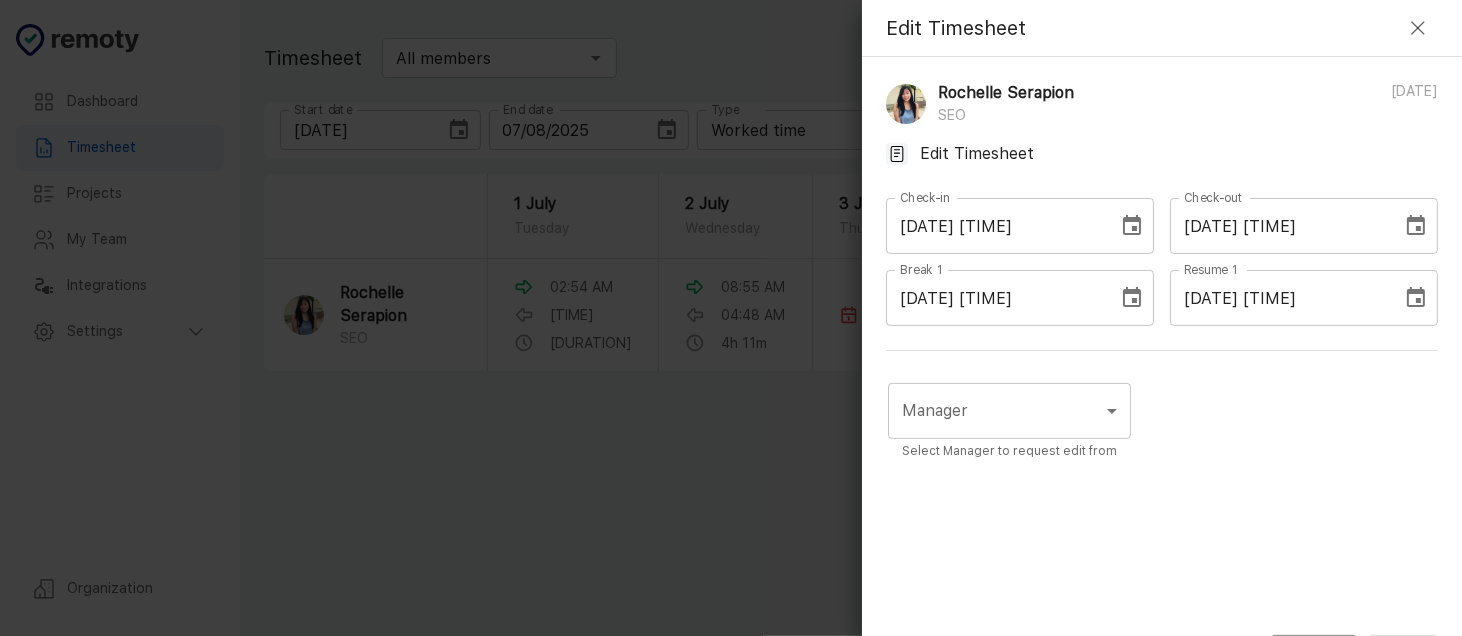click on "07/01/2025 10:08 AM" at bounding box center [1279, 226] 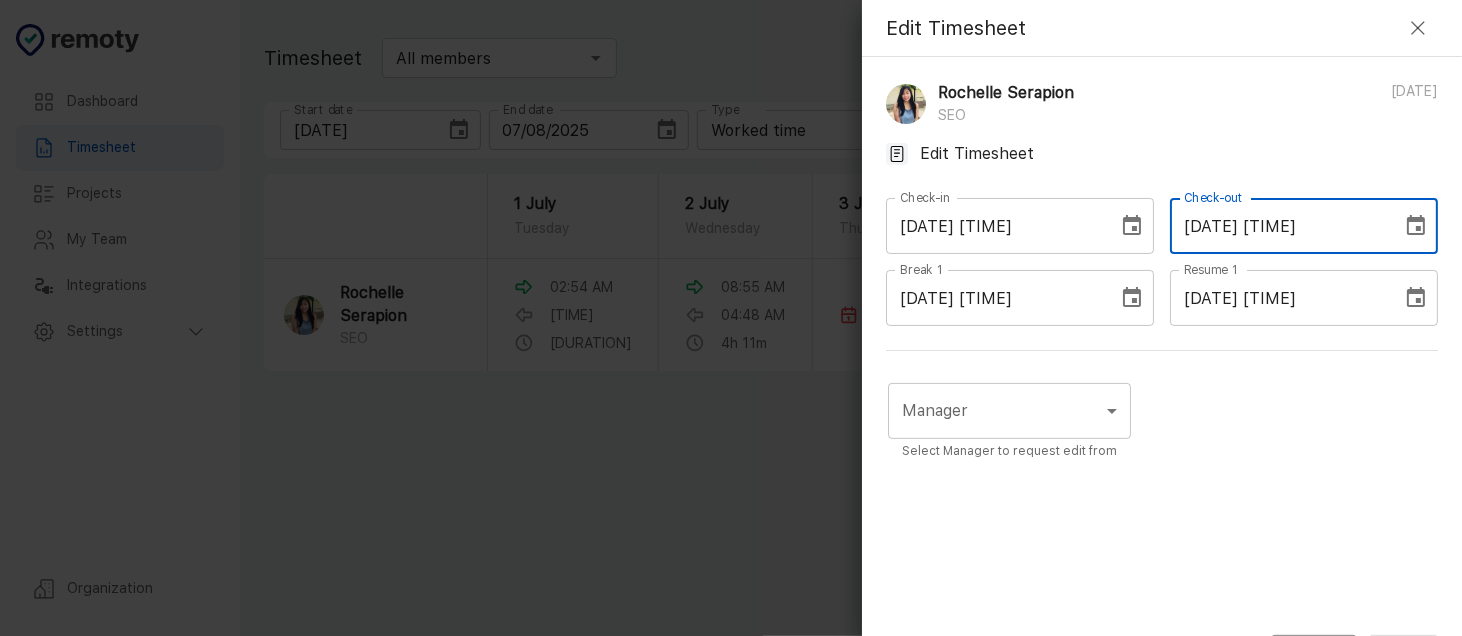 paste on "2/2025 02:07" 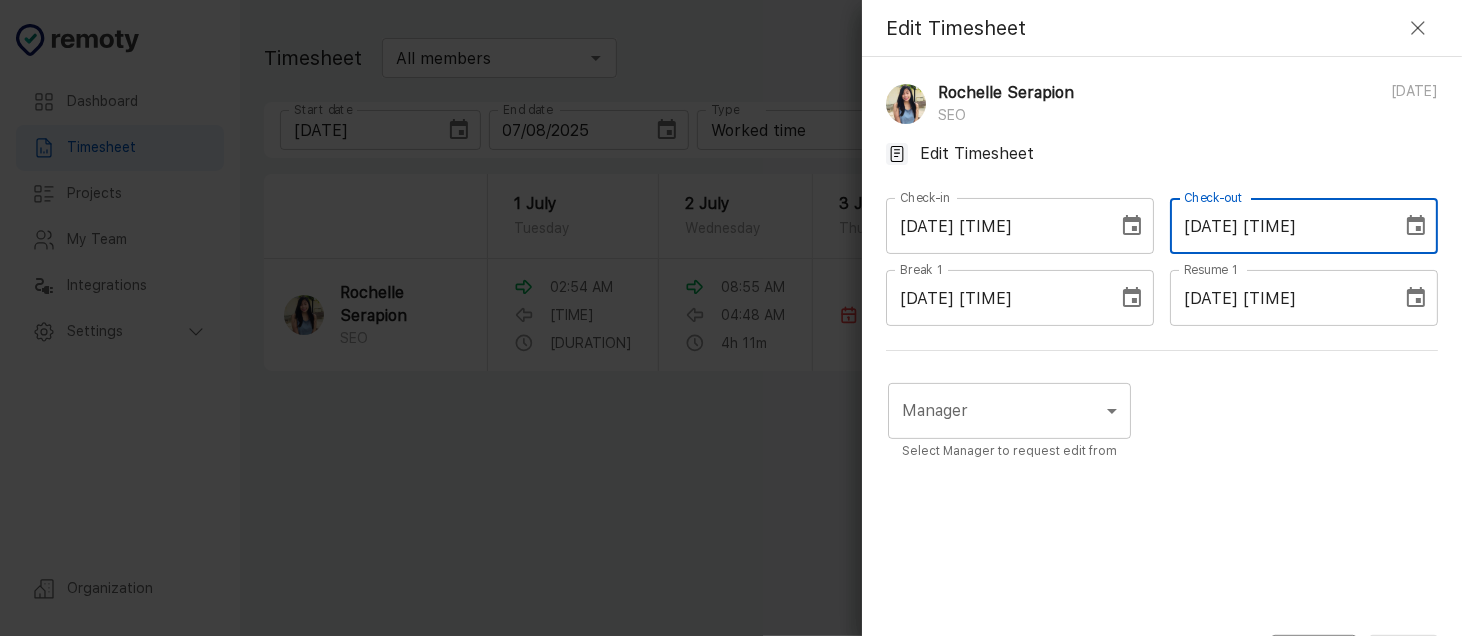 type on "[DATE] [TIME]" 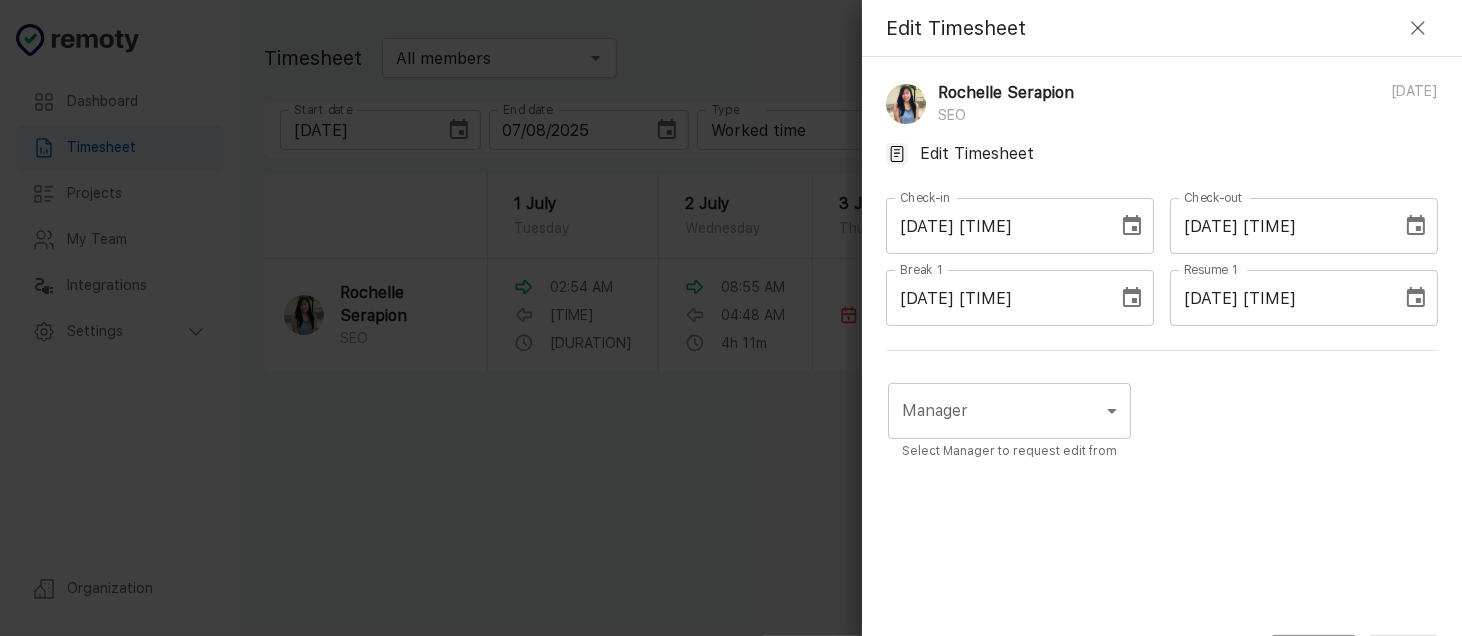 click on "Dashboard Timesheet Projects My Team Integrations Settings Organization Dashboard Timesheet Projects My Team Integrations Settings Organization Timesheet All members ​ Start date 07/01/2025 Start date End date 07/08/2025 End date Type Worked time Worked time Projects Channel Channel Employee 1 Employee Employee Export 1 July Tuesday 2 July Wednesday 3 July Thursday 4 July Friday 5 July Saturday 6 July Sunday 7 July Monday 8 July Tuesday Total Rochelle Serapion SEO 02:54 AM 10:08 AM 5h 51m 08:55 AM 04:48 AM 4h 11m Absent 02:03 AM 11:23 PM 1h 14m Absent Absent Absent 01:47 AM 0h 20m 11h 36m 4 Employee working details Rochelle Serapion SEO 07/01/2025 Summary Check in time 02:54 AM Check out time 10:08 AM Total working hours 5h 51m Daily Questionnaire What is on your agenda next? Full Keyword Research, Light Keyword Research, Full Keyword Research Projects 1 . Wordfence 072501 - WordPress block country 5h 51m 2 . Wix-FWD 072501 - BOFU Content Strategy for LLMS -12h 0m 3 . -13h -34m Edit Timesheet SEO 07/01/2025" at bounding box center (731, 318) 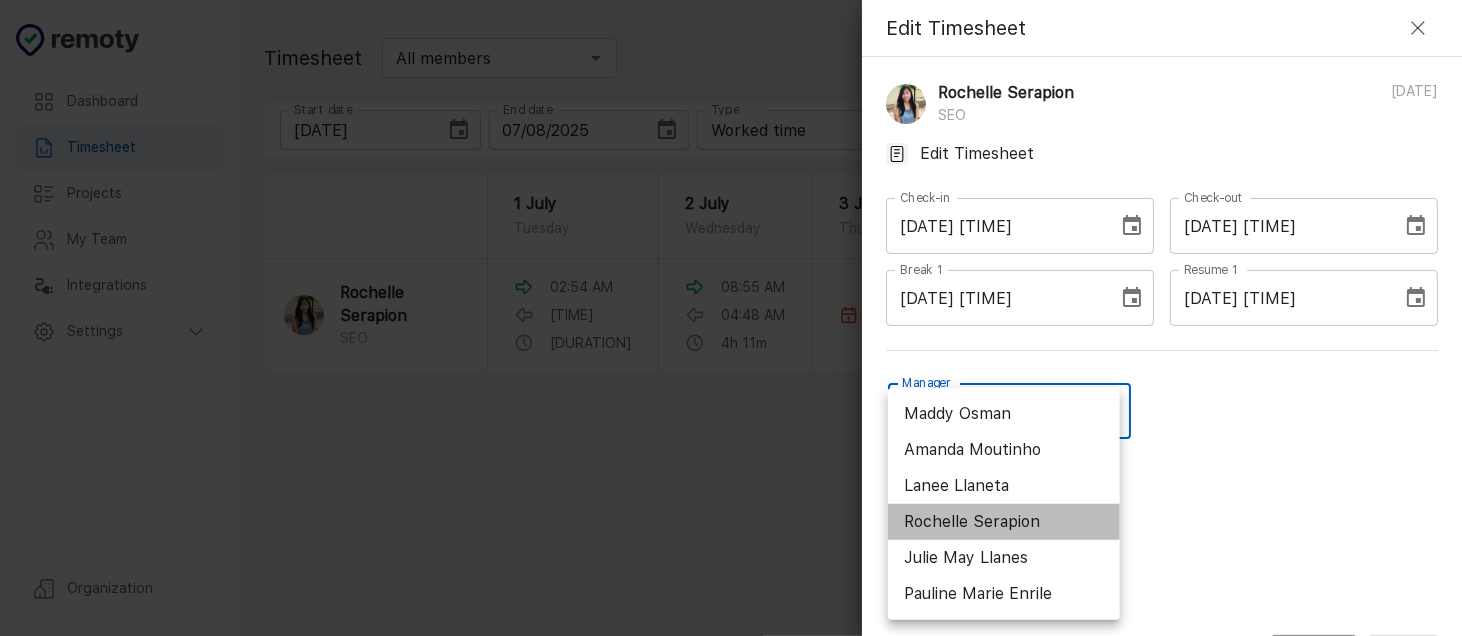 click on "Rochelle Serapion" at bounding box center [1004, 522] 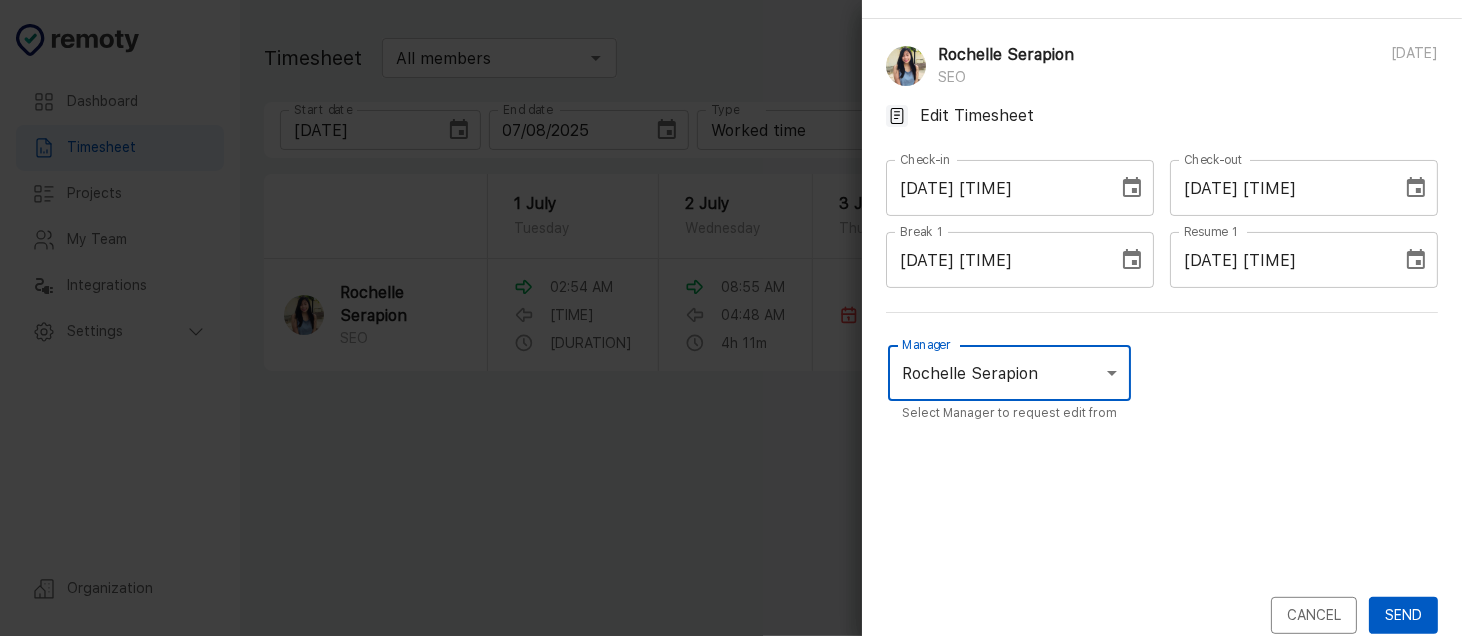 scroll, scrollTop: 59, scrollLeft: 0, axis: vertical 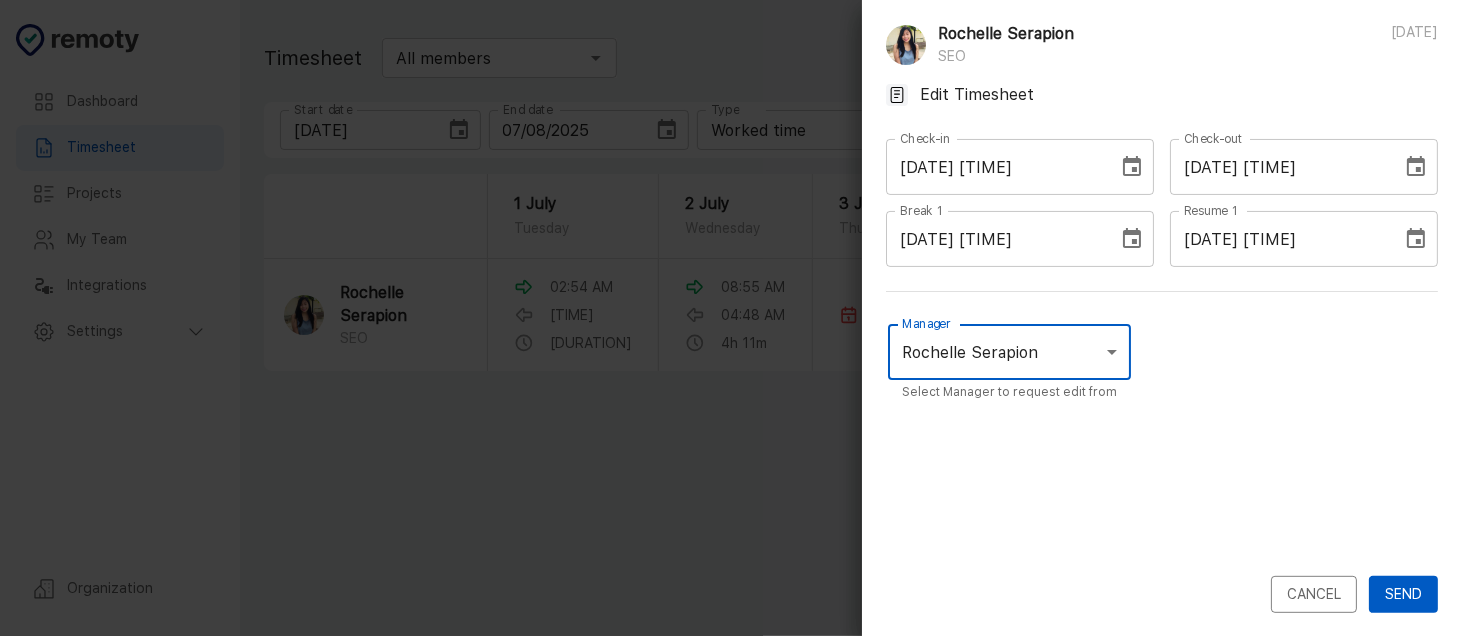 click on "Send" at bounding box center [1403, 594] 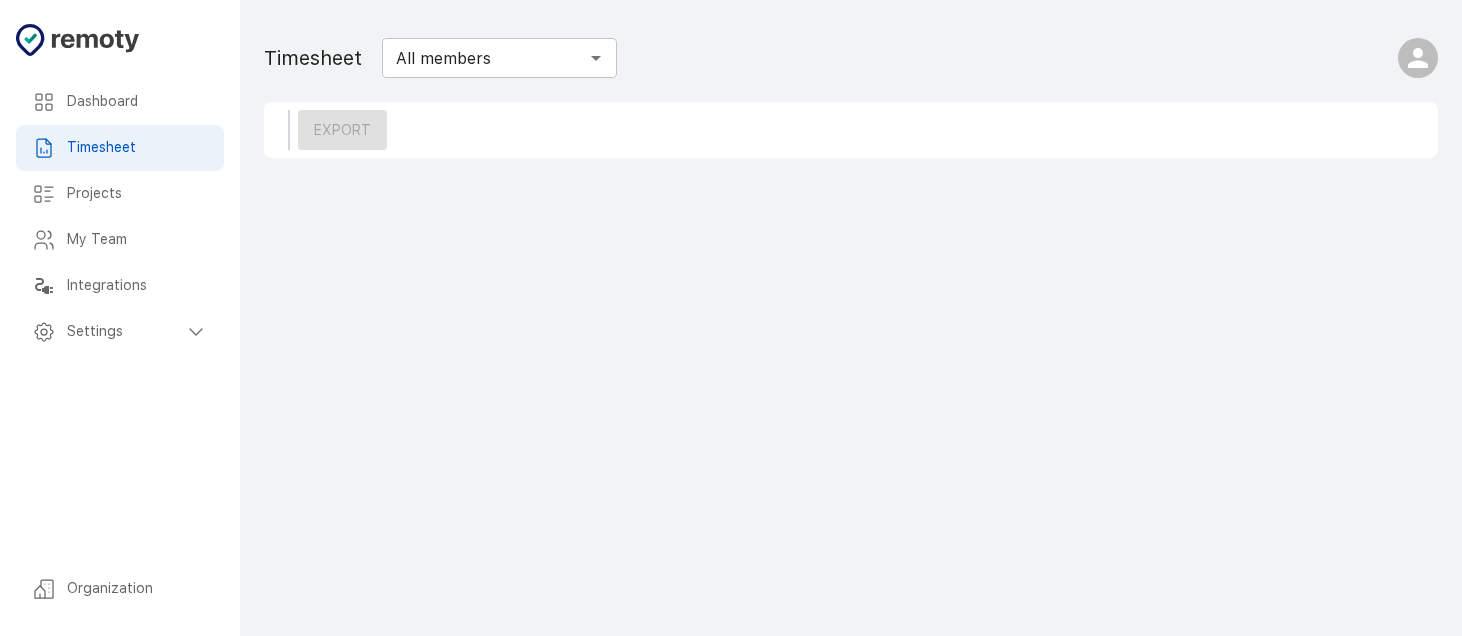 scroll, scrollTop: 0, scrollLeft: 0, axis: both 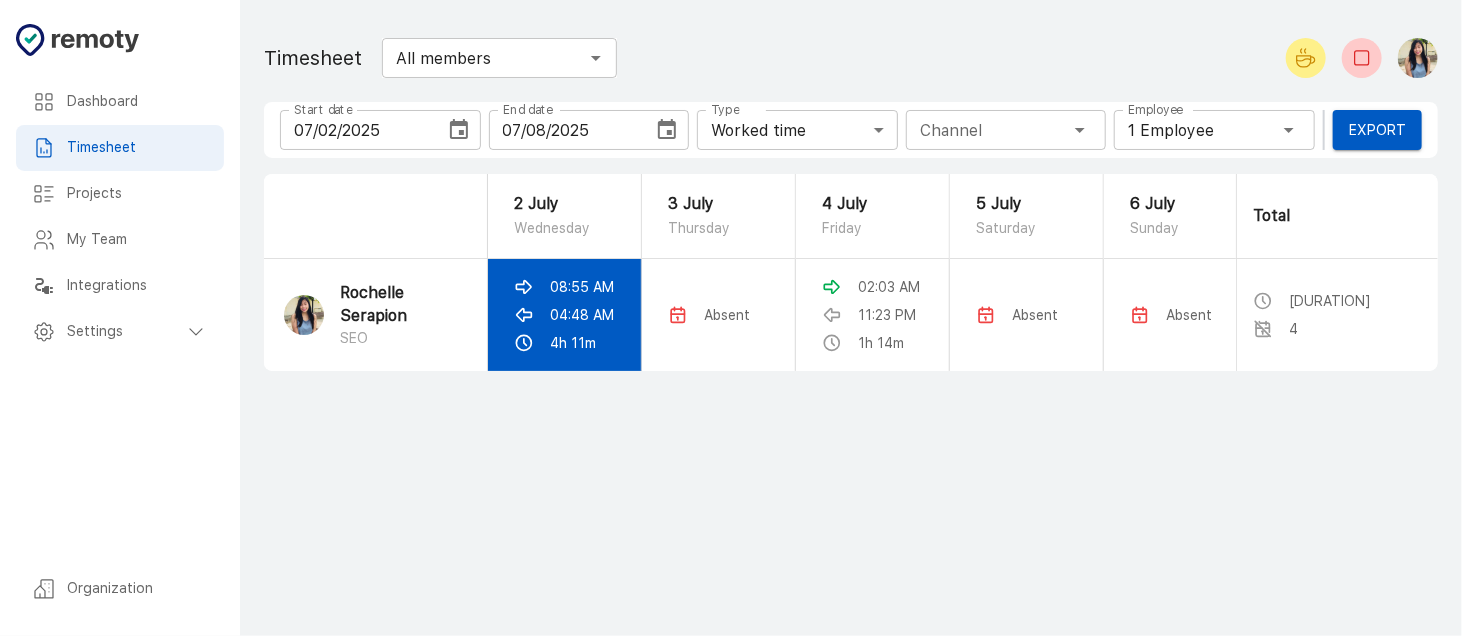 click on "08:55 AM" at bounding box center [582, 287] 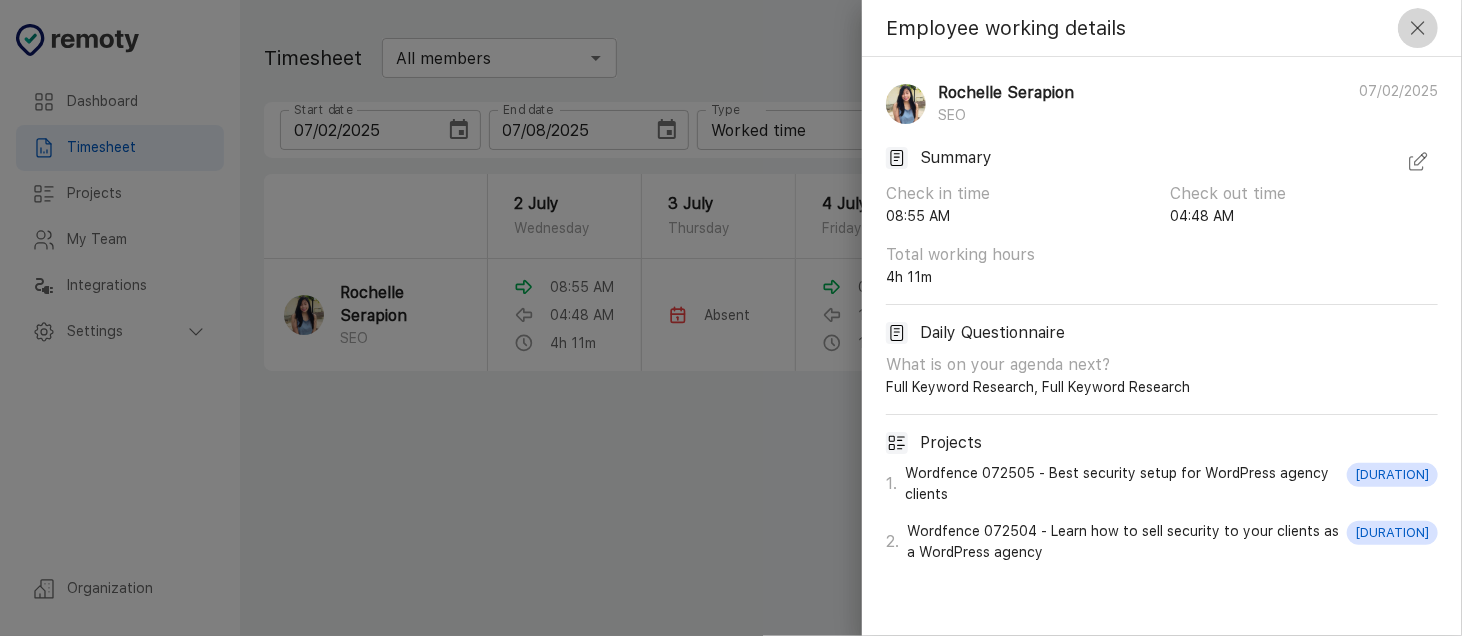 click at bounding box center [1418, 28] 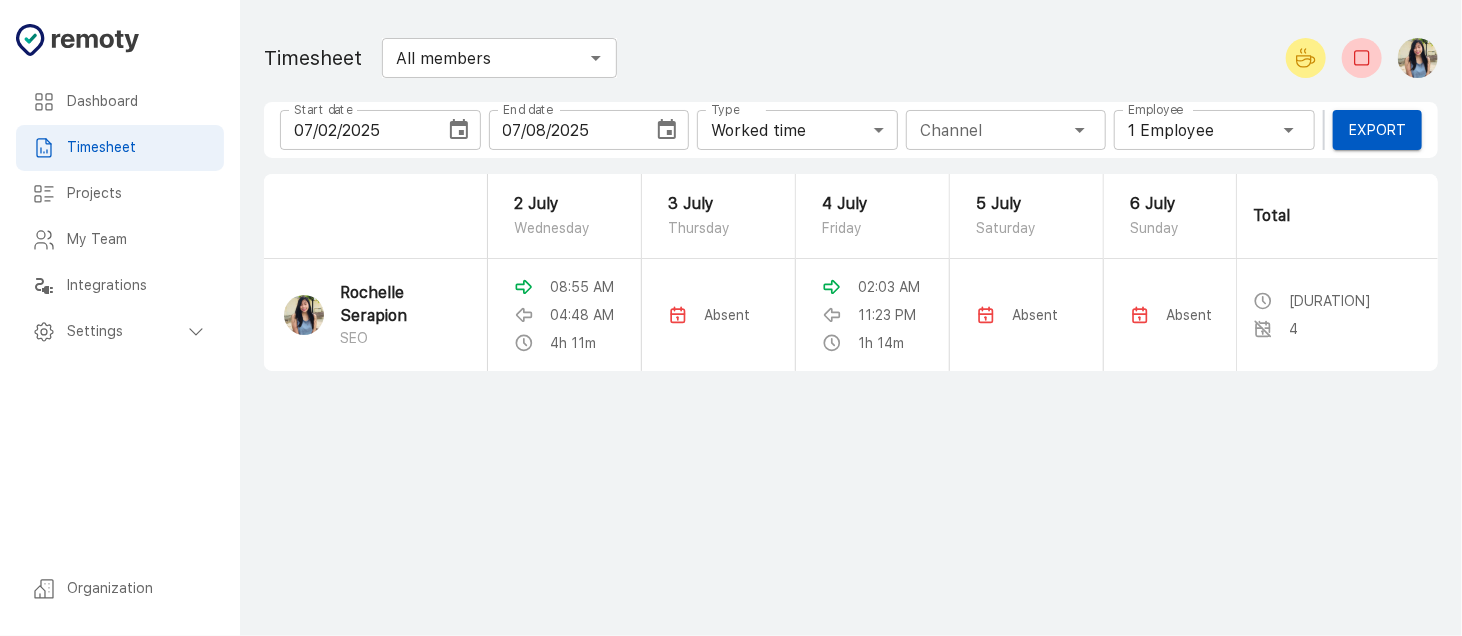 click at bounding box center (459, 129) 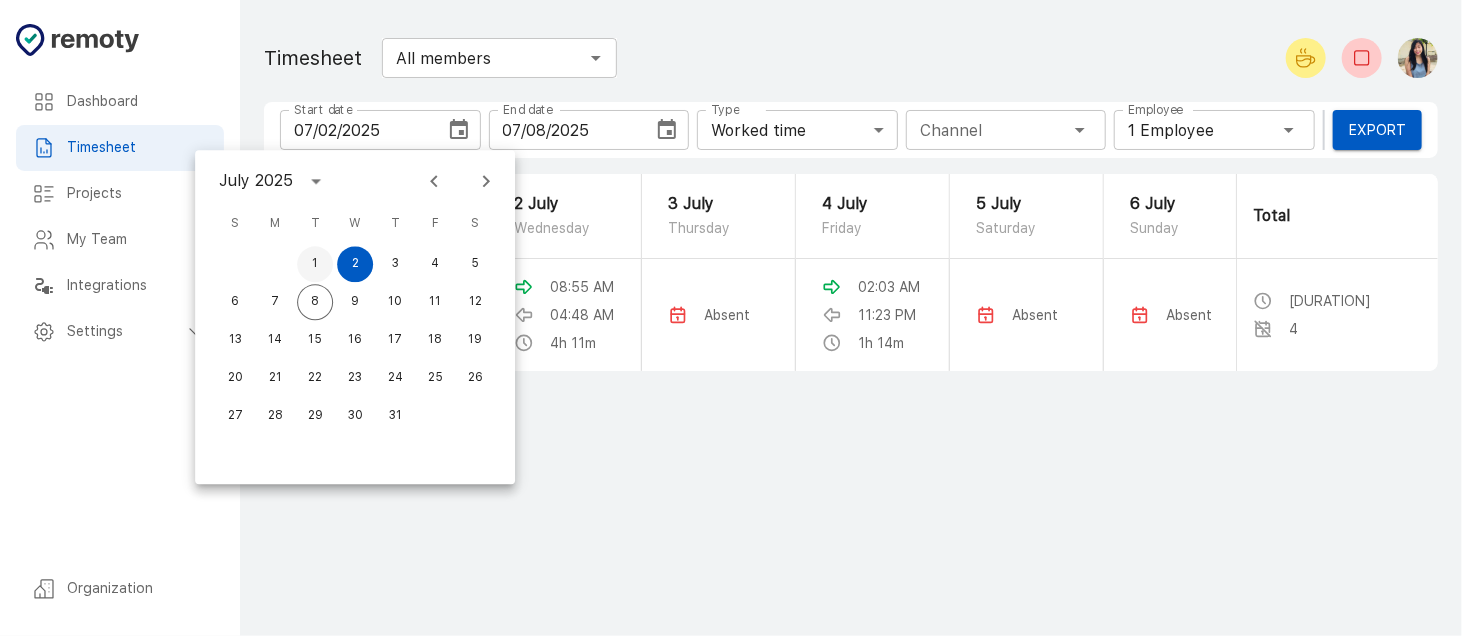 click on "1" at bounding box center (315, 264) 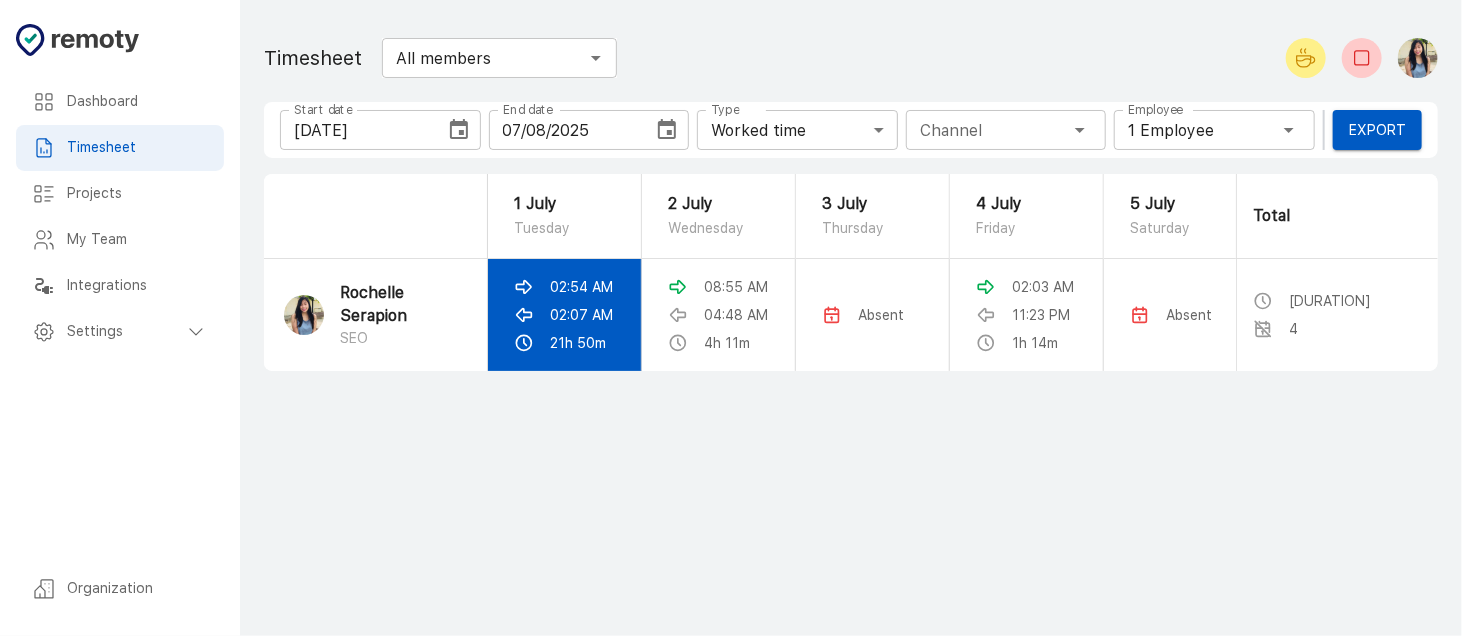 click on "02:54 AM" at bounding box center (581, 287) 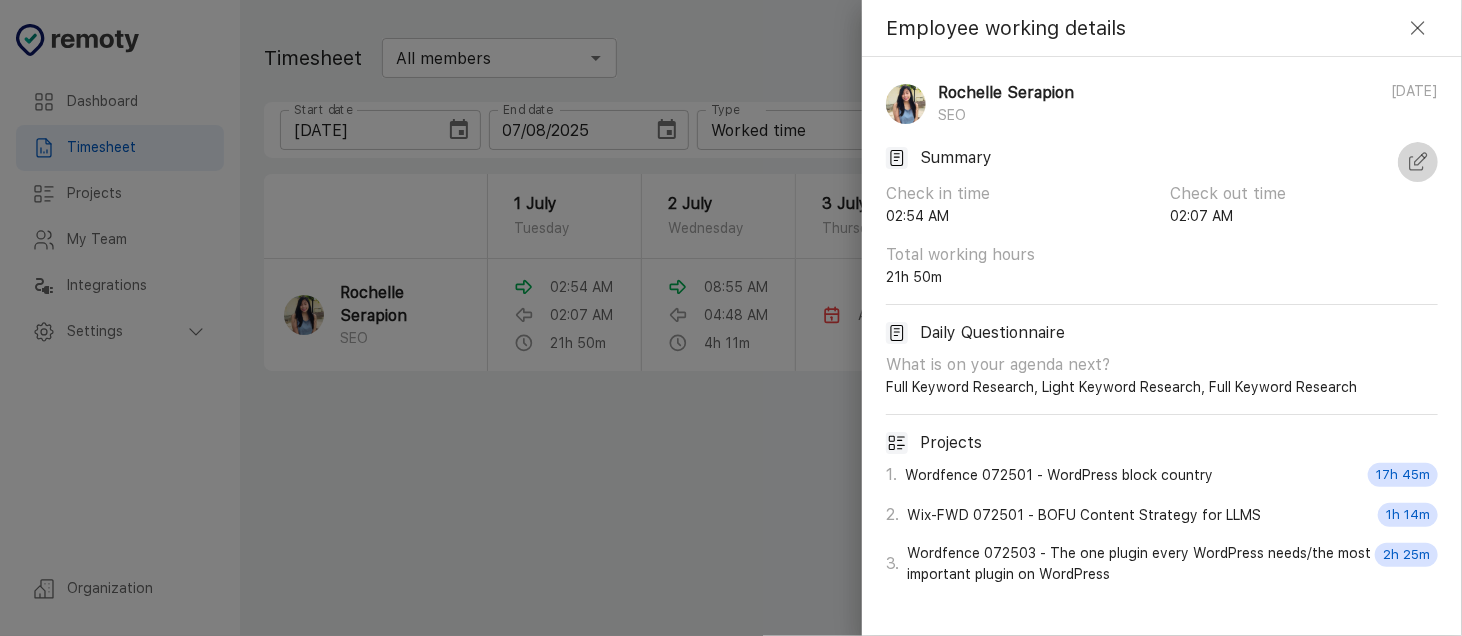 click at bounding box center [1418, 162] 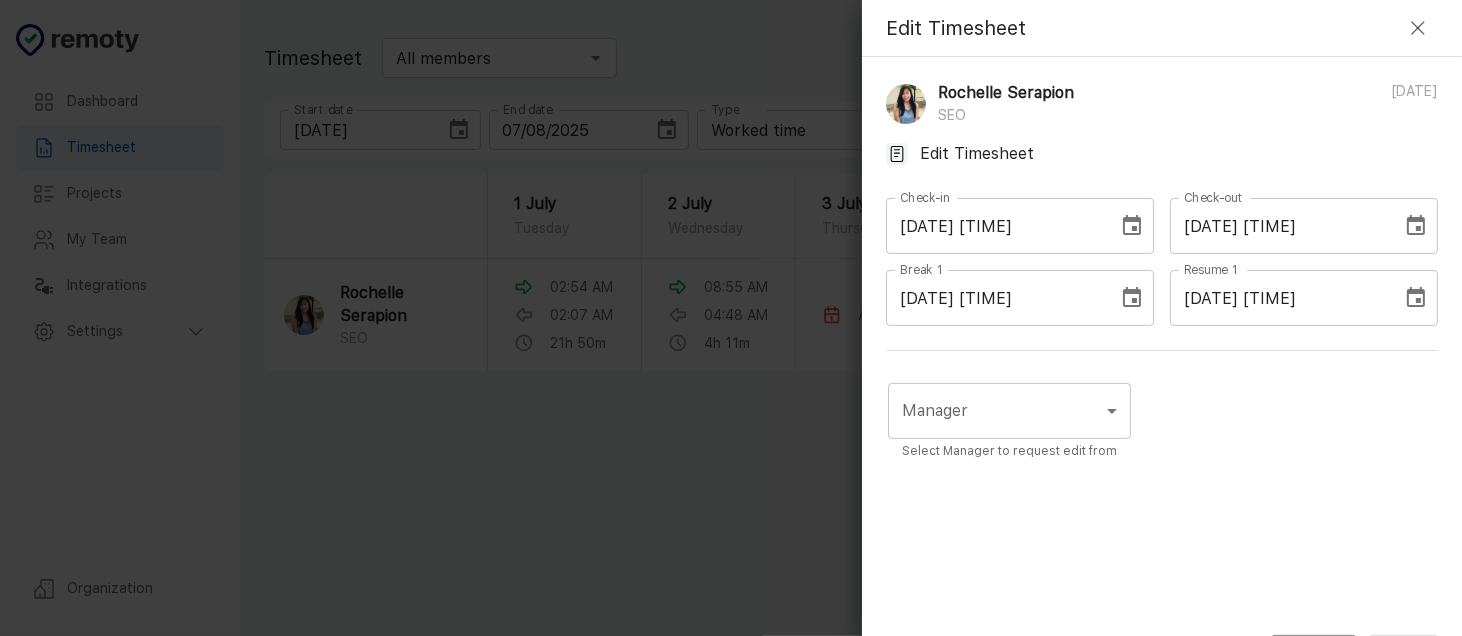 click on "[DATE] [TIME]" at bounding box center (1279, 226) 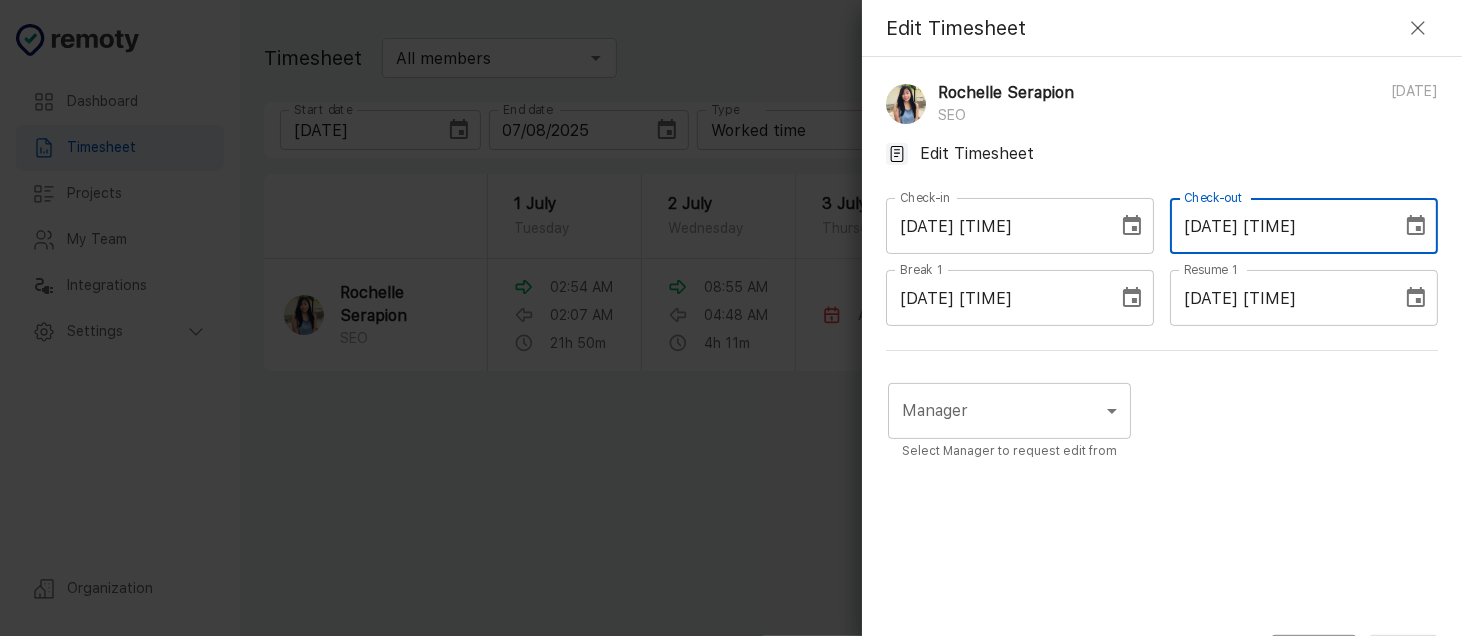 click at bounding box center (1418, 28) 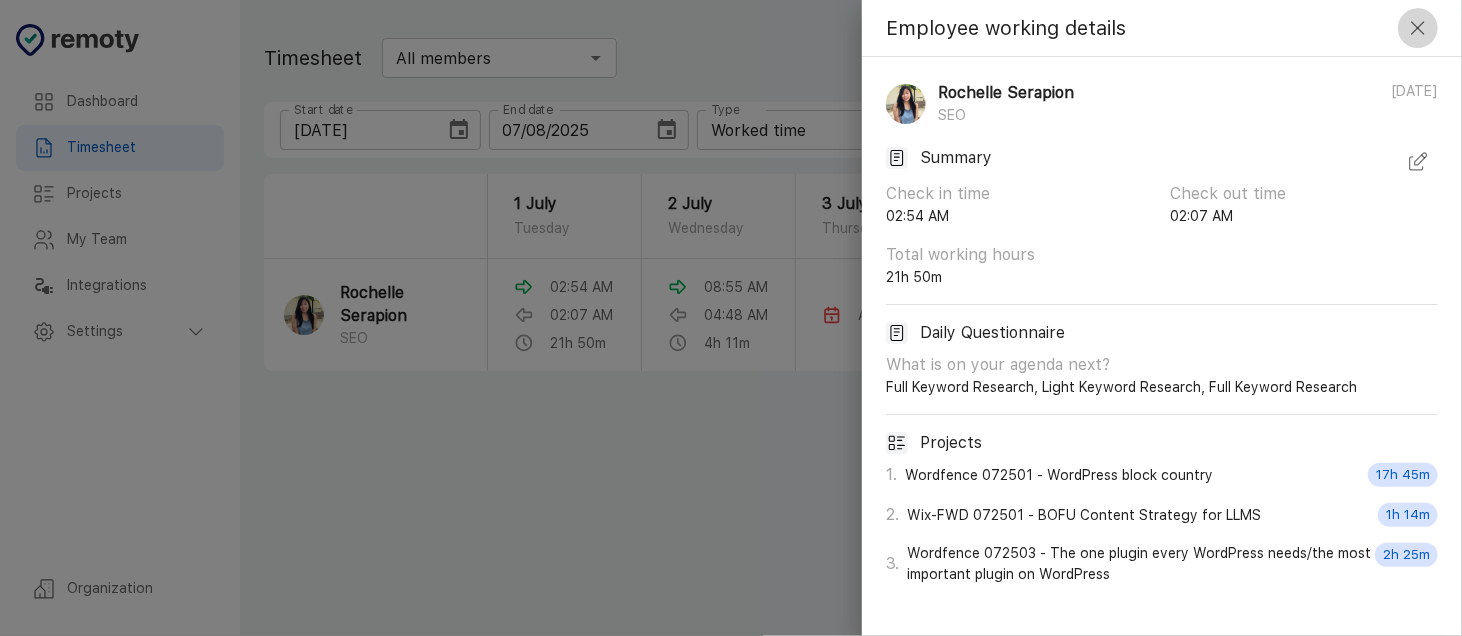 click at bounding box center (1418, 28) 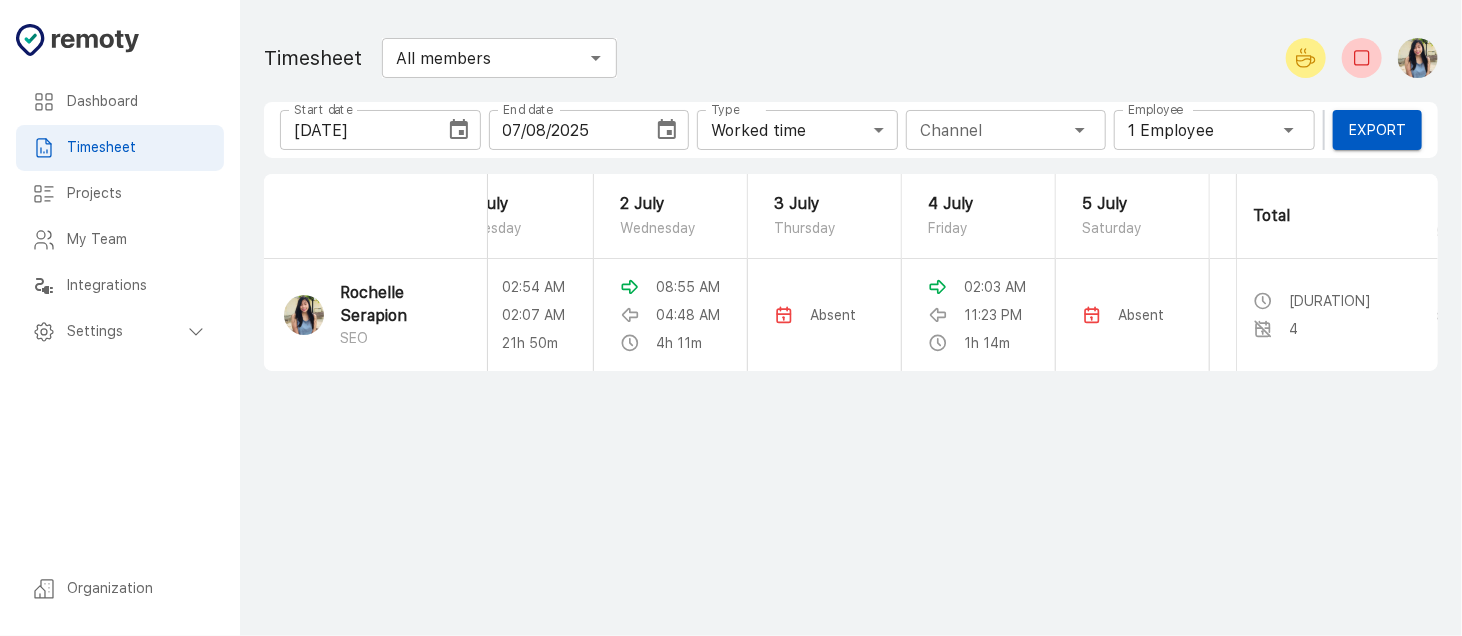 scroll, scrollTop: 0, scrollLeft: 0, axis: both 